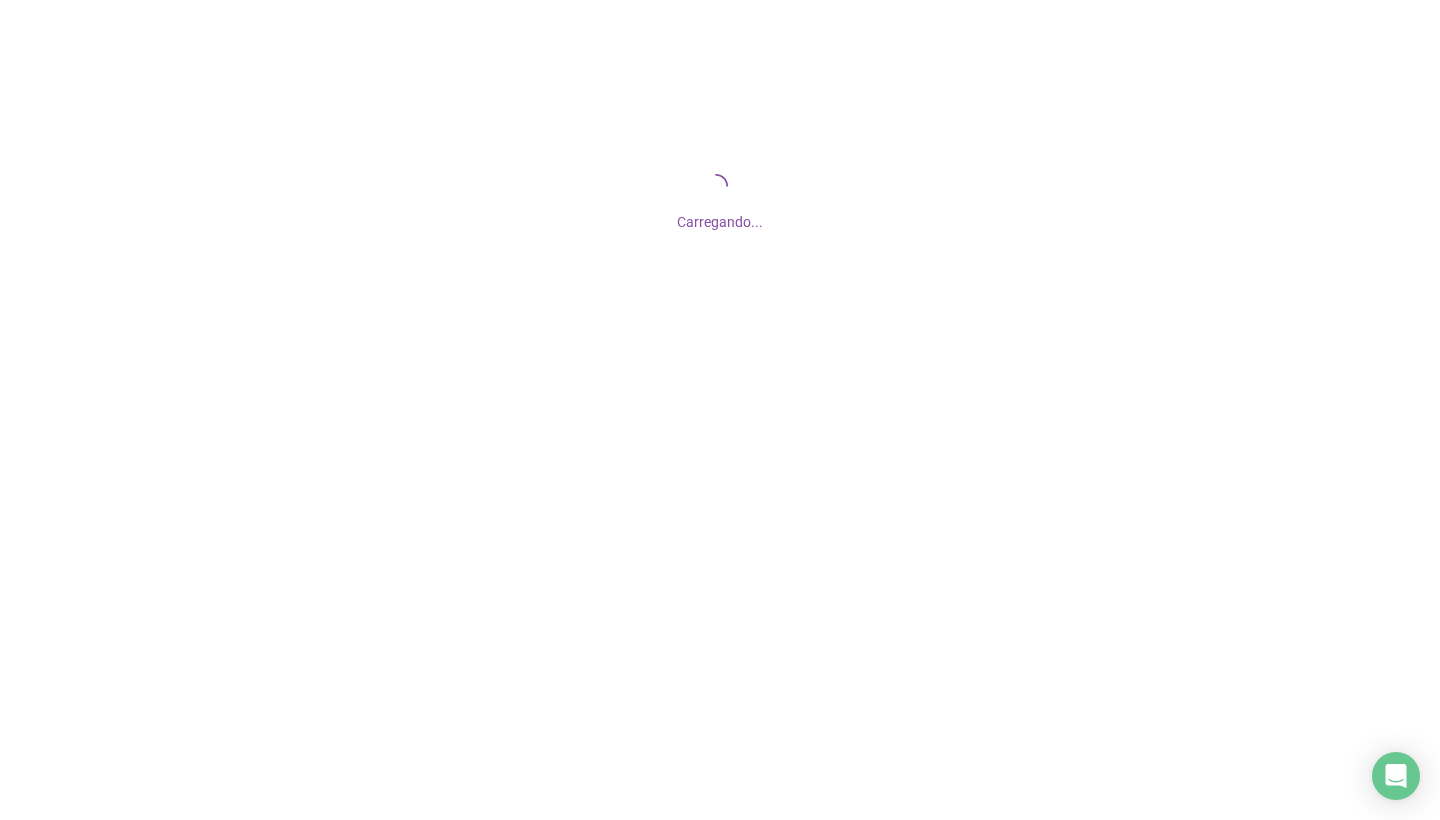 scroll, scrollTop: 0, scrollLeft: 0, axis: both 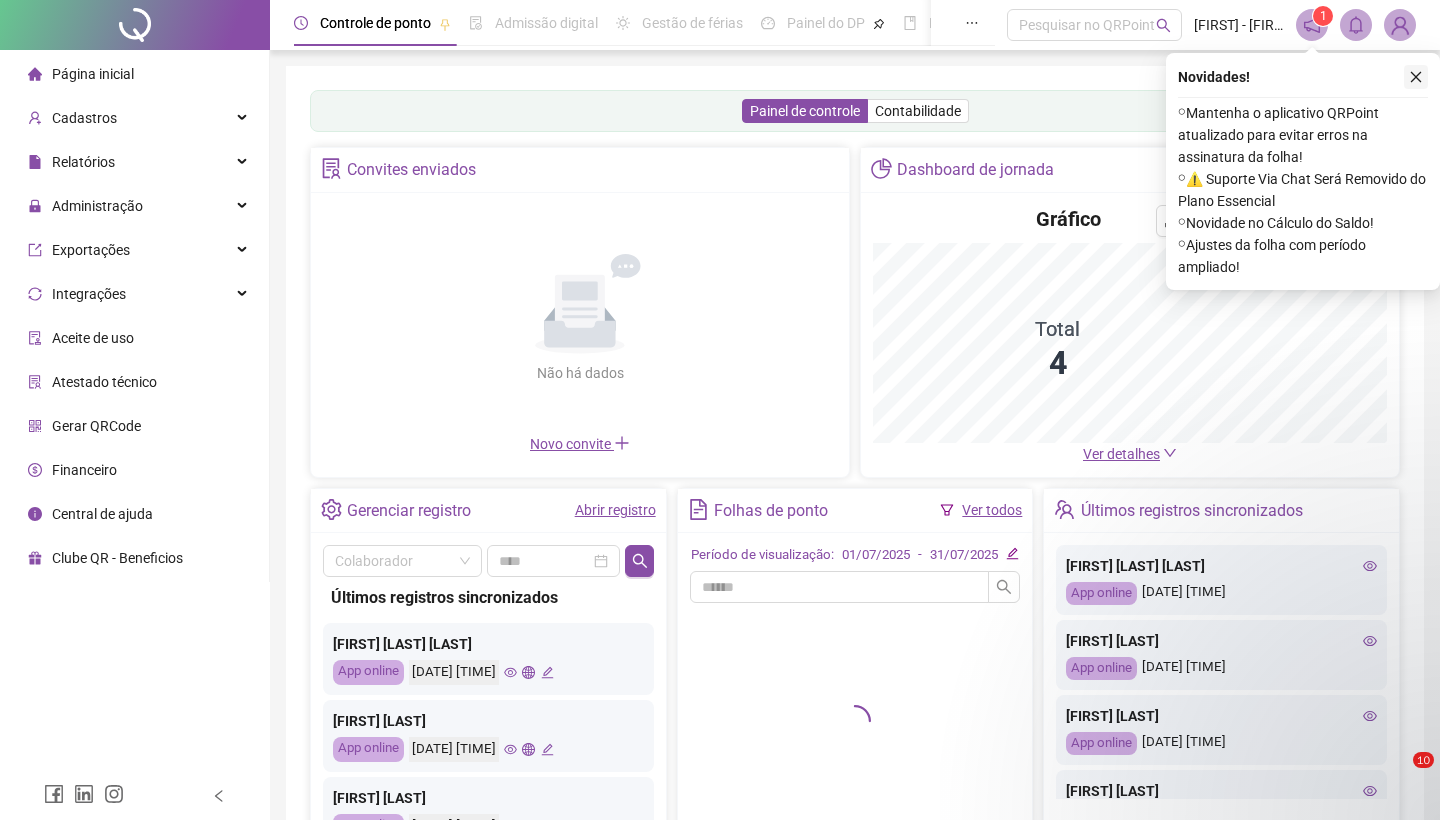 click 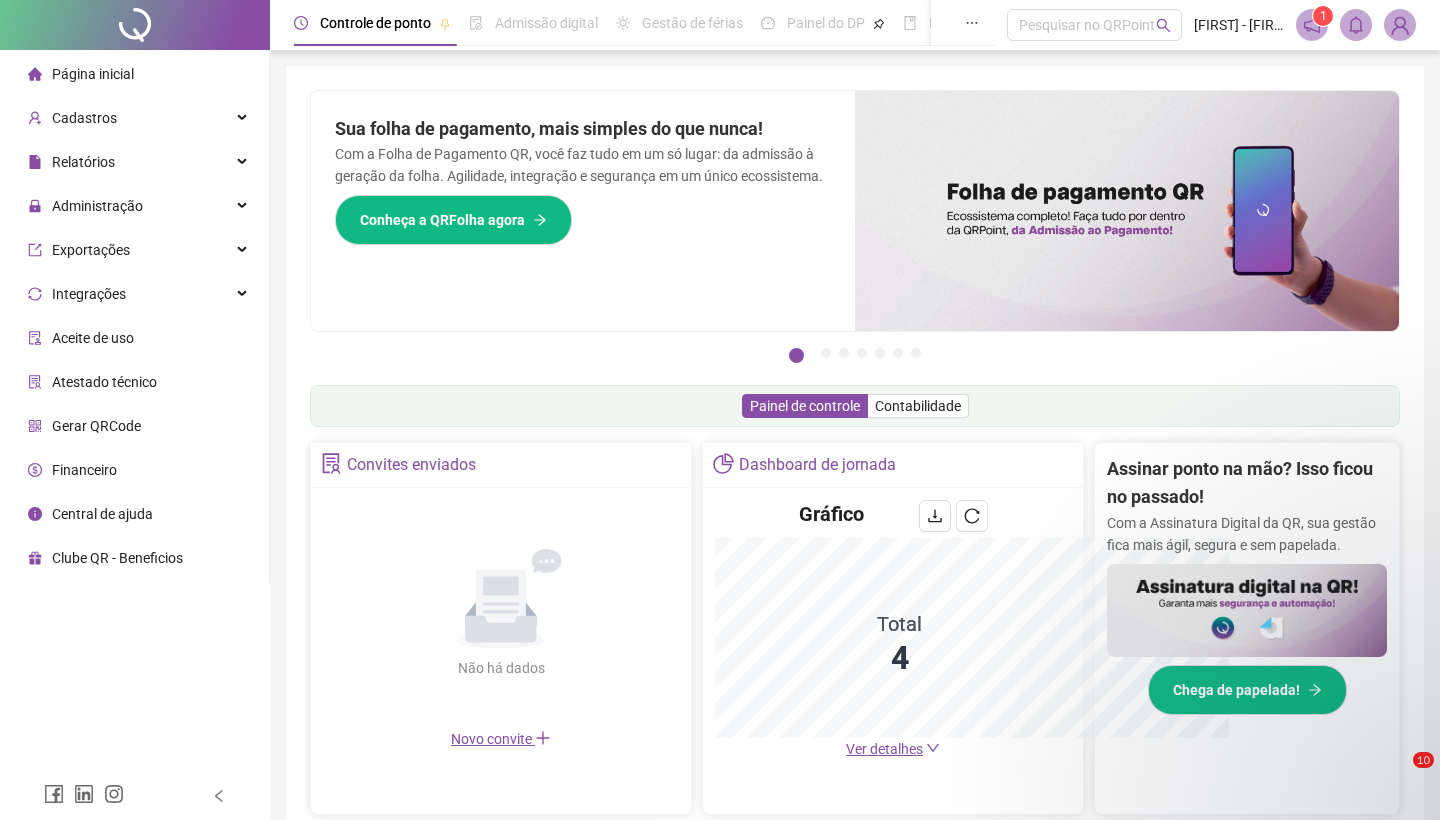 click on "Pague o QRPoint com Cartão de Crédito Sua assinatura: mais segurança, prática e sem preocupações com boletos! Saiba mais Sua folha de pagamento, mais simples do que nunca! Com a Folha de Pagamento QR, você faz tudo em um só lugar: da admissão à geração da folha. Agilidade, integração e segurança em um único ecossistema. Conheça a QRFolha agora 🔍 Precisa de Ajuda? Conte com o Suporte da QRPoint! Encontre respostas rápidas e eficientes em nosso Guia Prático de Suporte. Acesse agora e descubra todos os nossos canais de atendimento! 🚀 Saiba Mais Automatize seu DP e ganhe mais tempo! 🚀 Agende uma demonstração agora e veja como simplificamos admissão, ponto, férias e holerites em um só lugar! Agendar Demonstração Agora Apoie seus colaboradores sem custo! Dinheiro na conta sem complicação. Solicite Mais Informações Seus Colaboradores Precisam de Apoio Financeiro? Ofereça empréstimo consignado e antecipação salarial com o QRPoint Crédito. Saiba mais Saiba mais Saiba Mais 1" at bounding box center (855, 641) 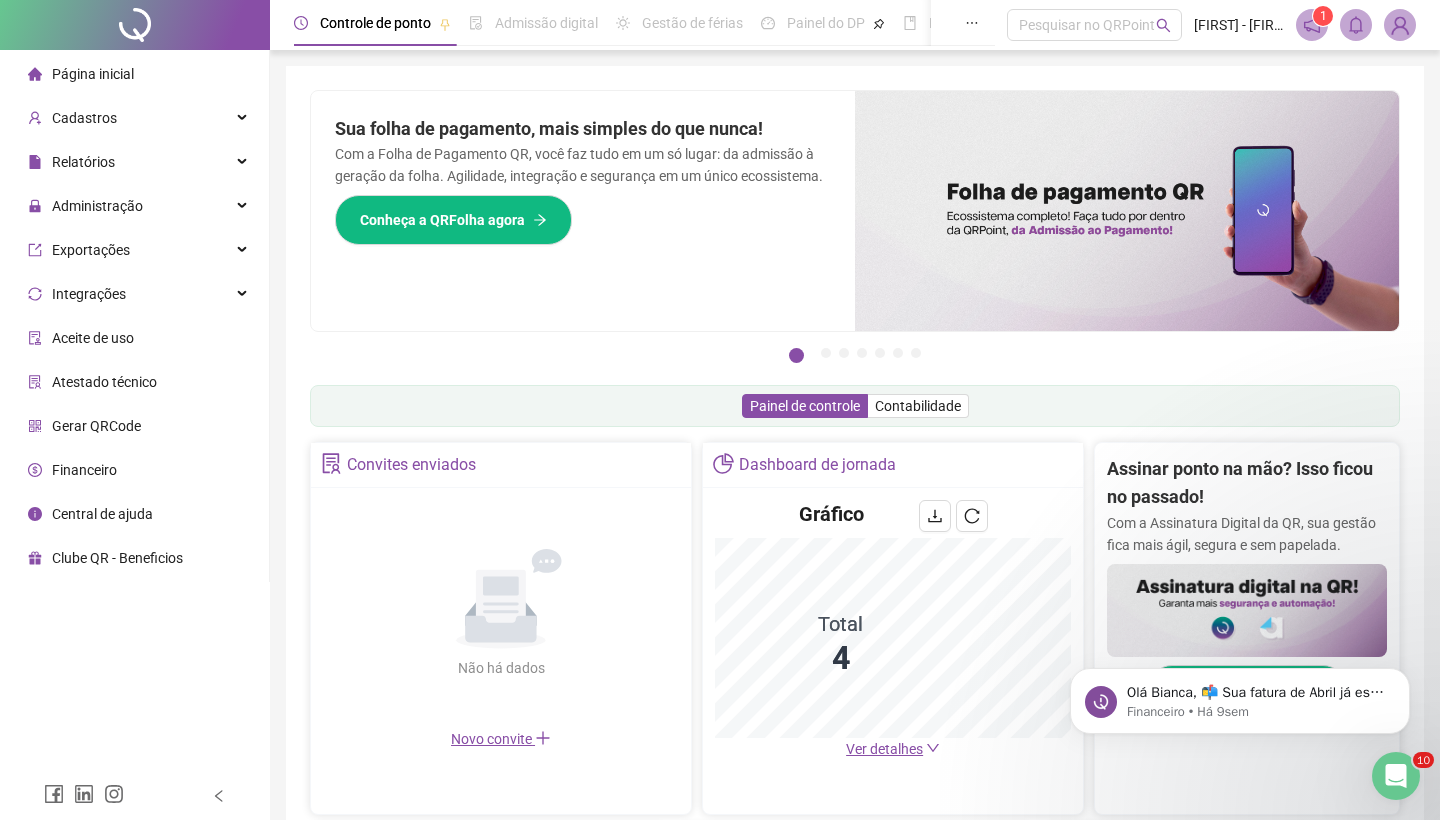 scroll, scrollTop: 0, scrollLeft: 0, axis: both 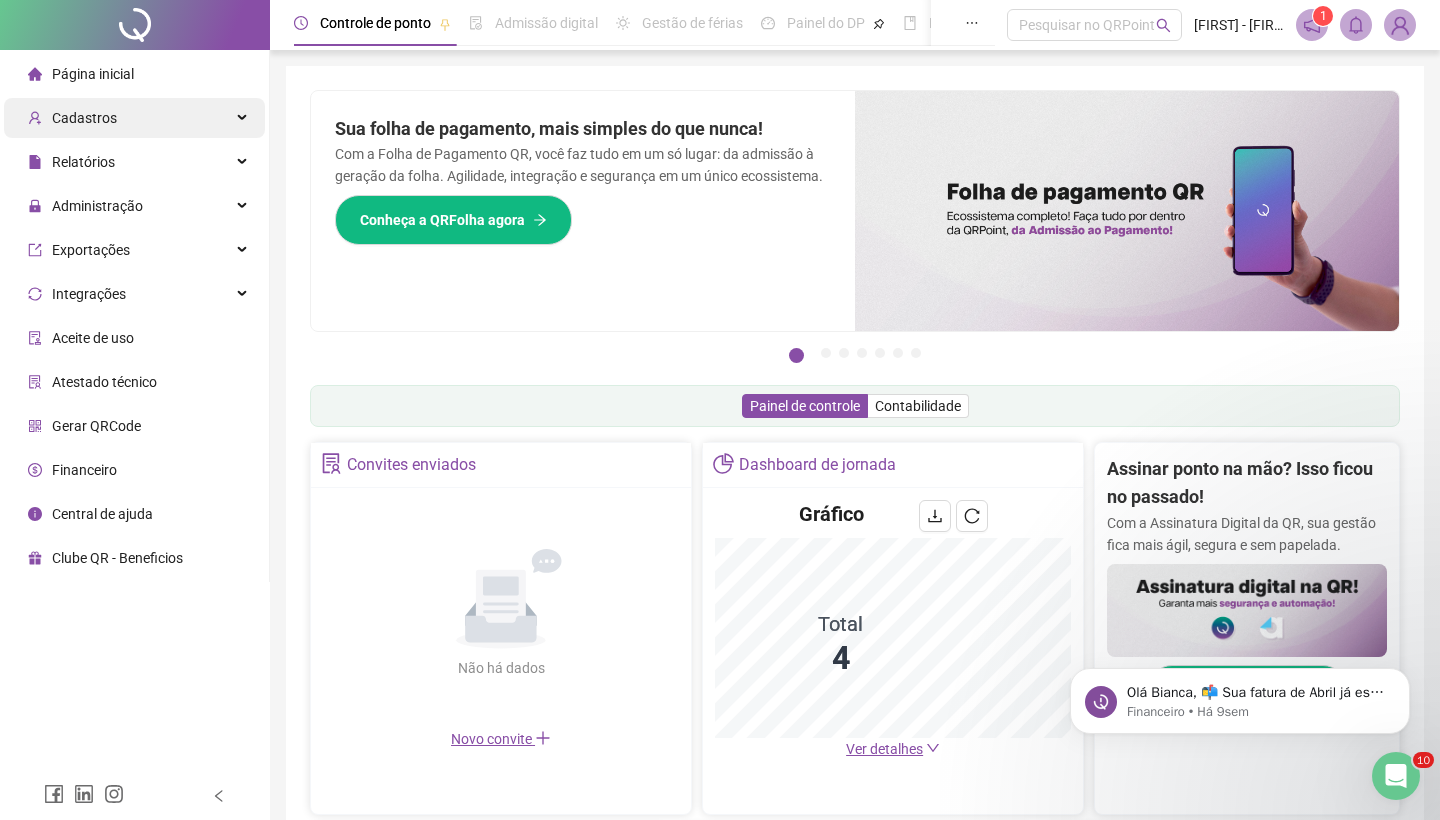 click on "Cadastros" at bounding box center [134, 118] 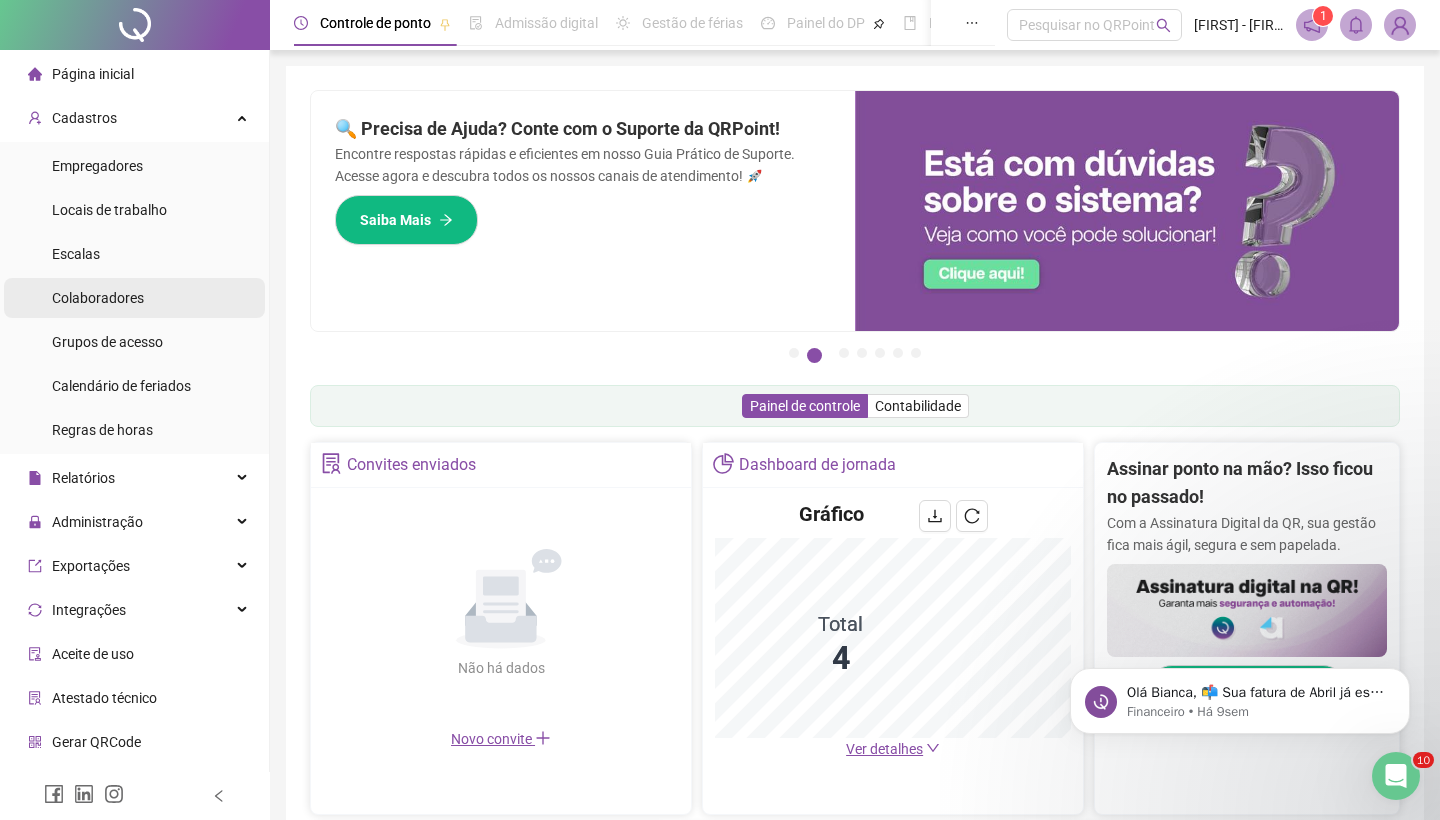 click on "Colaboradores" at bounding box center (134, 298) 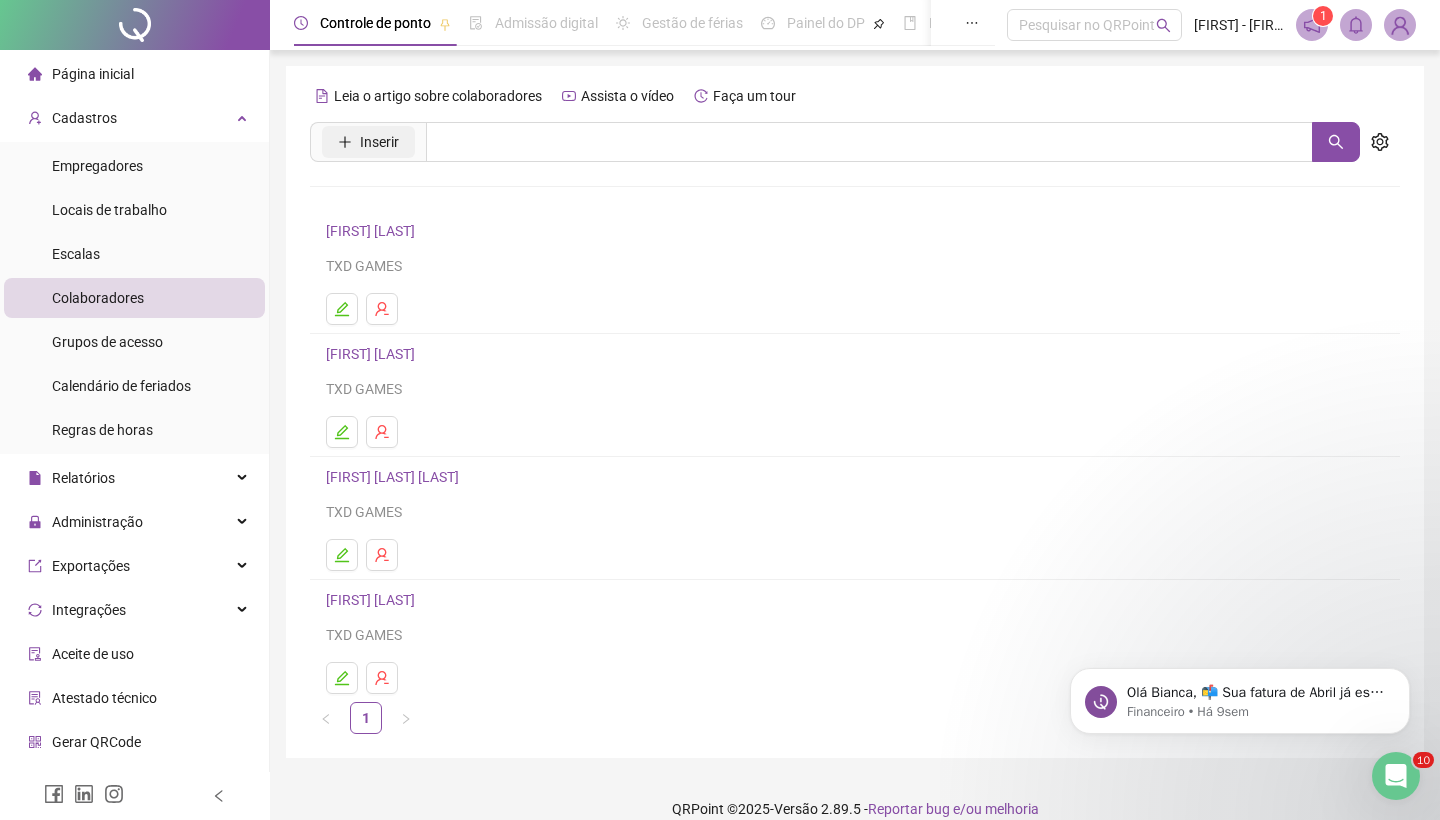 click on "Inserir" at bounding box center (379, 142) 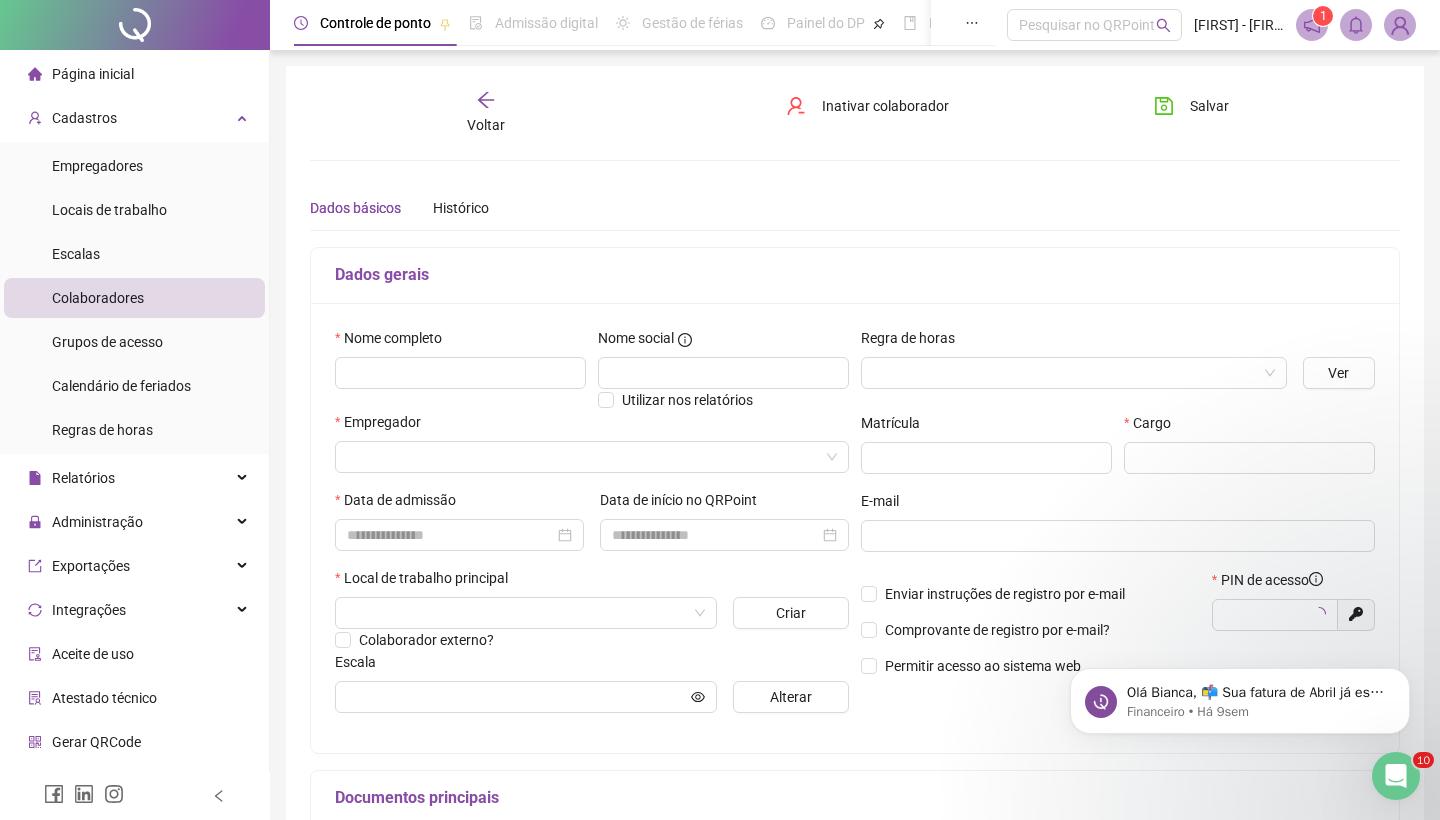 type on "*****" 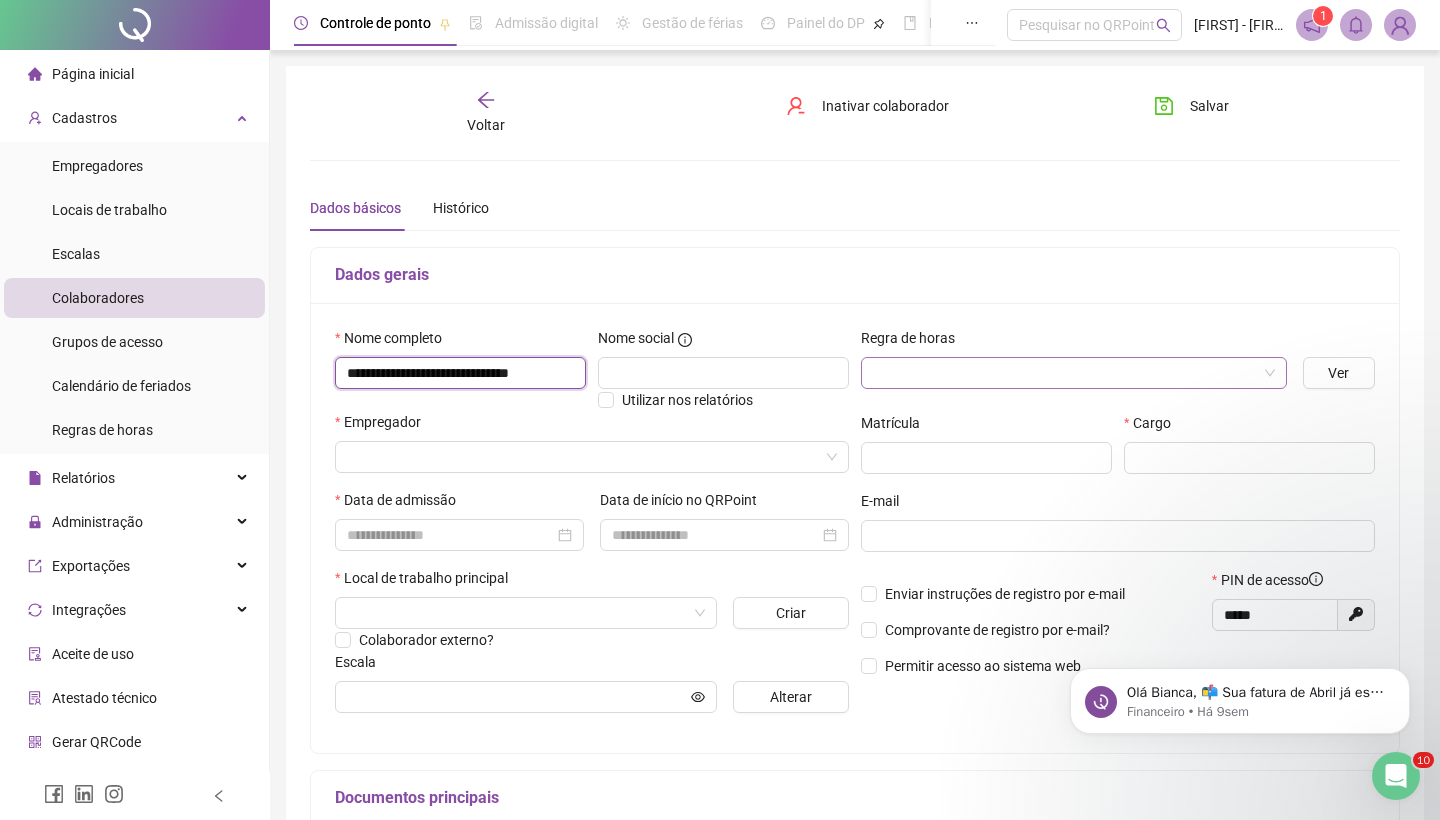 type on "**********" 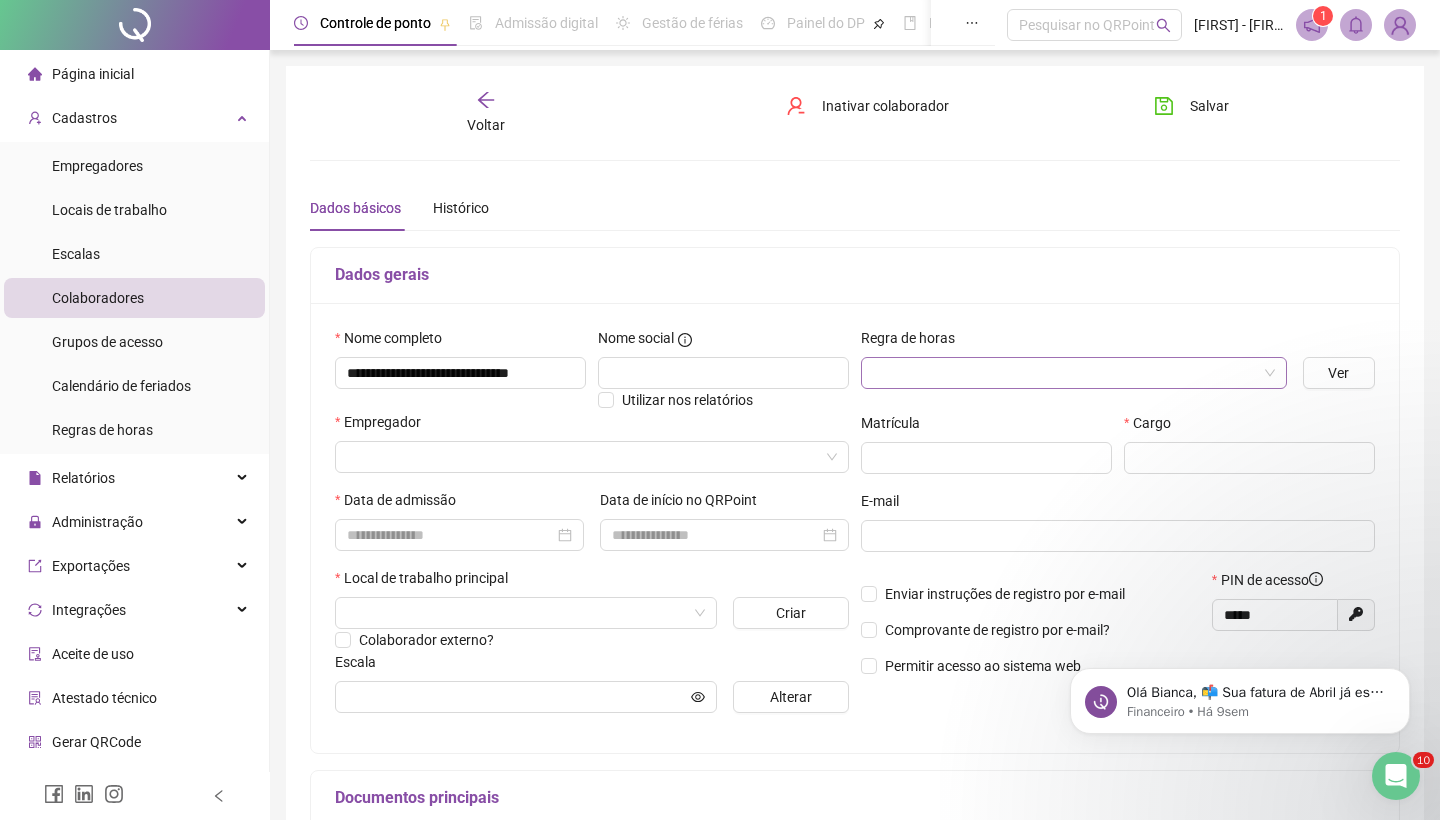 click at bounding box center (1065, 373) 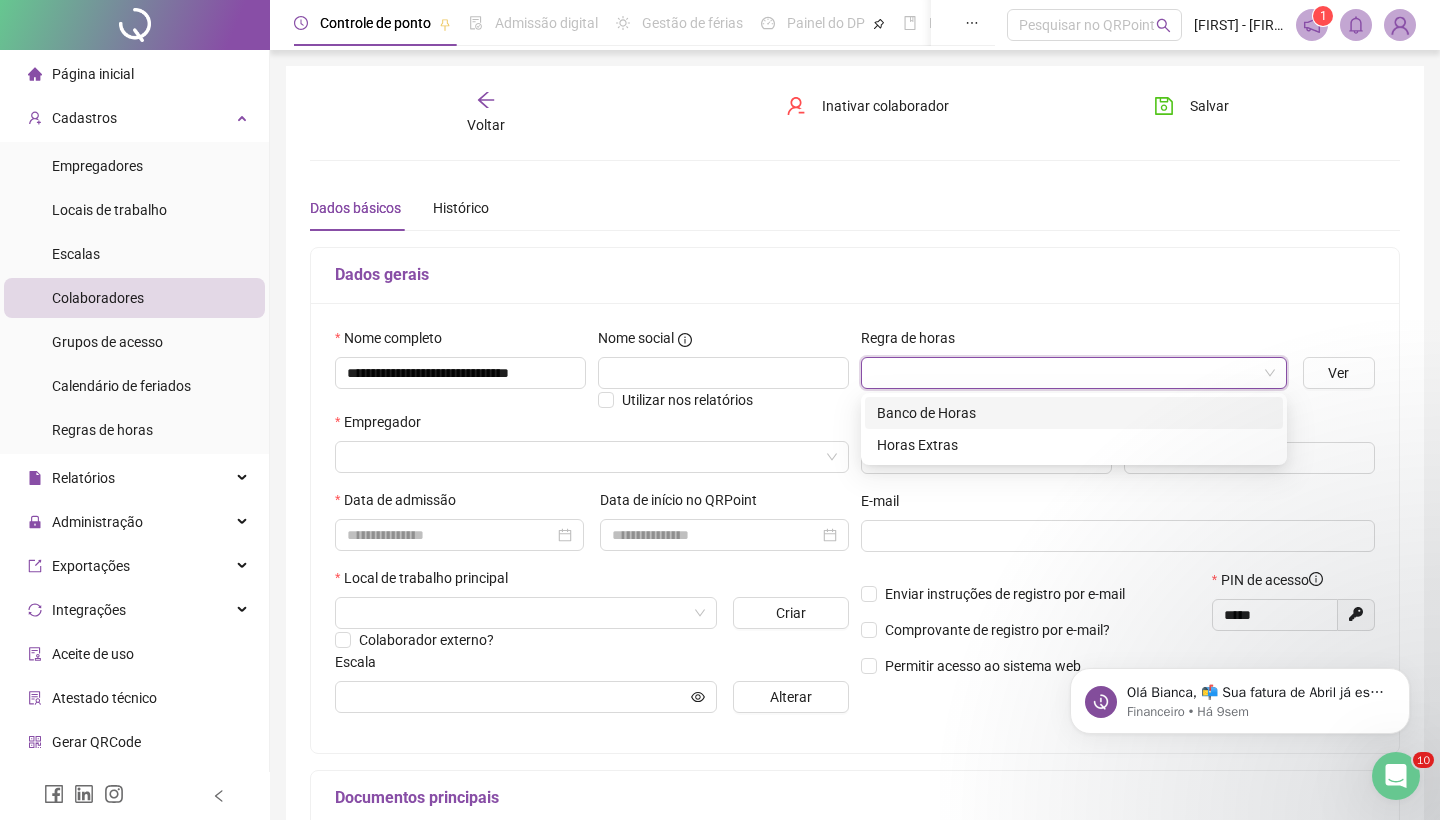 click on "Banco de Horas" at bounding box center (1074, 413) 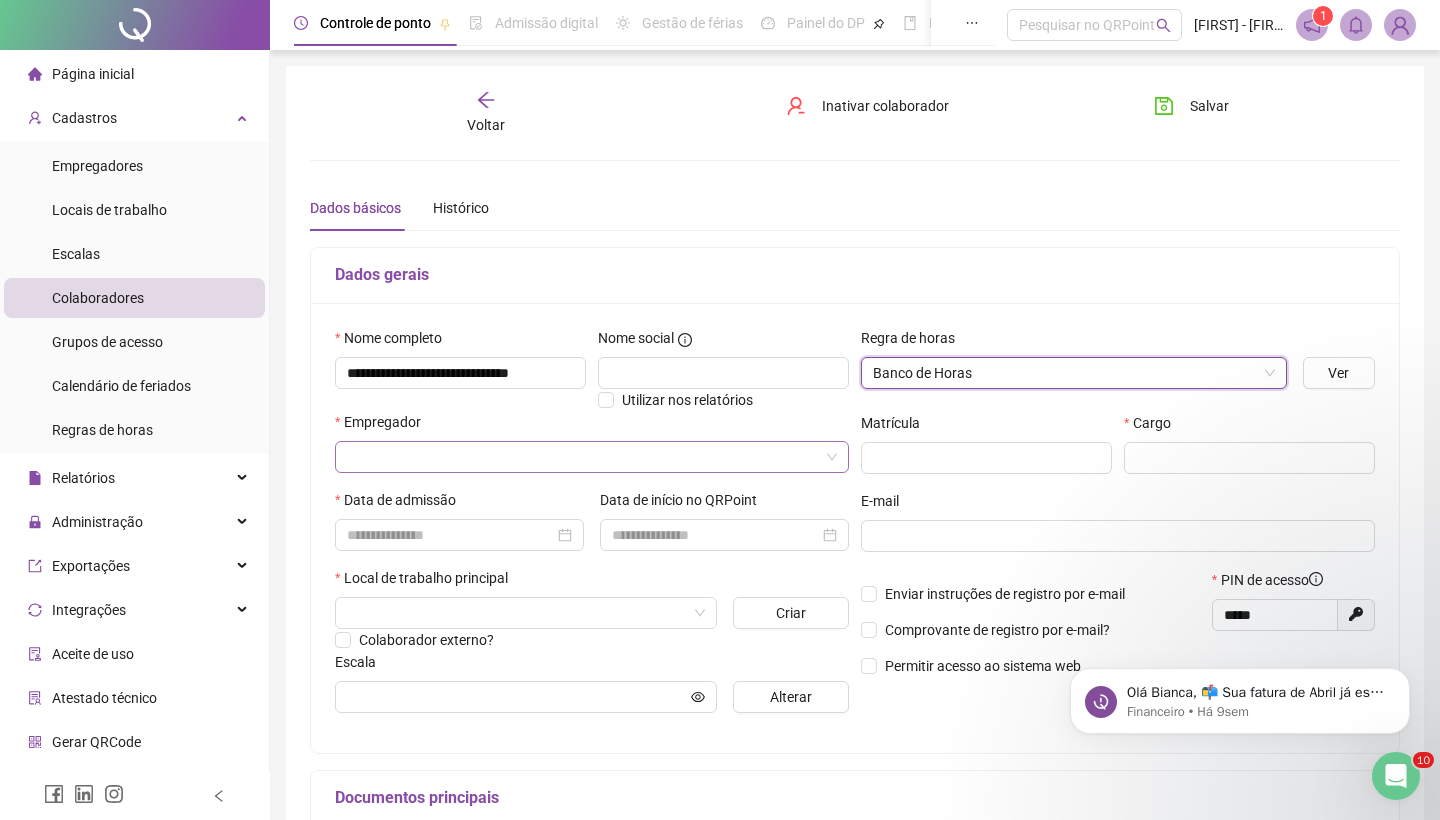 click at bounding box center [583, 457] 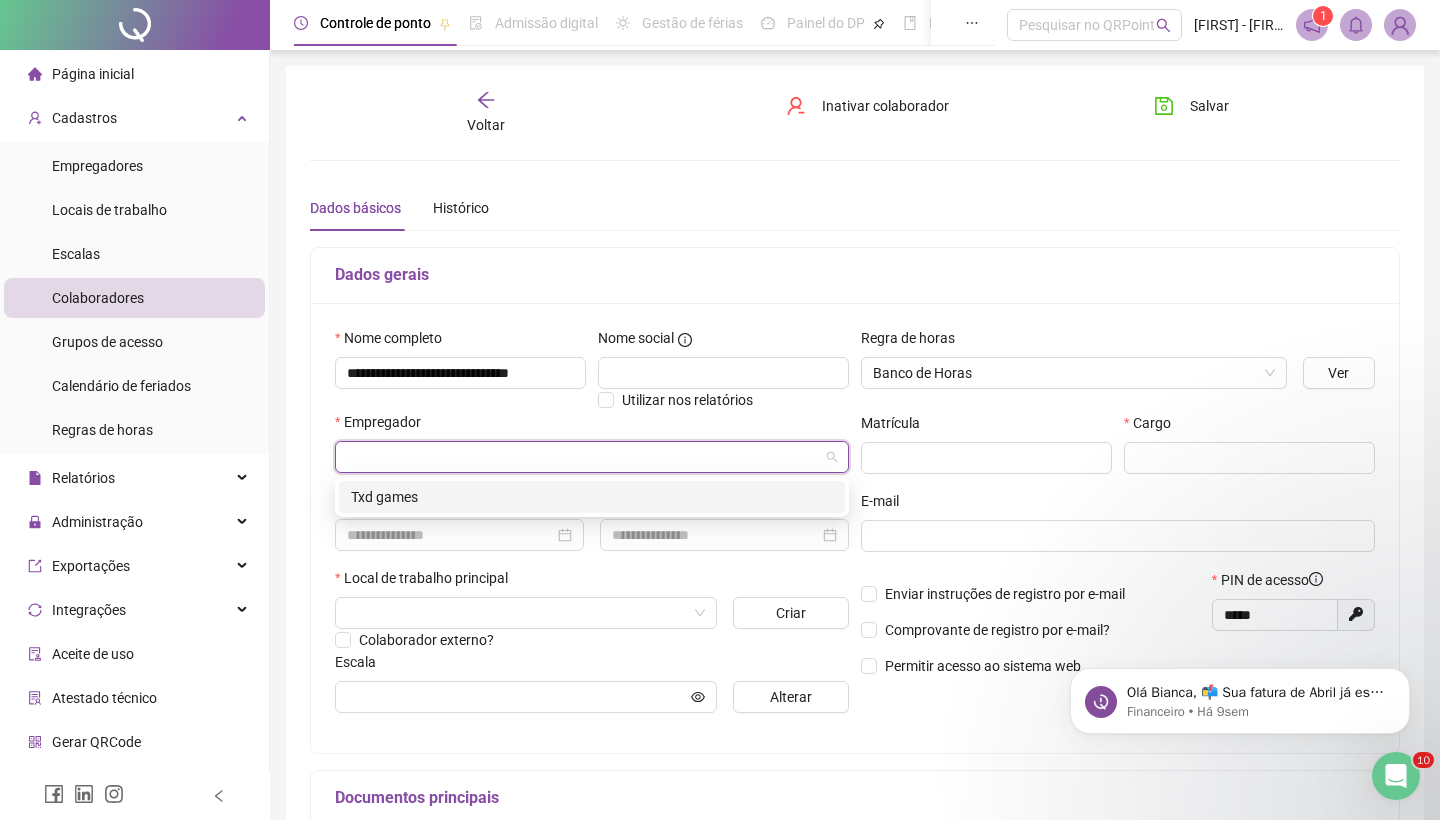 click on "Txd games" at bounding box center [592, 497] 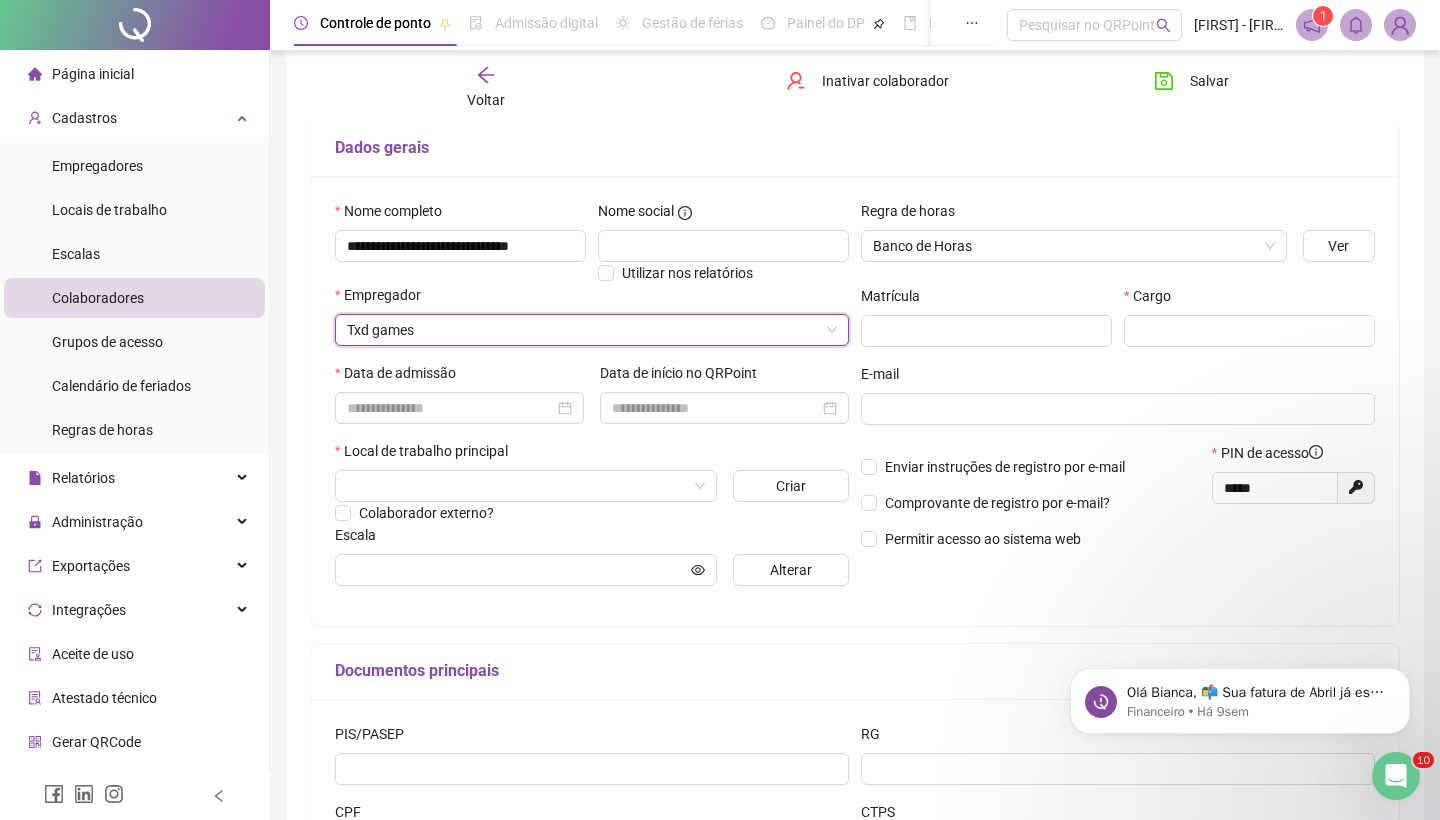scroll, scrollTop: 130, scrollLeft: 0, axis: vertical 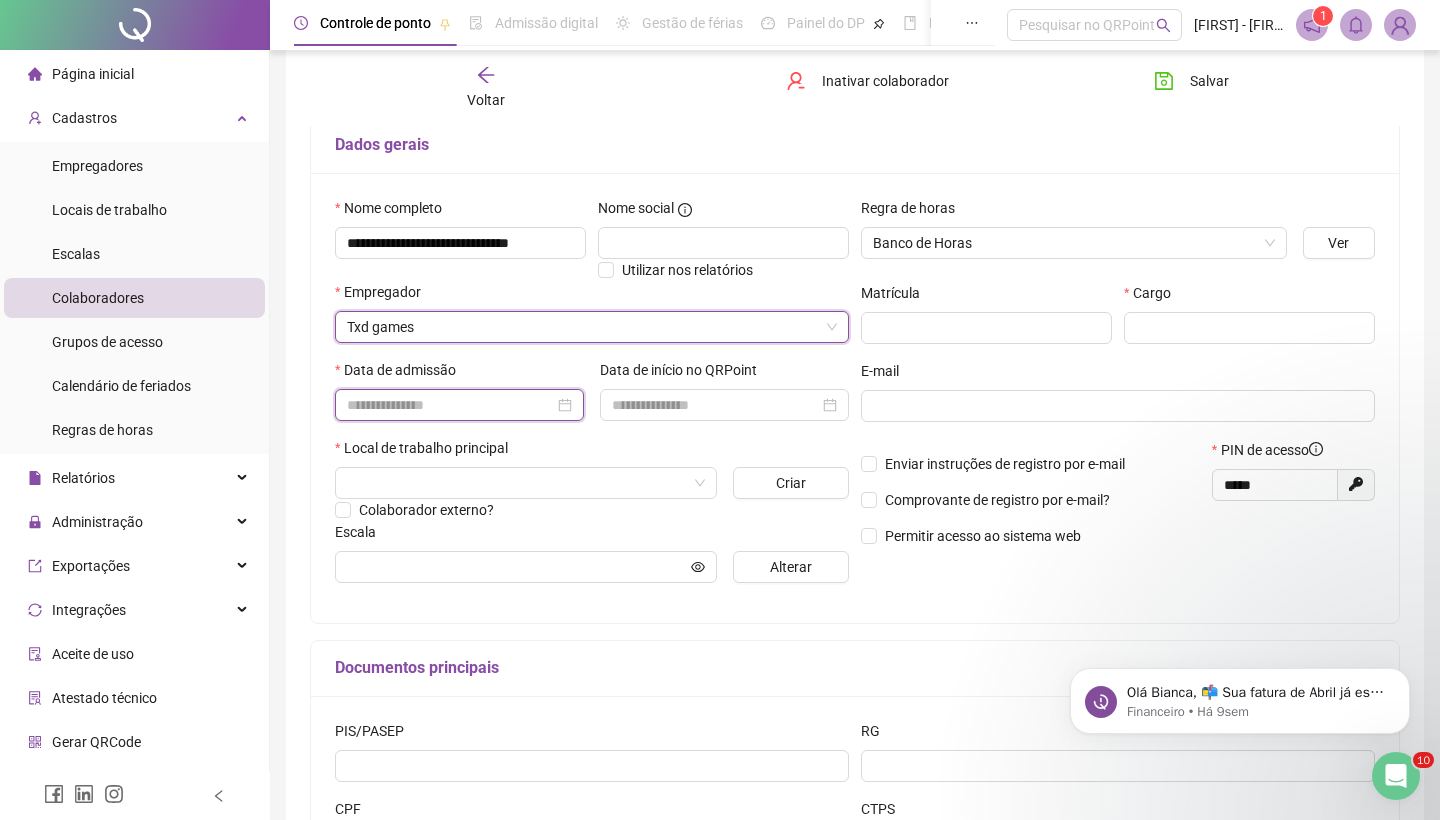 click at bounding box center [450, 405] 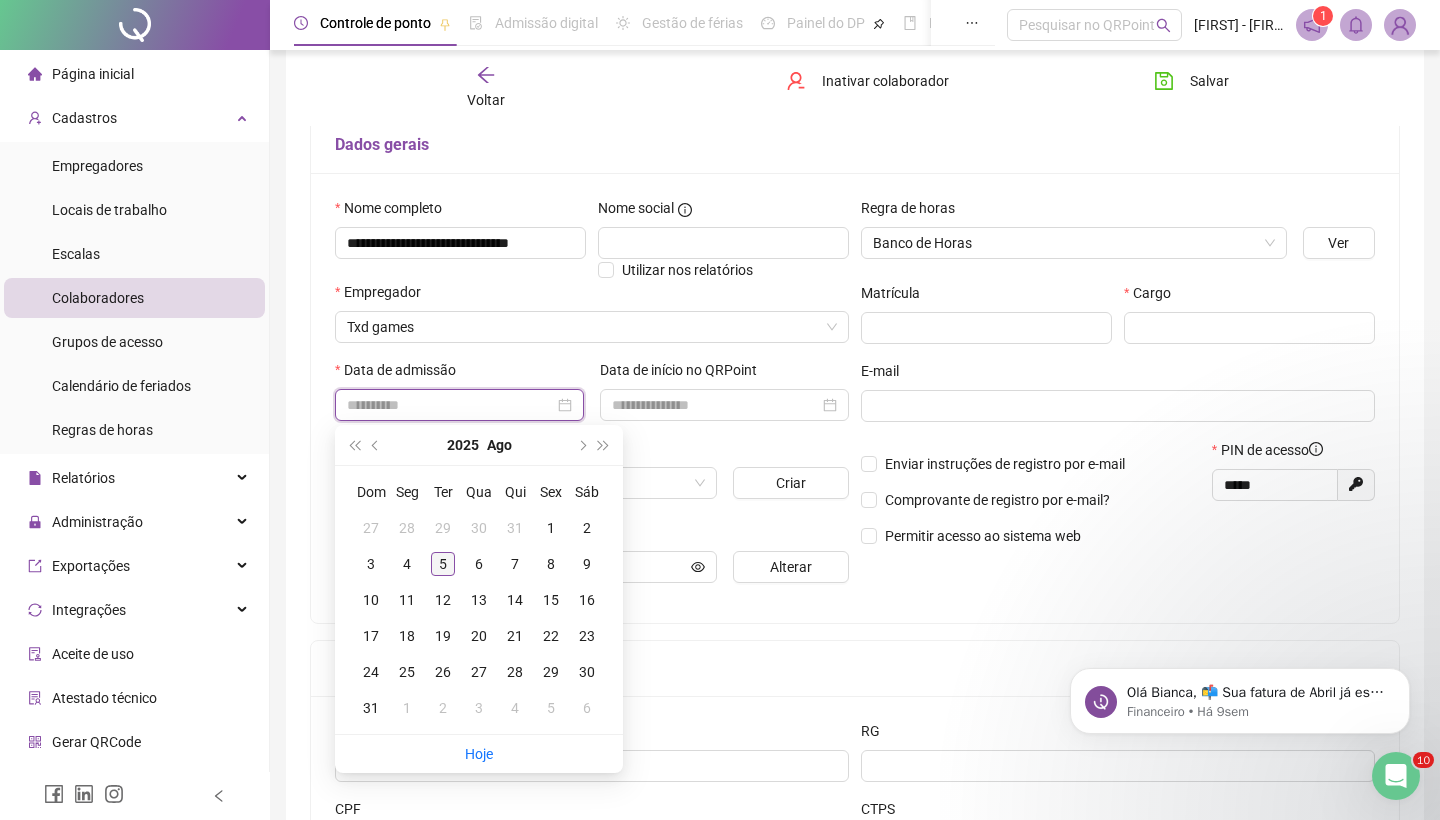 type on "**********" 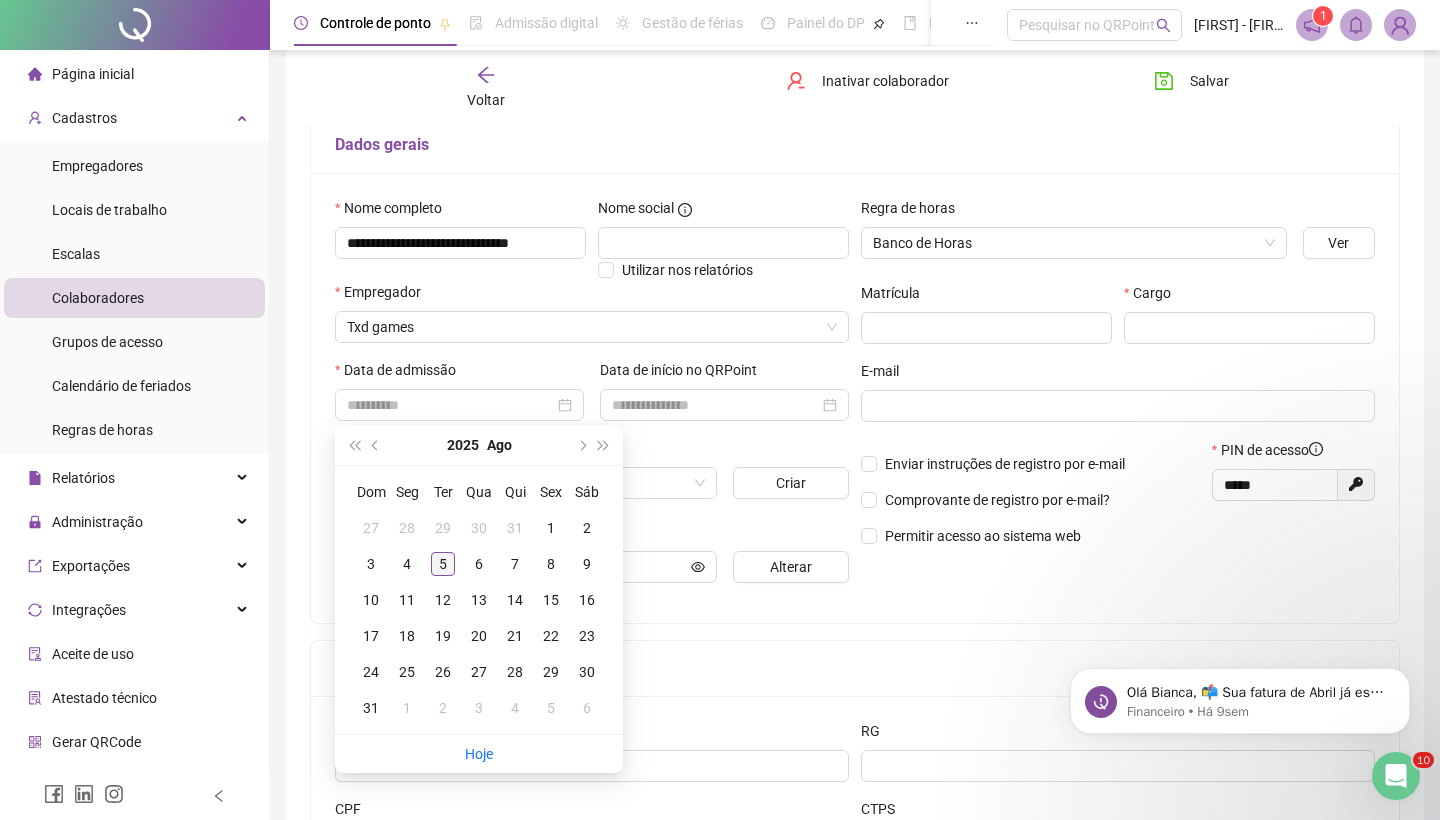click on "5" at bounding box center (443, 564) 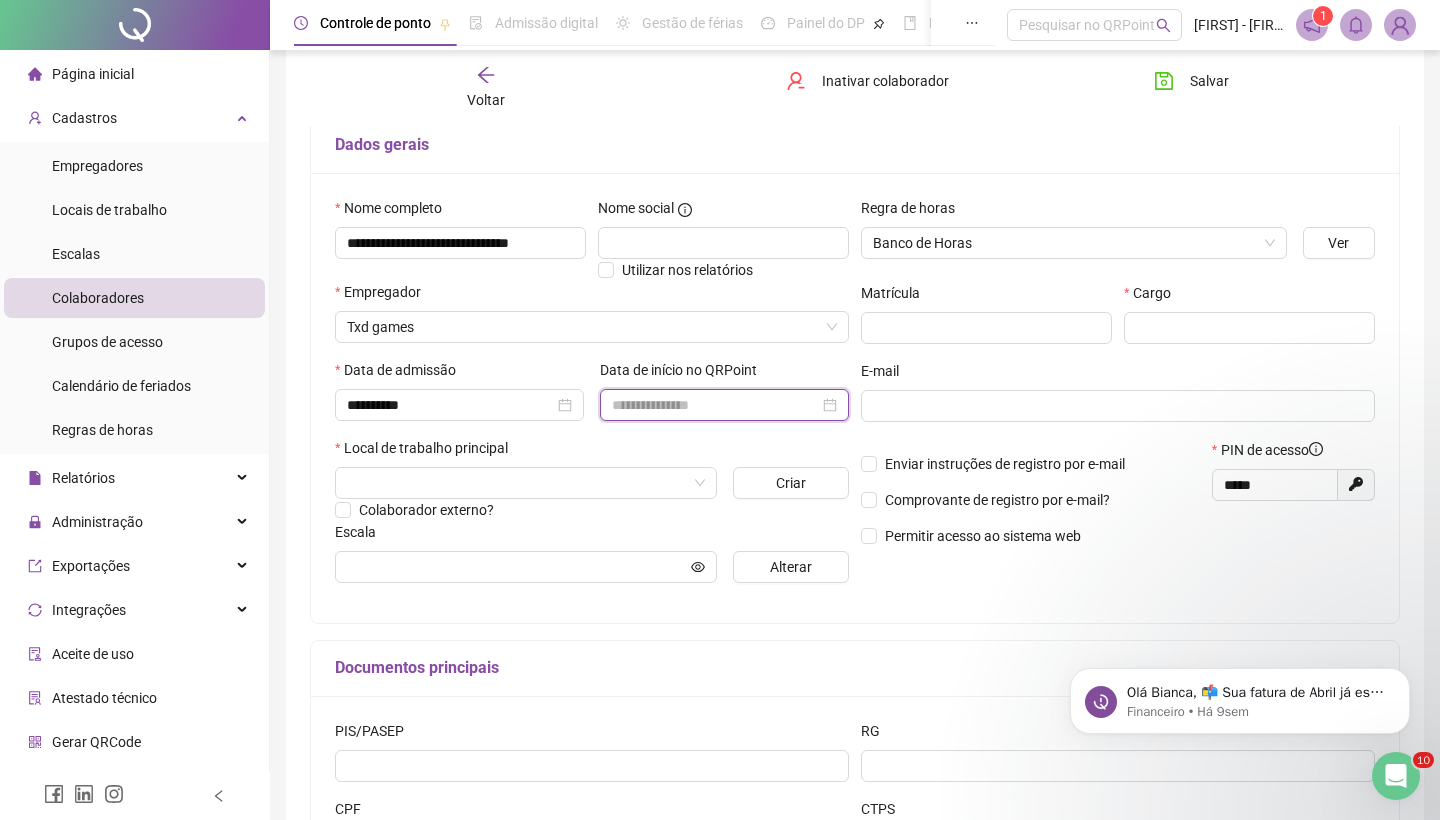 click at bounding box center (715, 405) 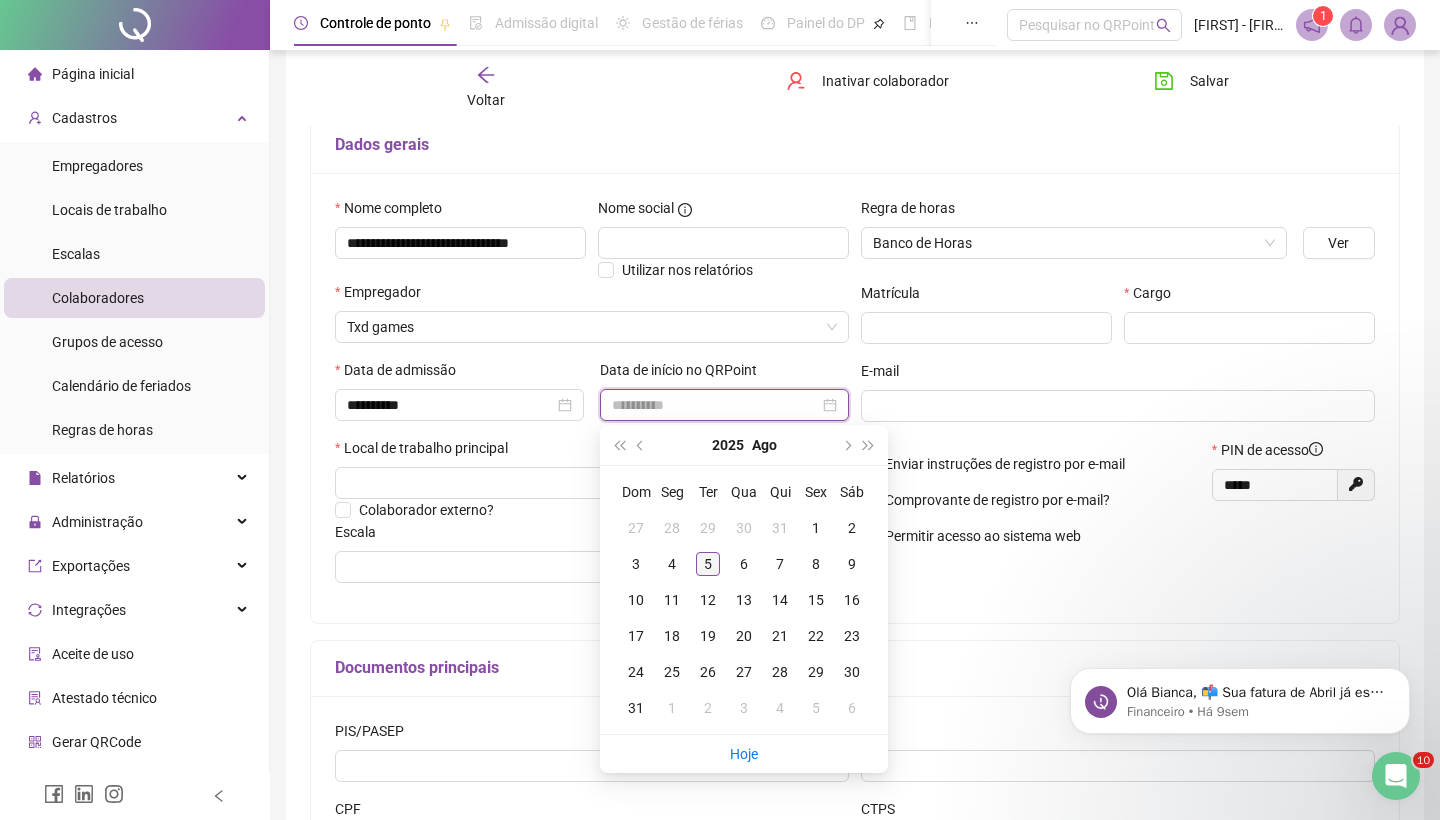 type on "**********" 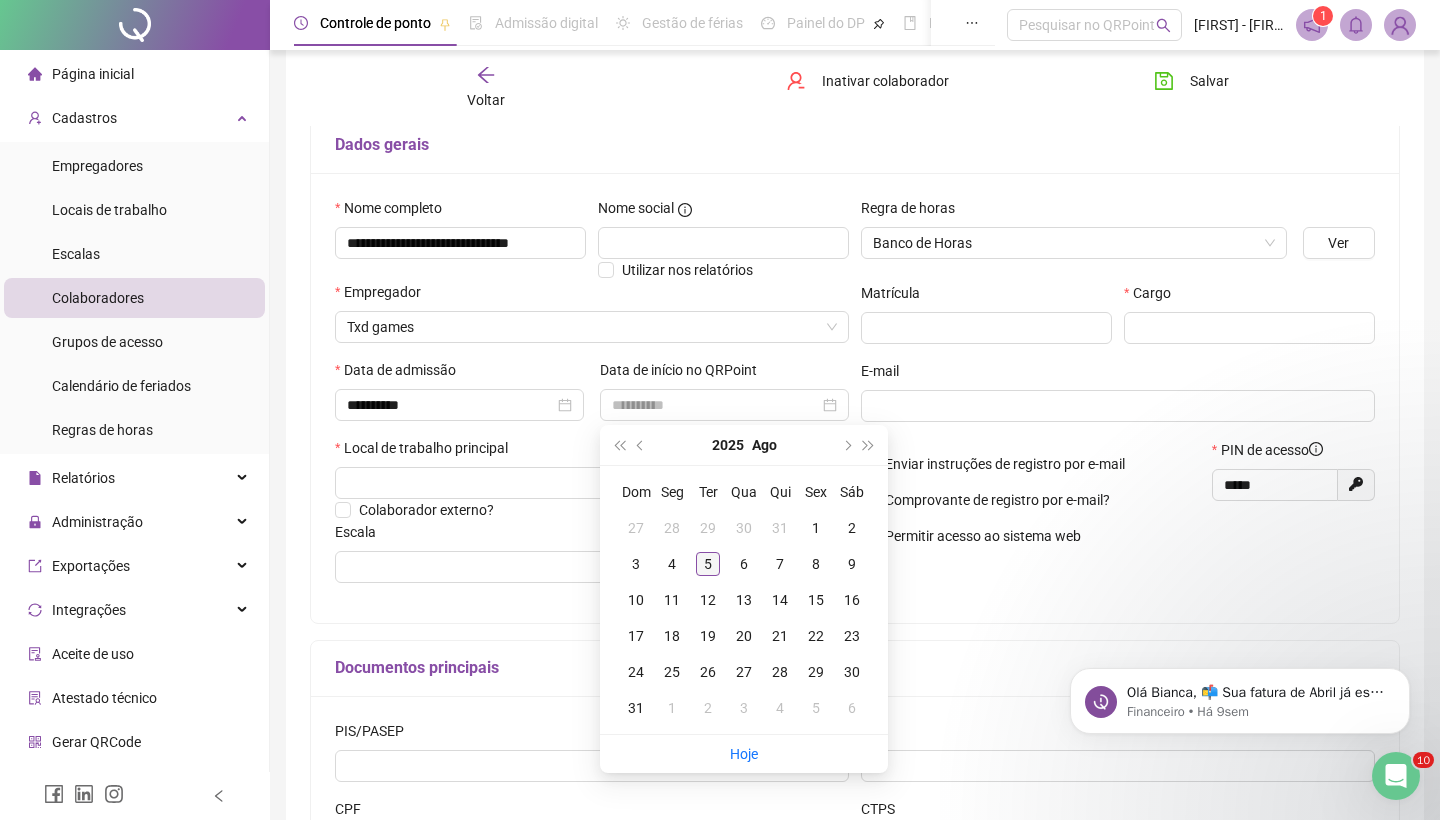 click on "5" at bounding box center [708, 564] 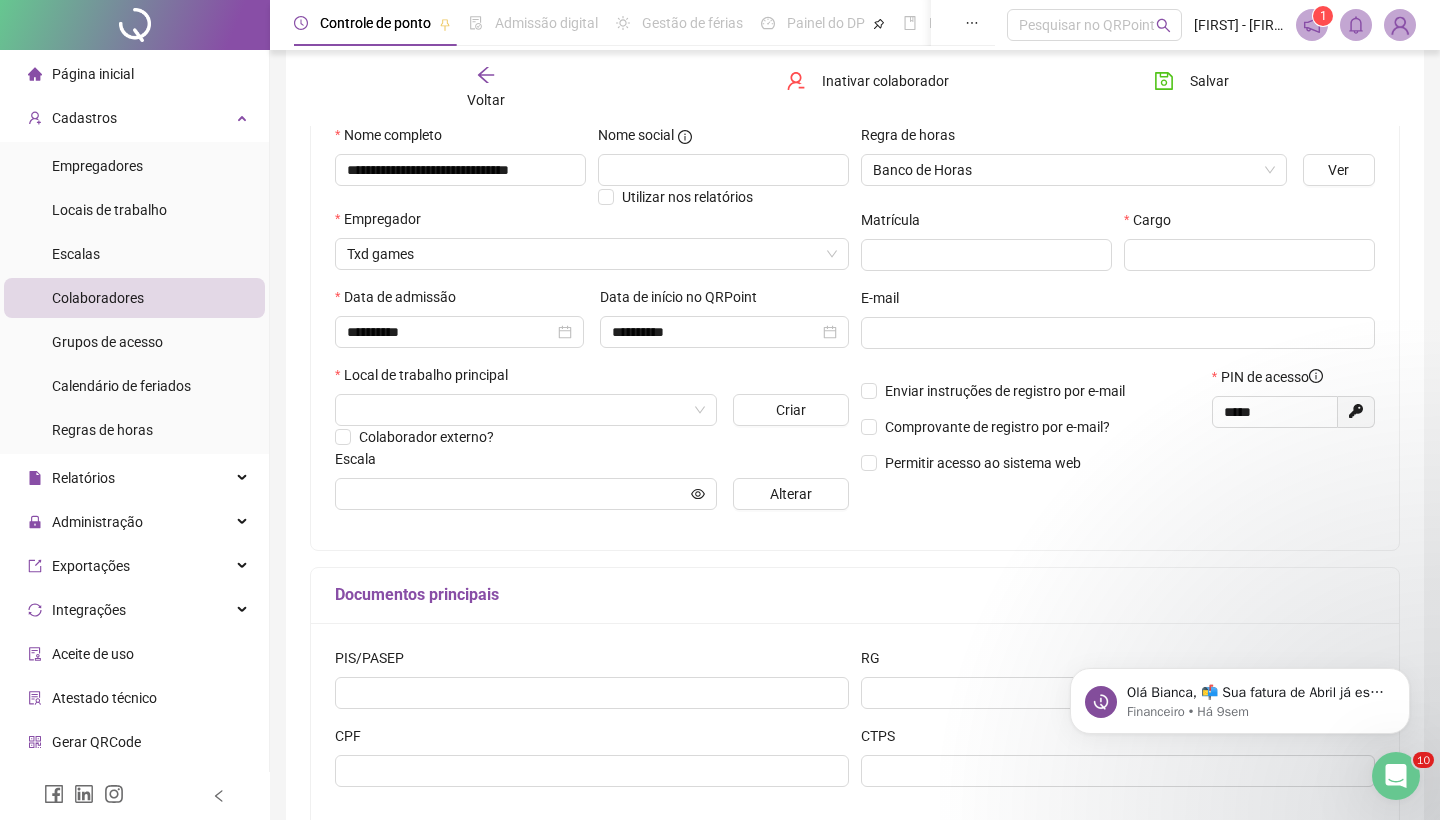 scroll, scrollTop: 205, scrollLeft: 0, axis: vertical 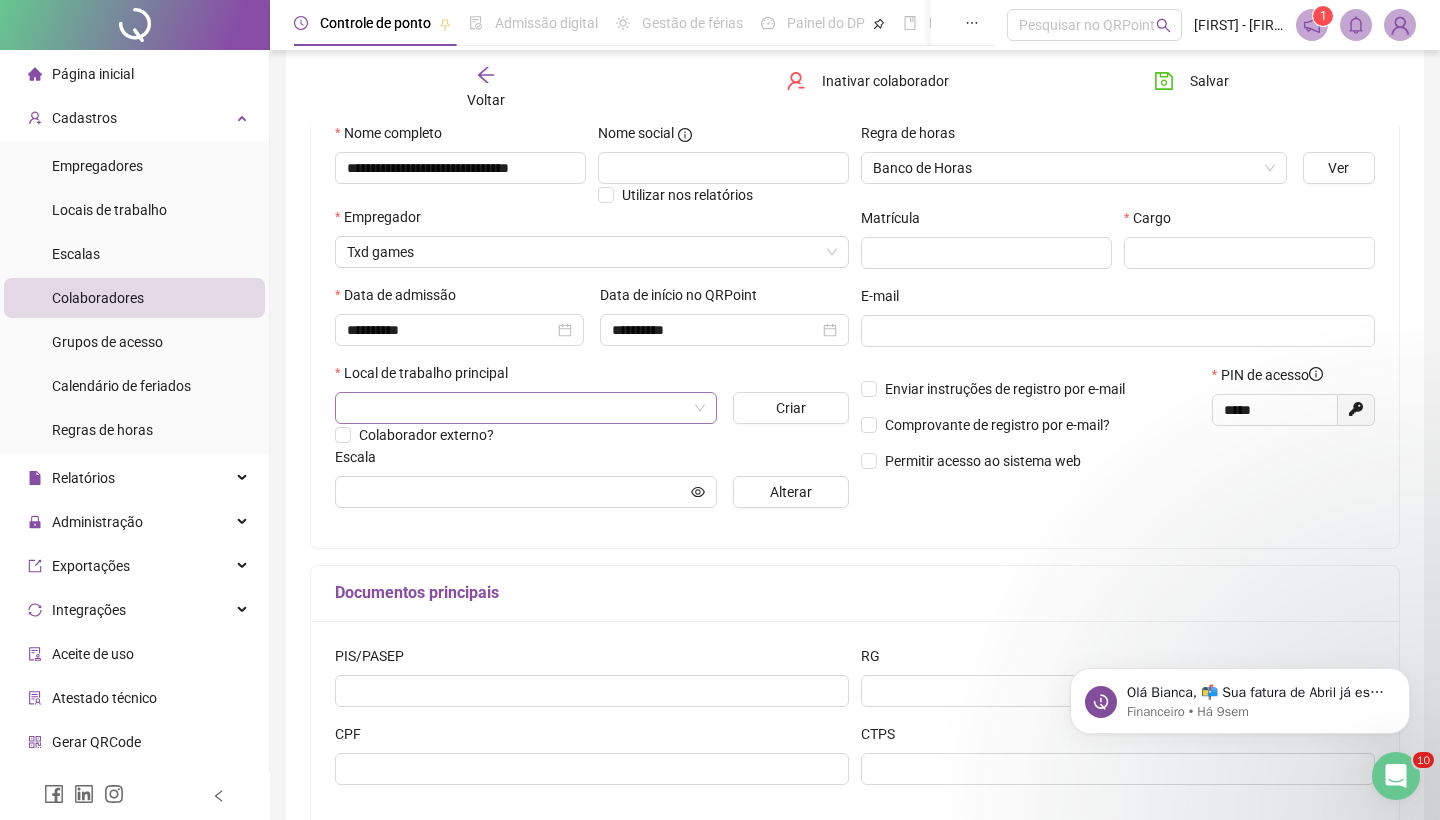 click at bounding box center (517, 408) 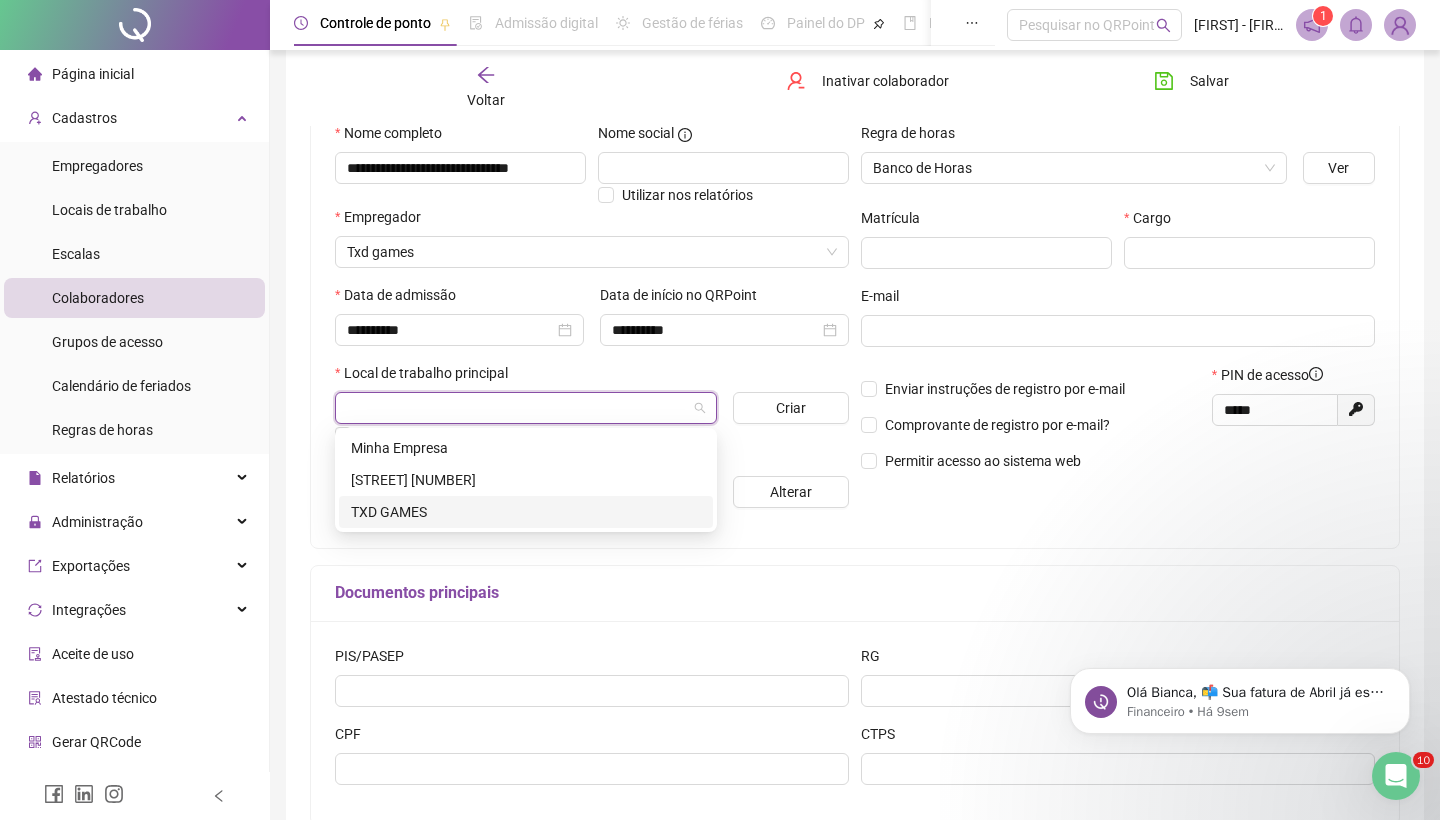 click on "TXD GAMES" at bounding box center (526, 512) 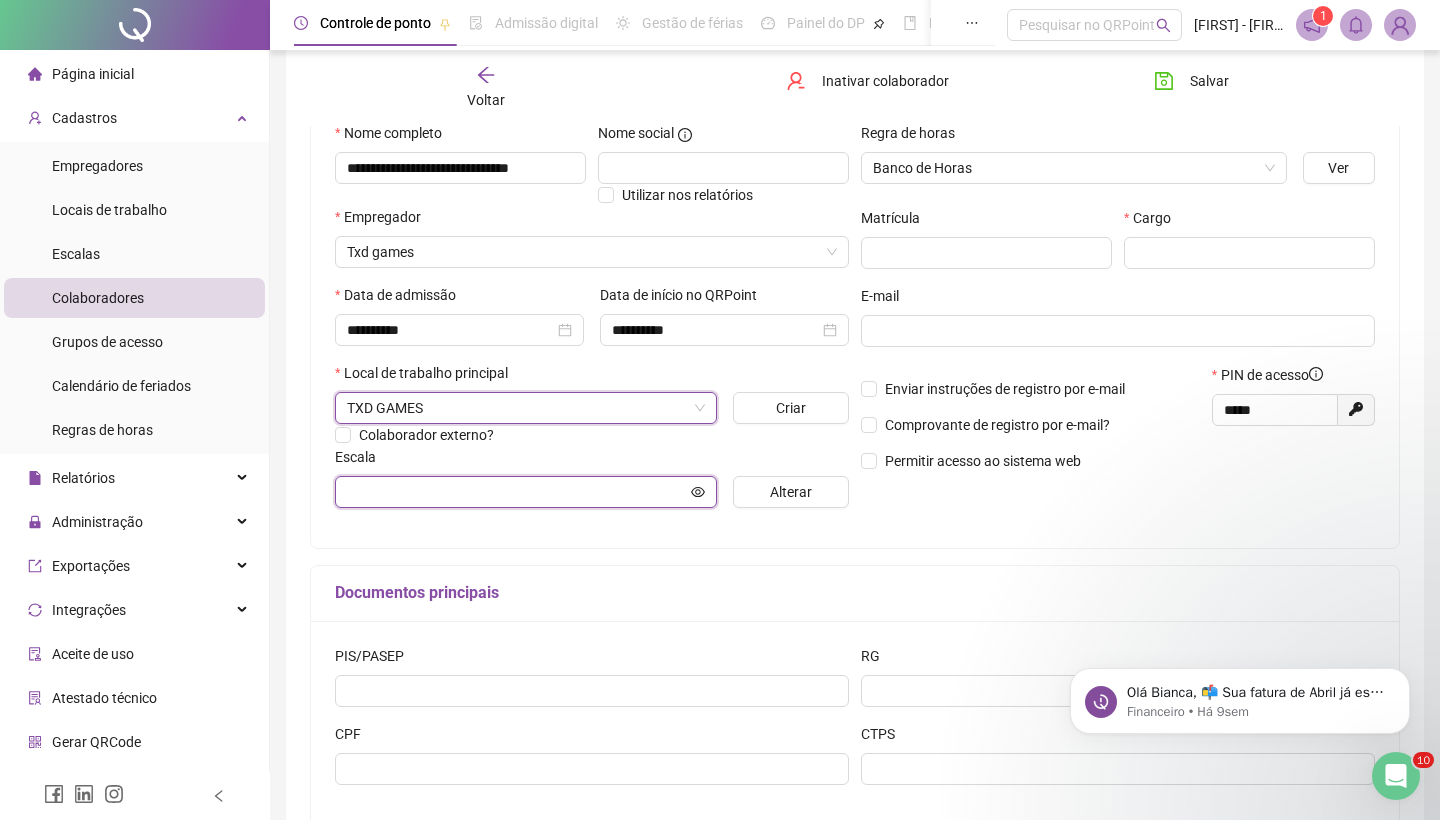 click at bounding box center (517, 492) 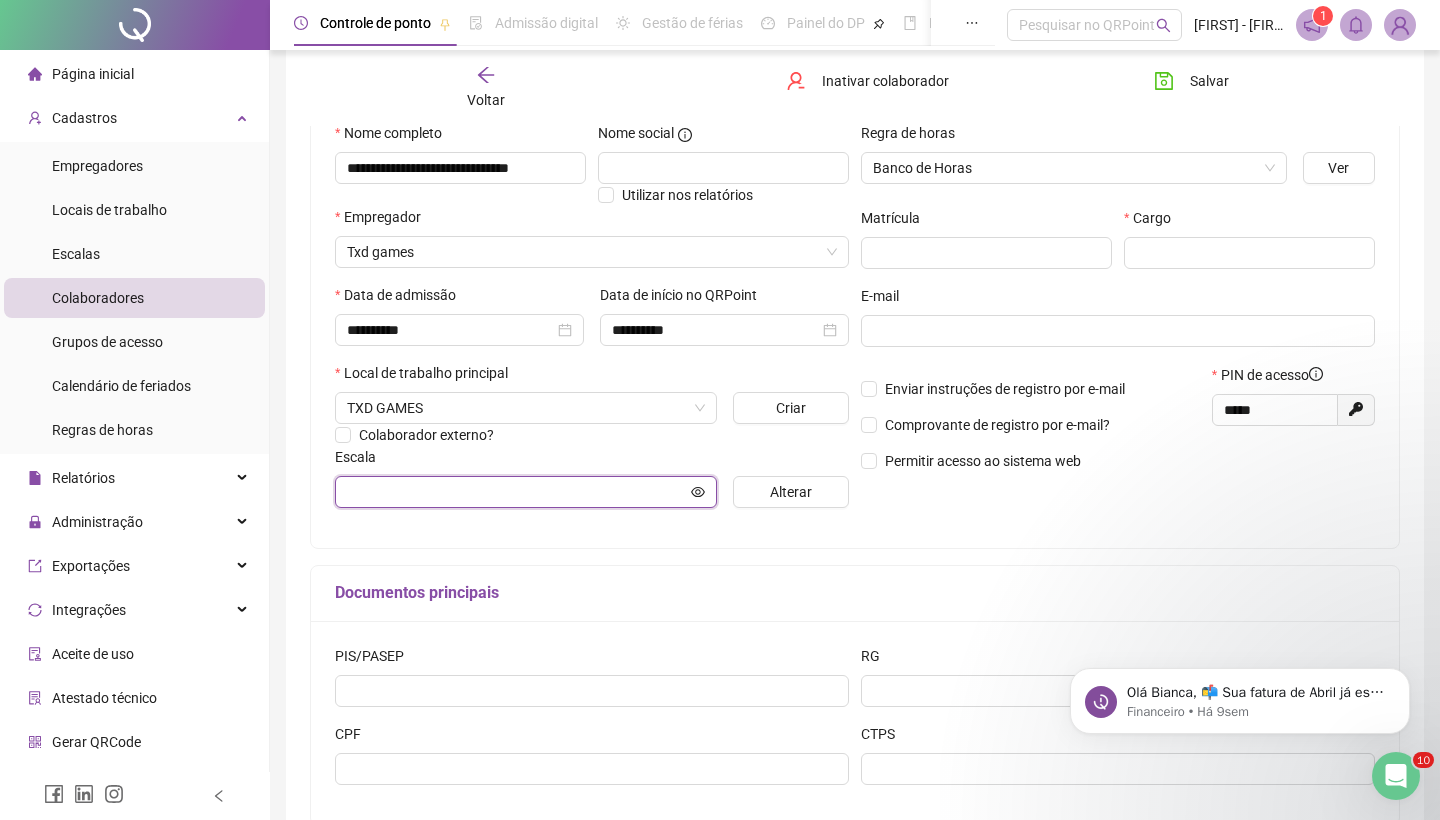 click 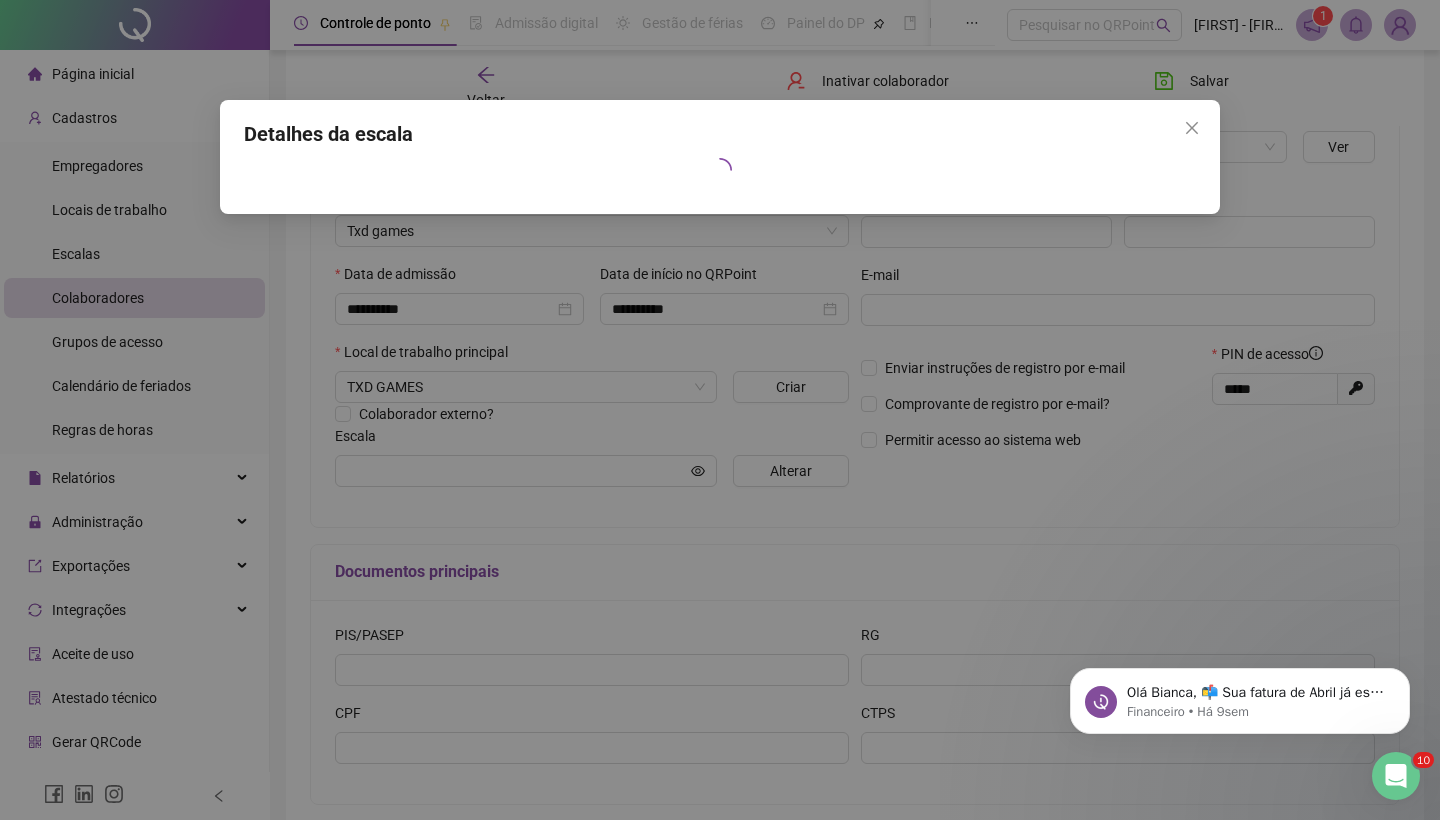 scroll, scrollTop: 243, scrollLeft: 0, axis: vertical 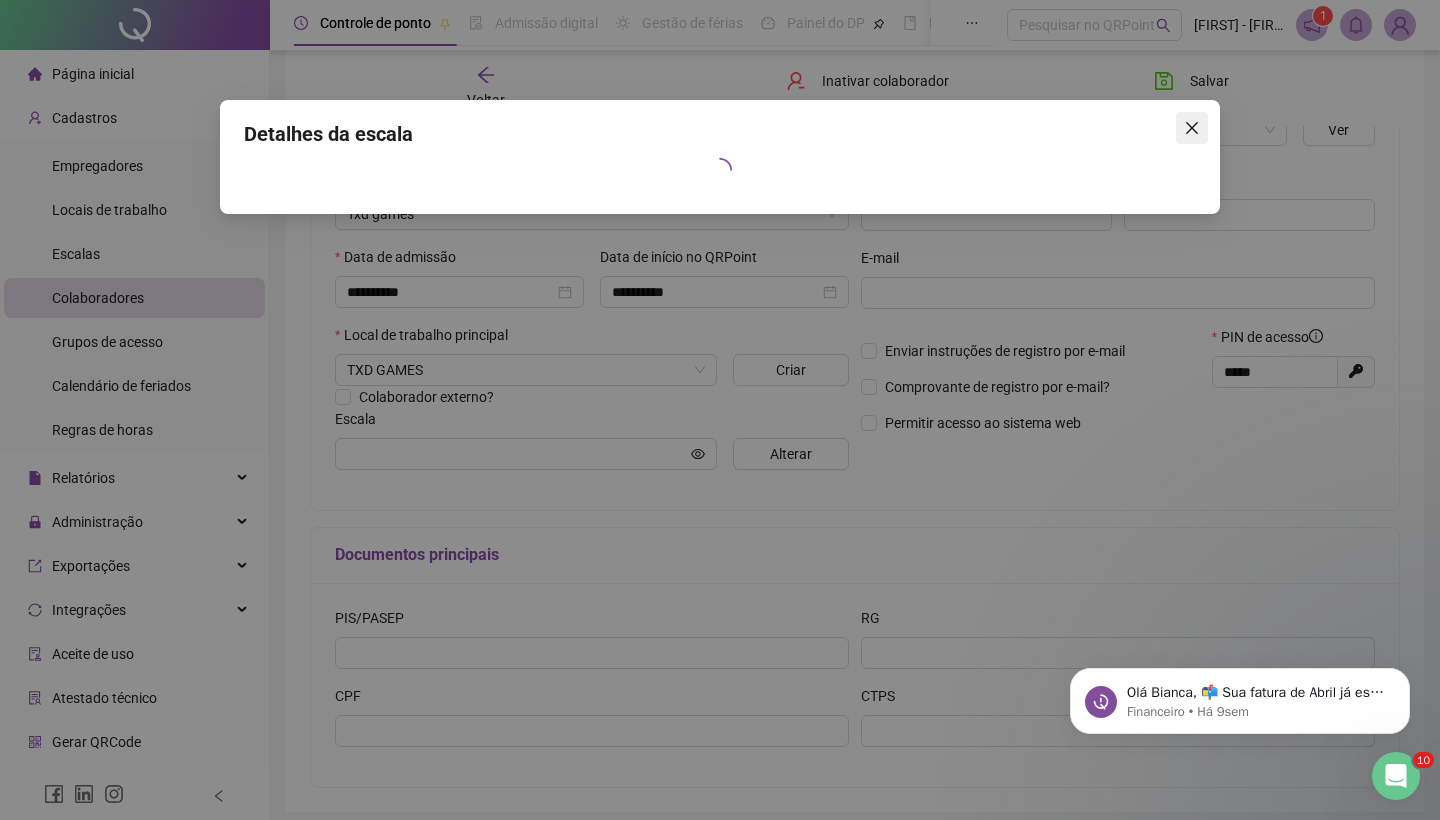 click 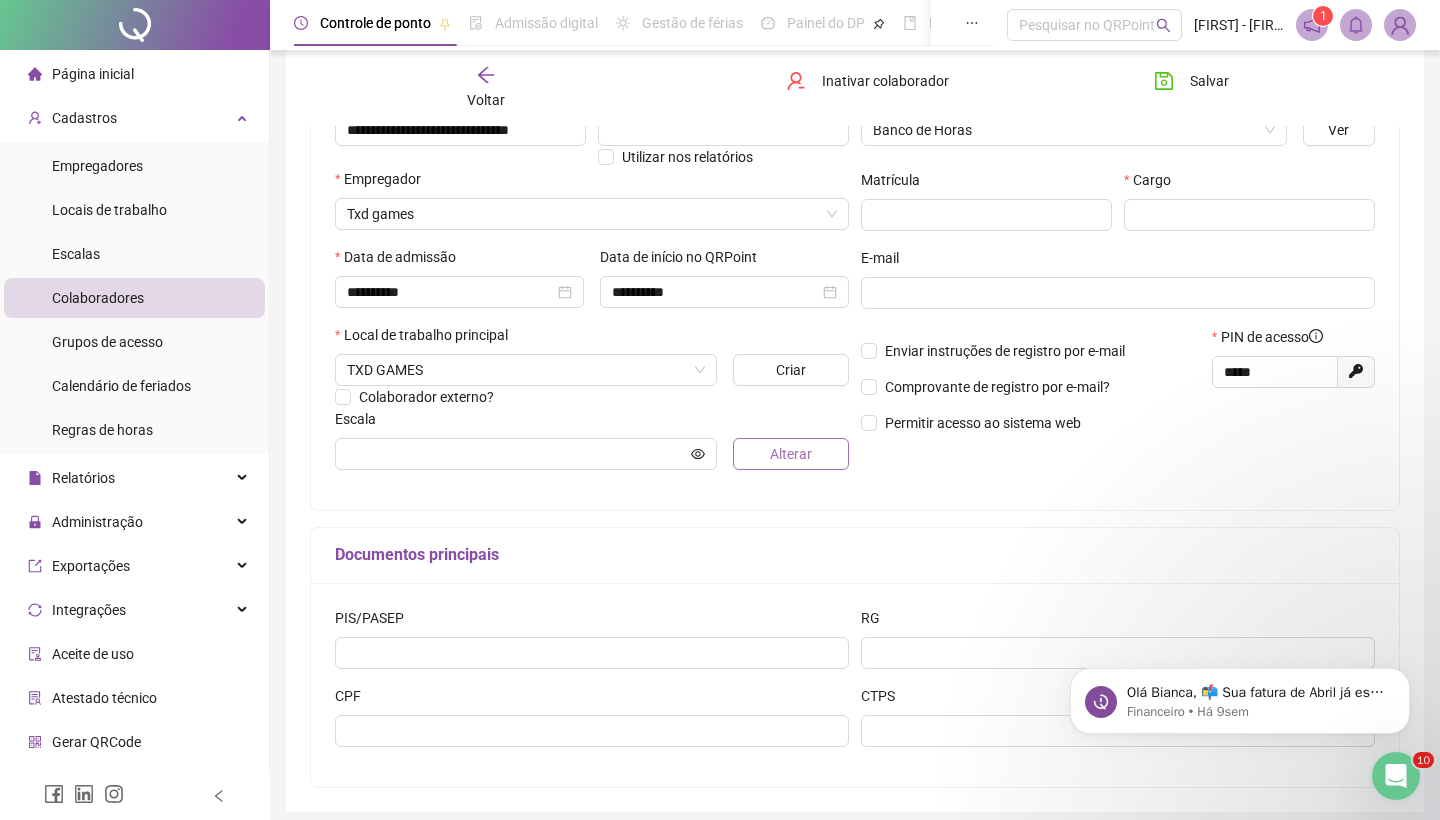 click on "Alterar" at bounding box center [791, 454] 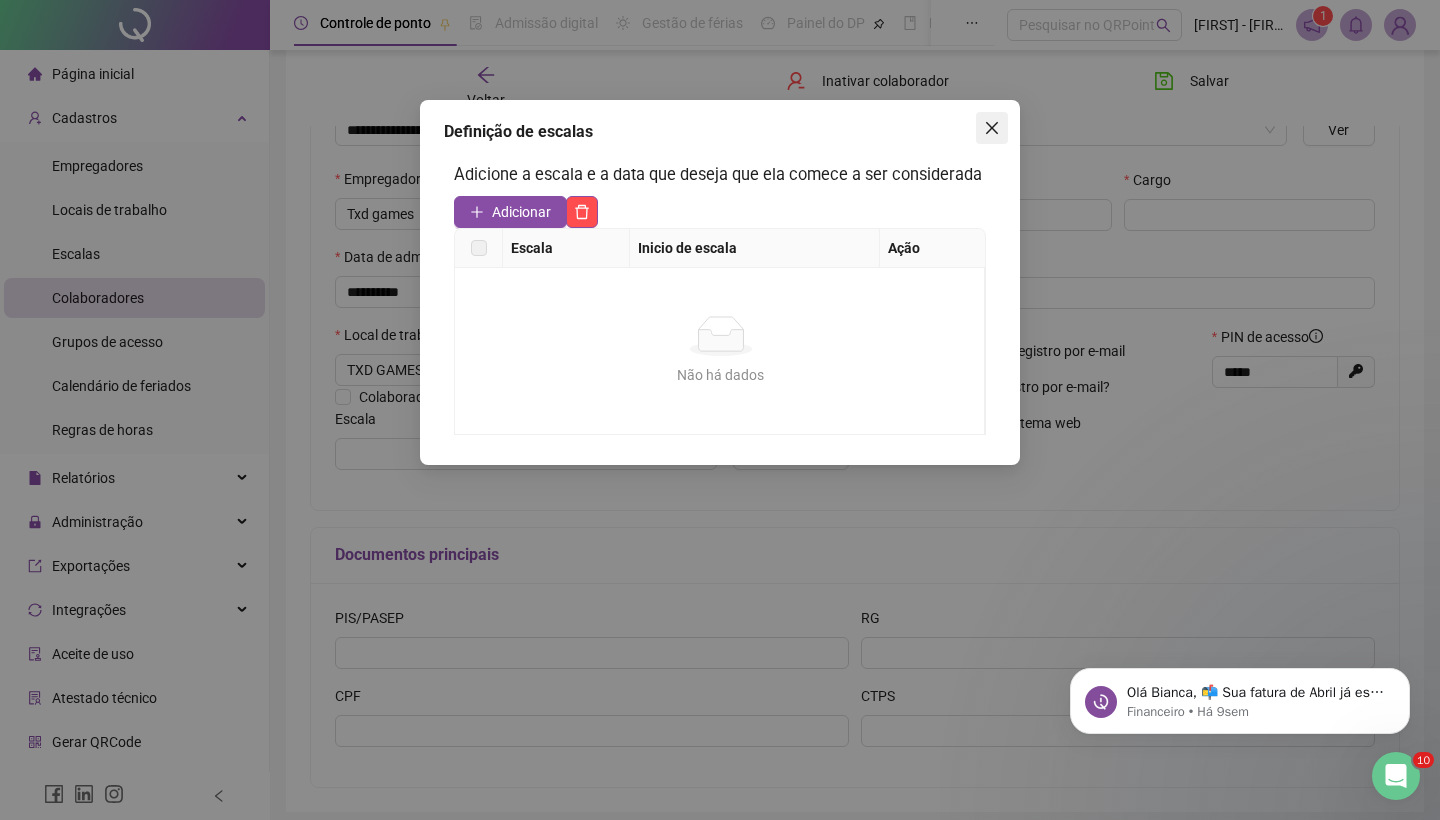 click 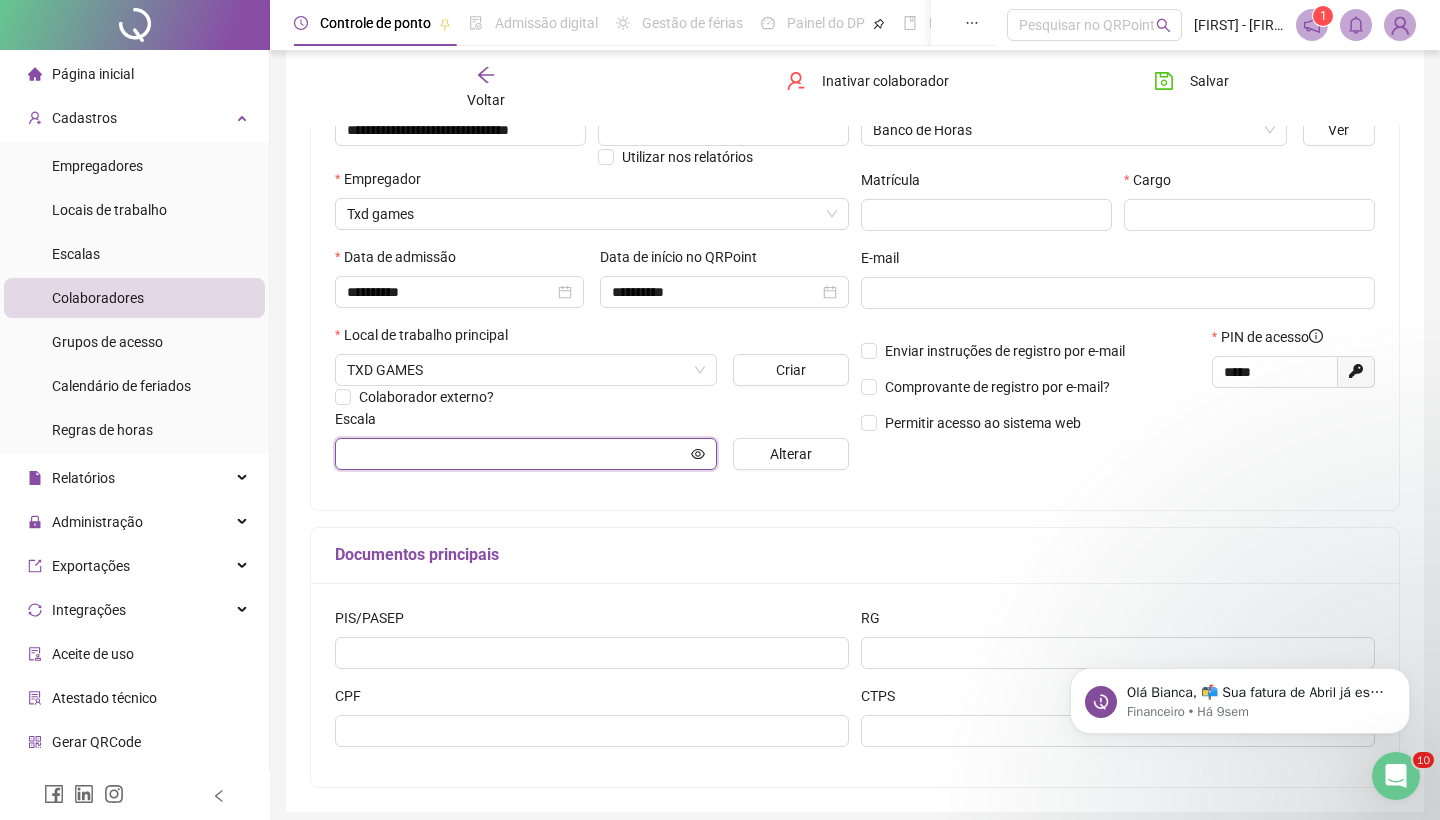 click 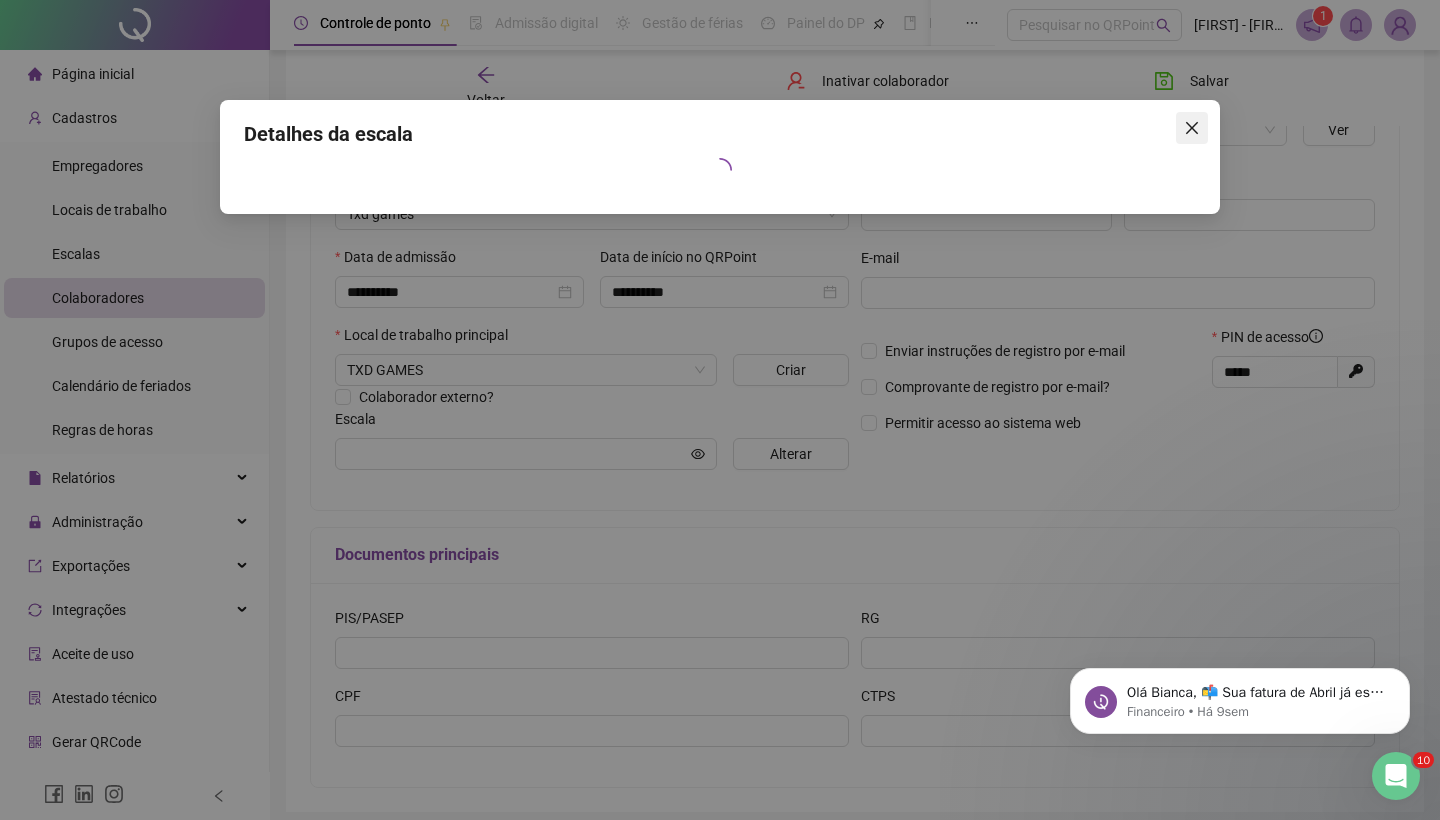 click 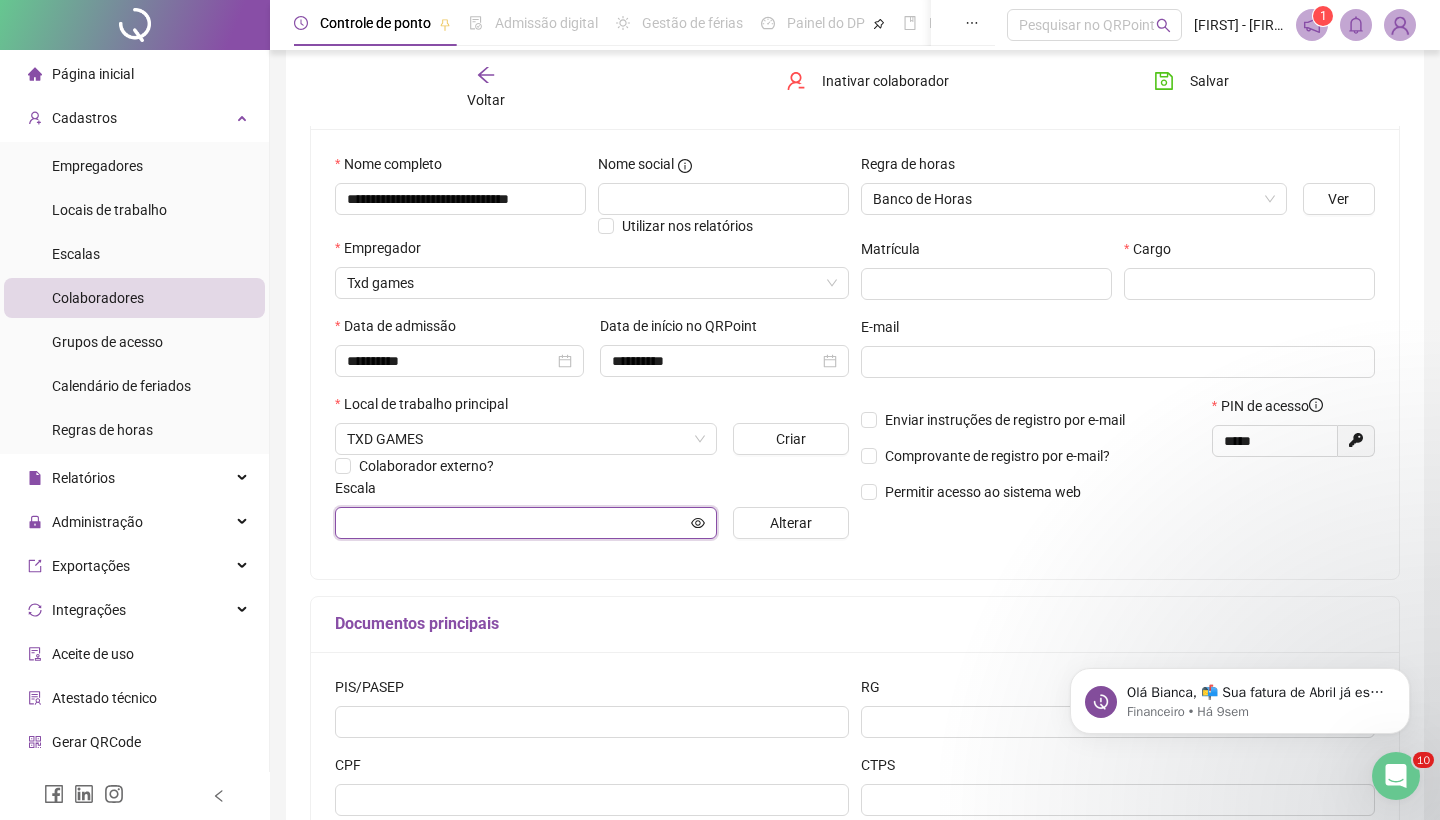 scroll, scrollTop: 168, scrollLeft: 0, axis: vertical 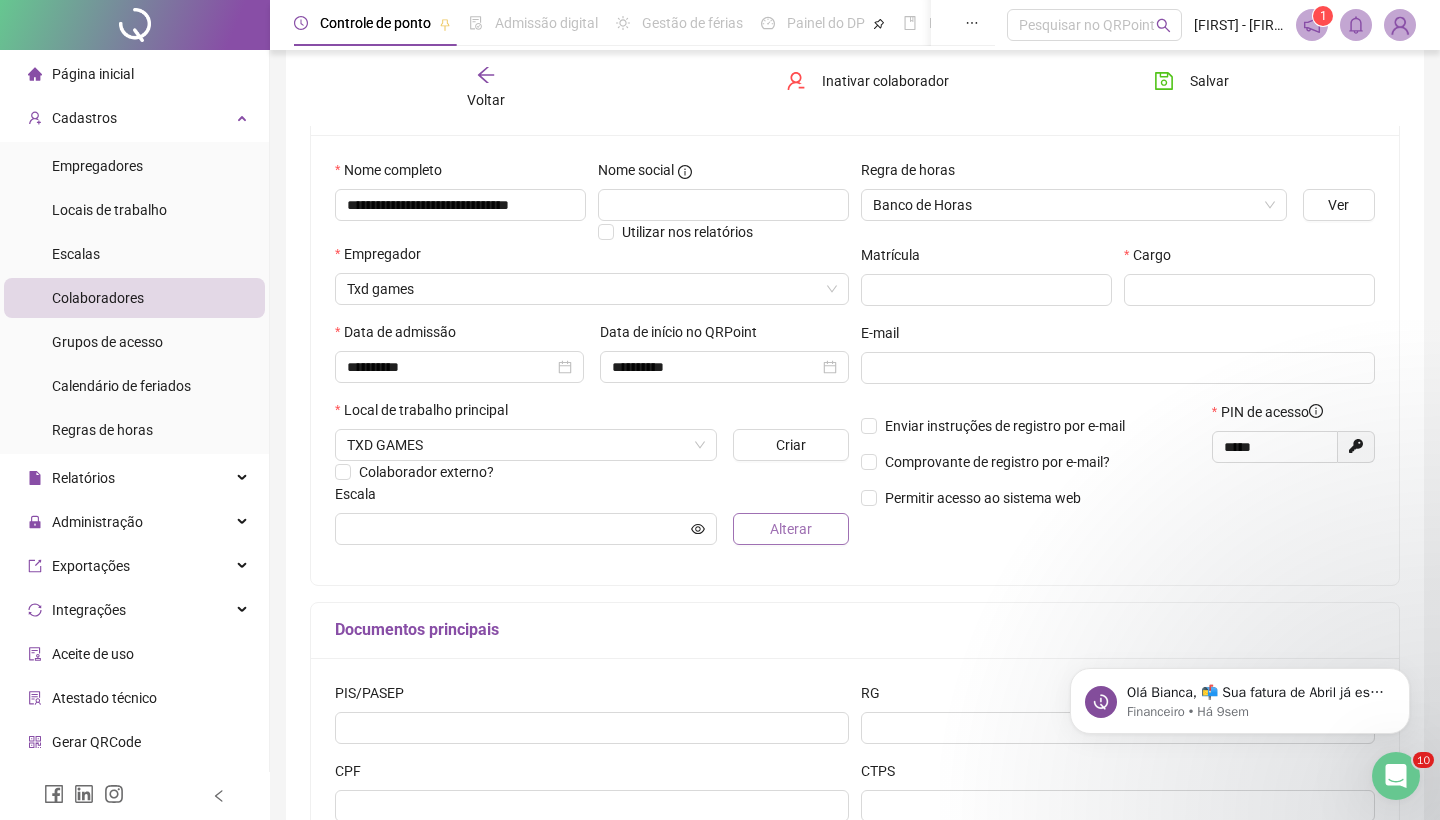click on "Alterar" at bounding box center (791, 529) 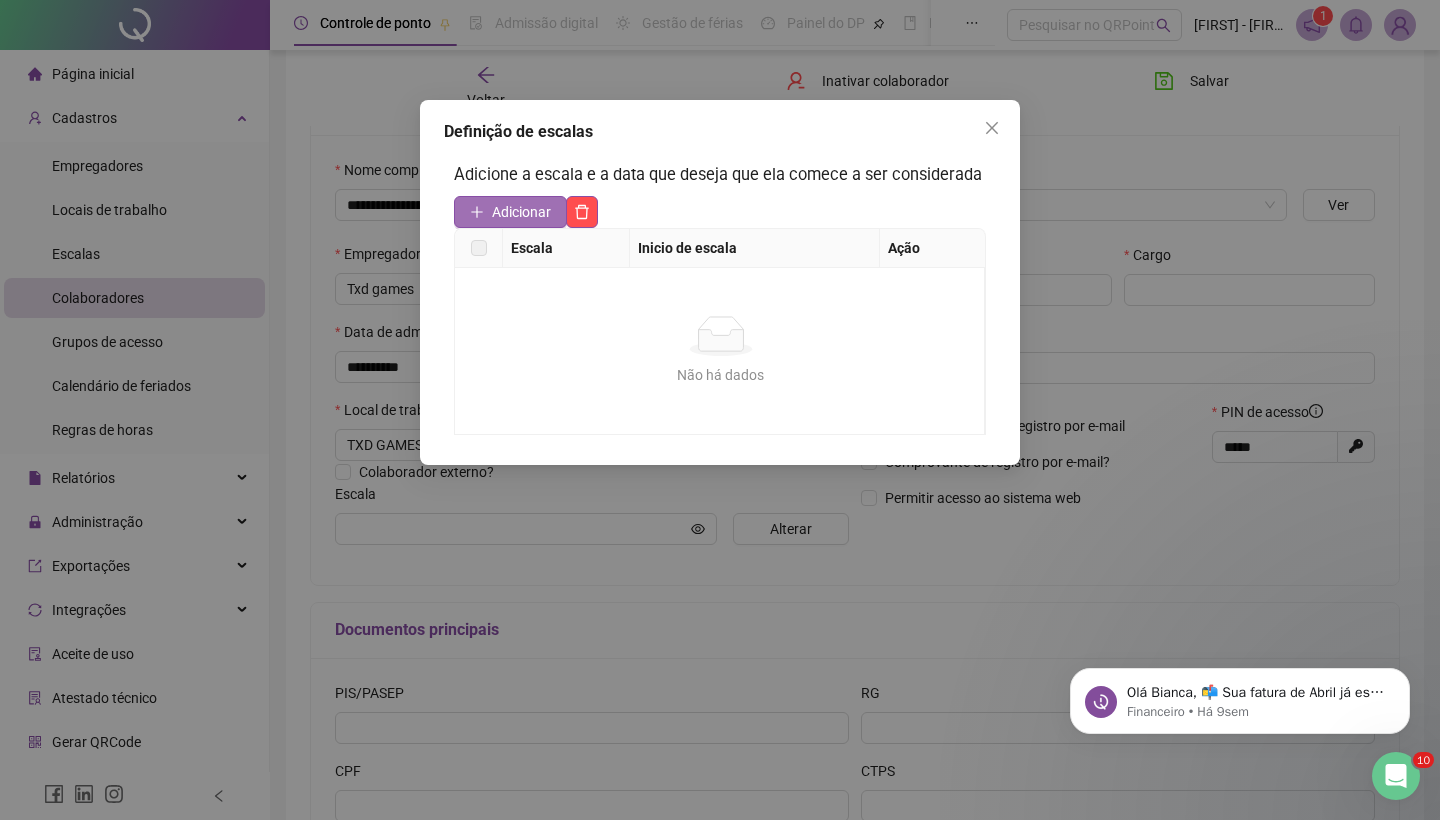 click on "Adicionar" at bounding box center [521, 212] 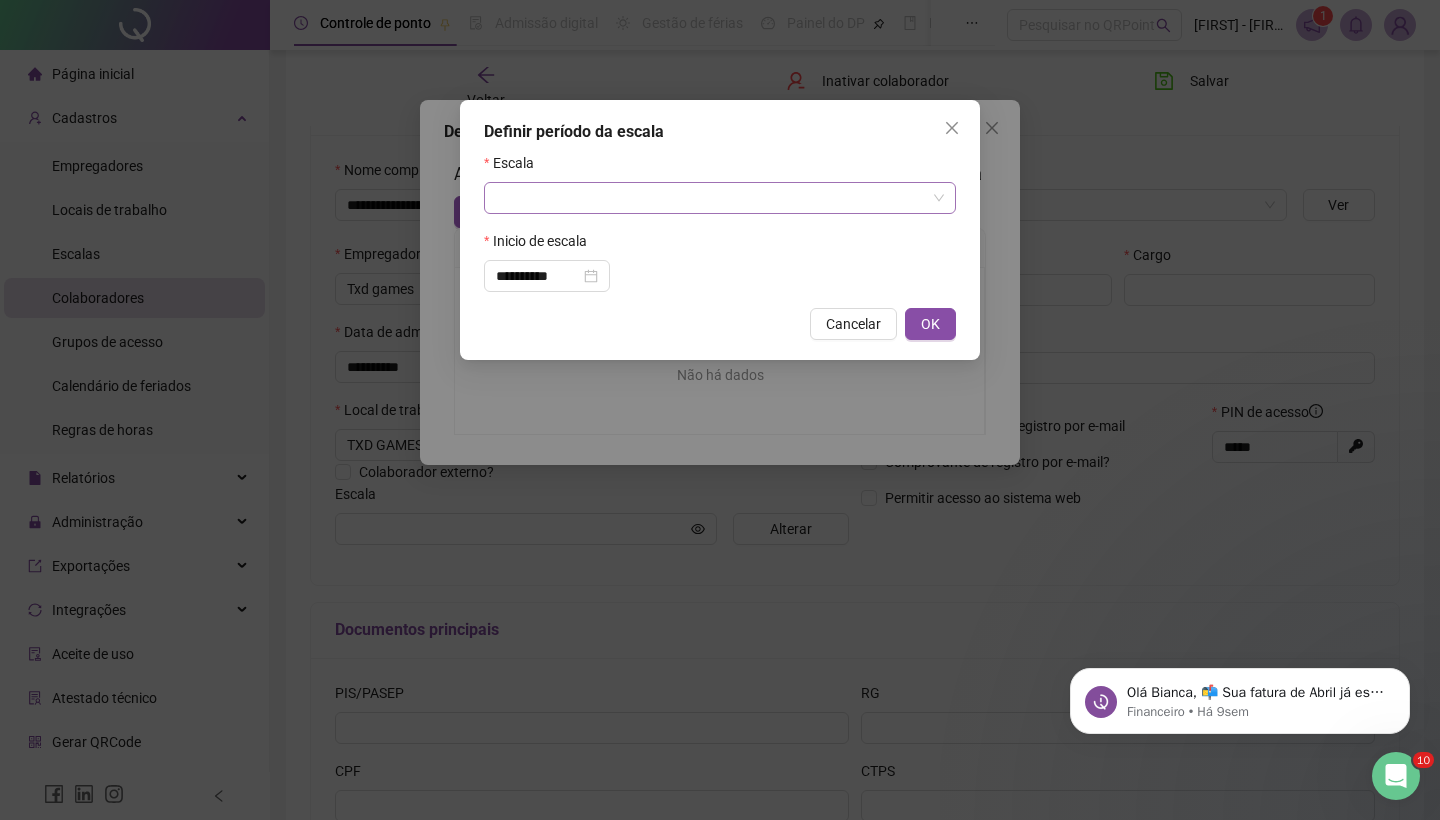 click at bounding box center (711, 198) 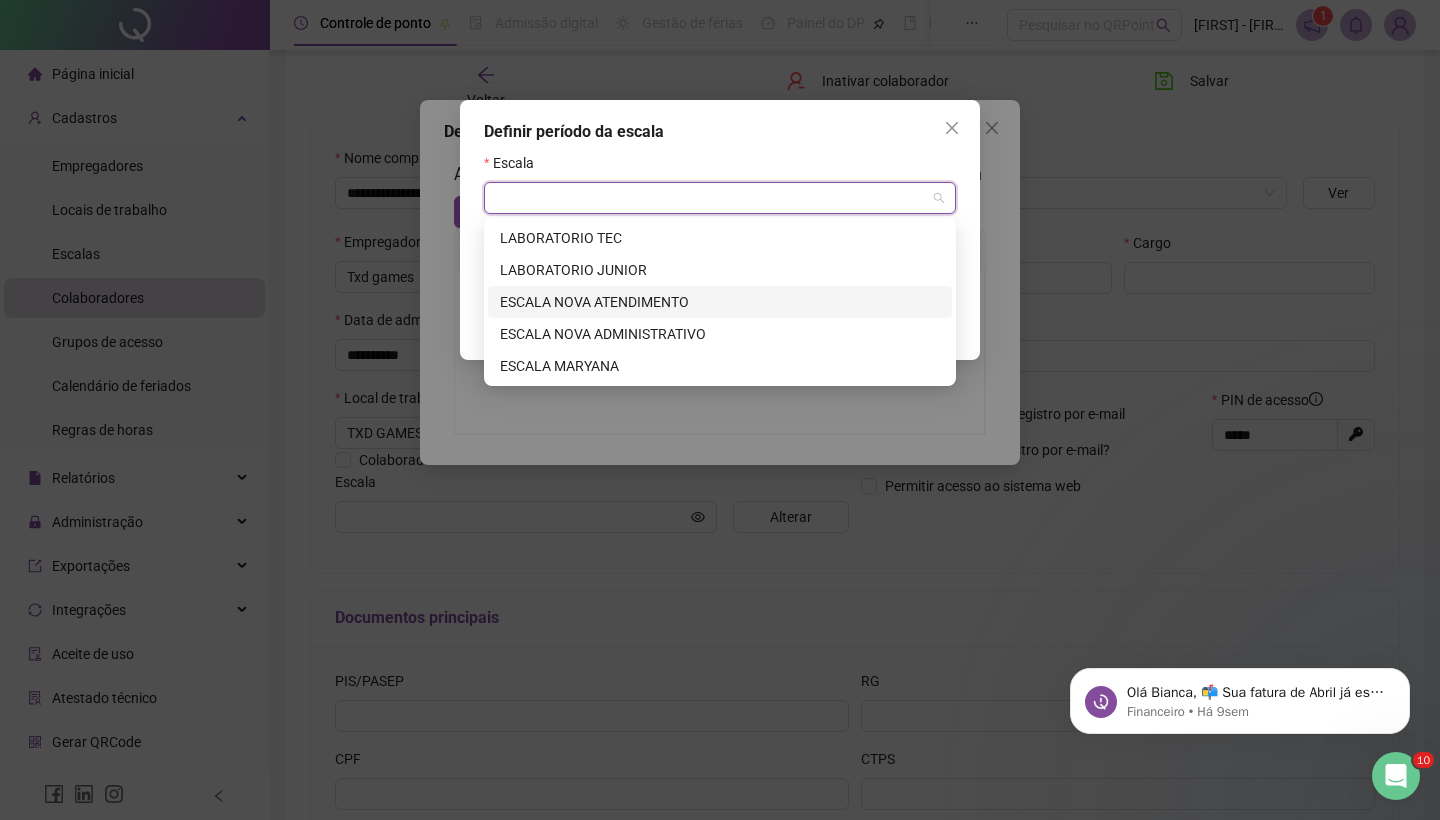 scroll, scrollTop: 209, scrollLeft: 0, axis: vertical 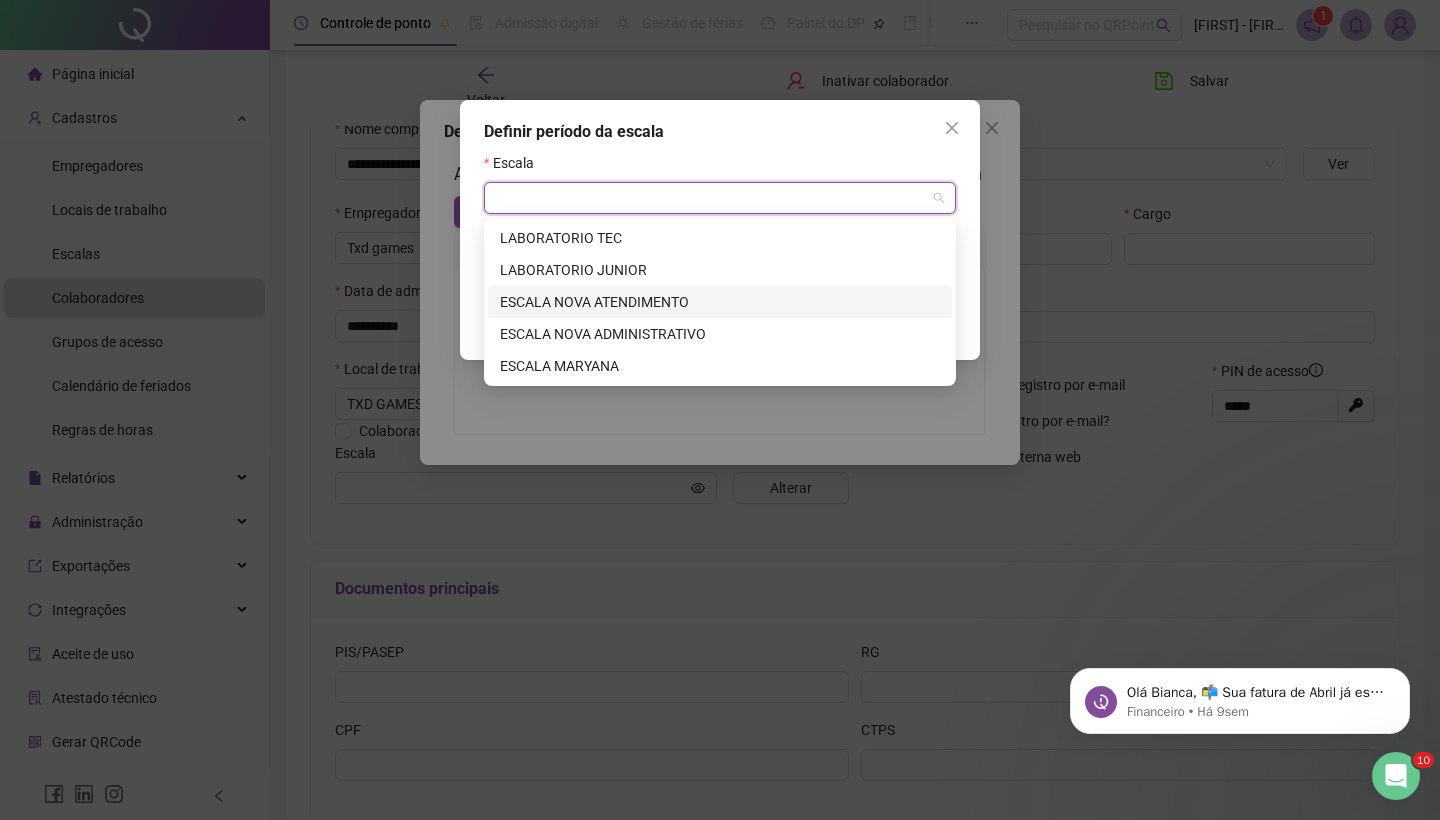click on "ESCALA NOVA ATENDIMENTO" at bounding box center (720, 302) 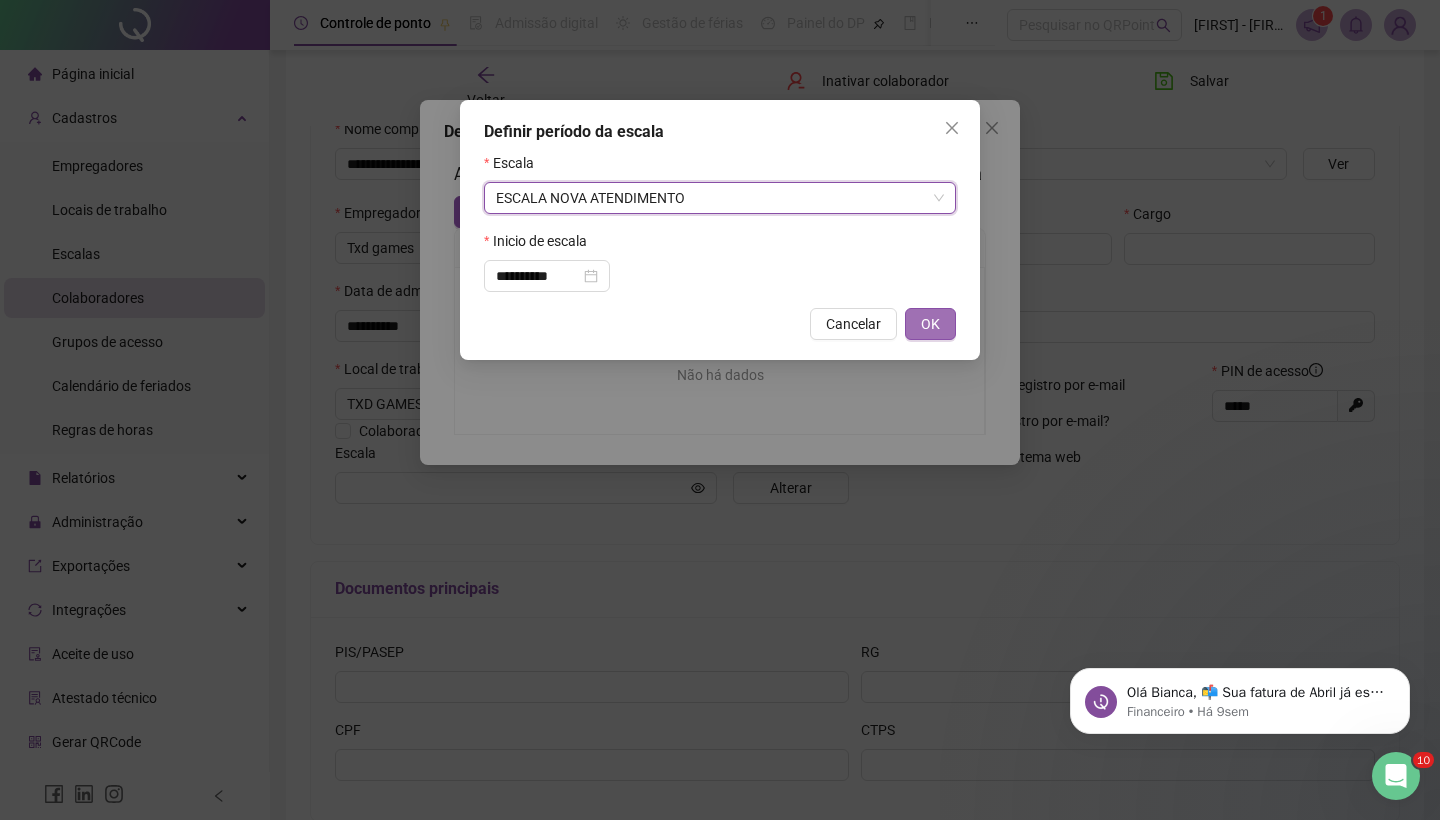 click on "OK" at bounding box center (930, 324) 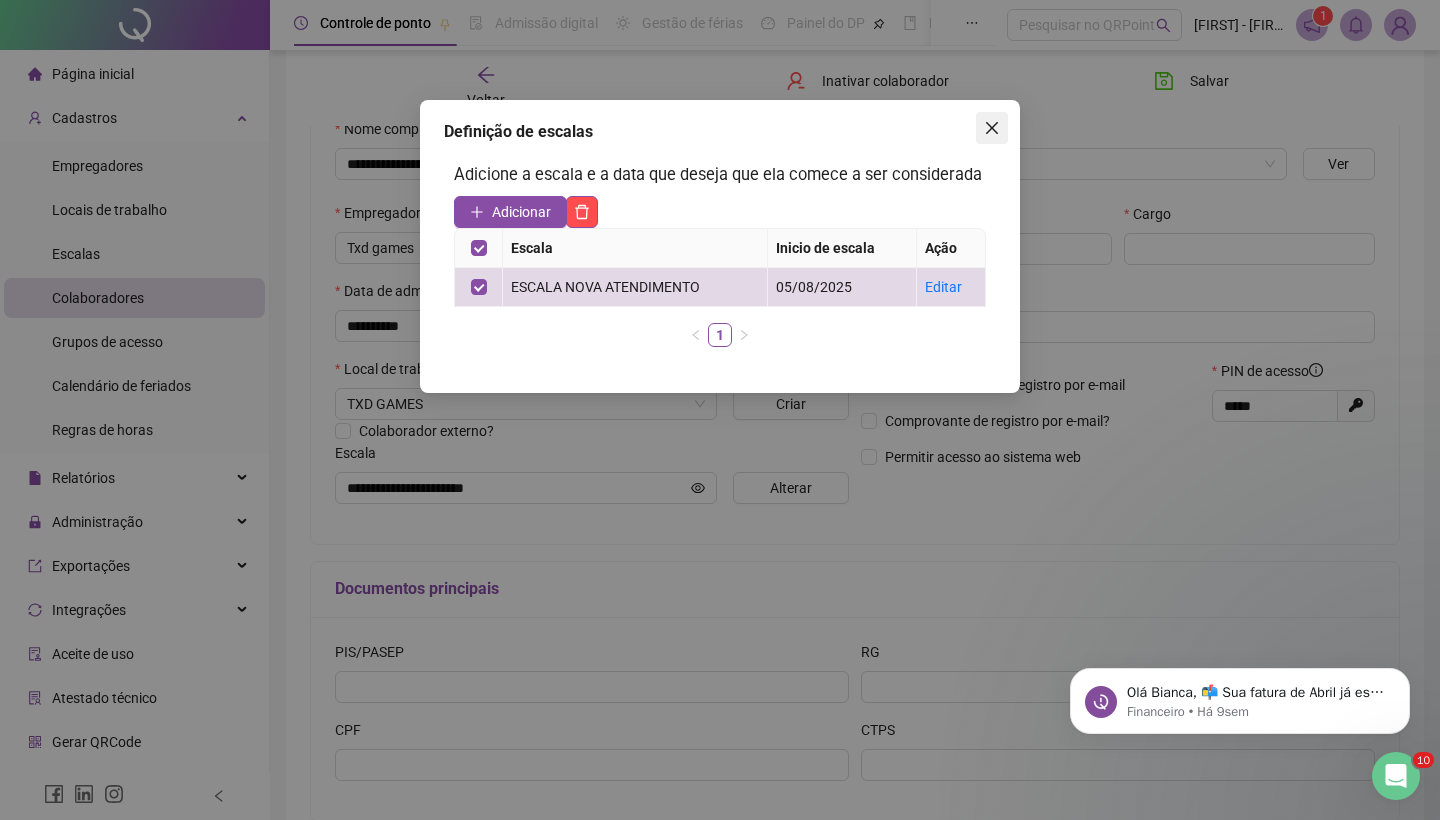 click 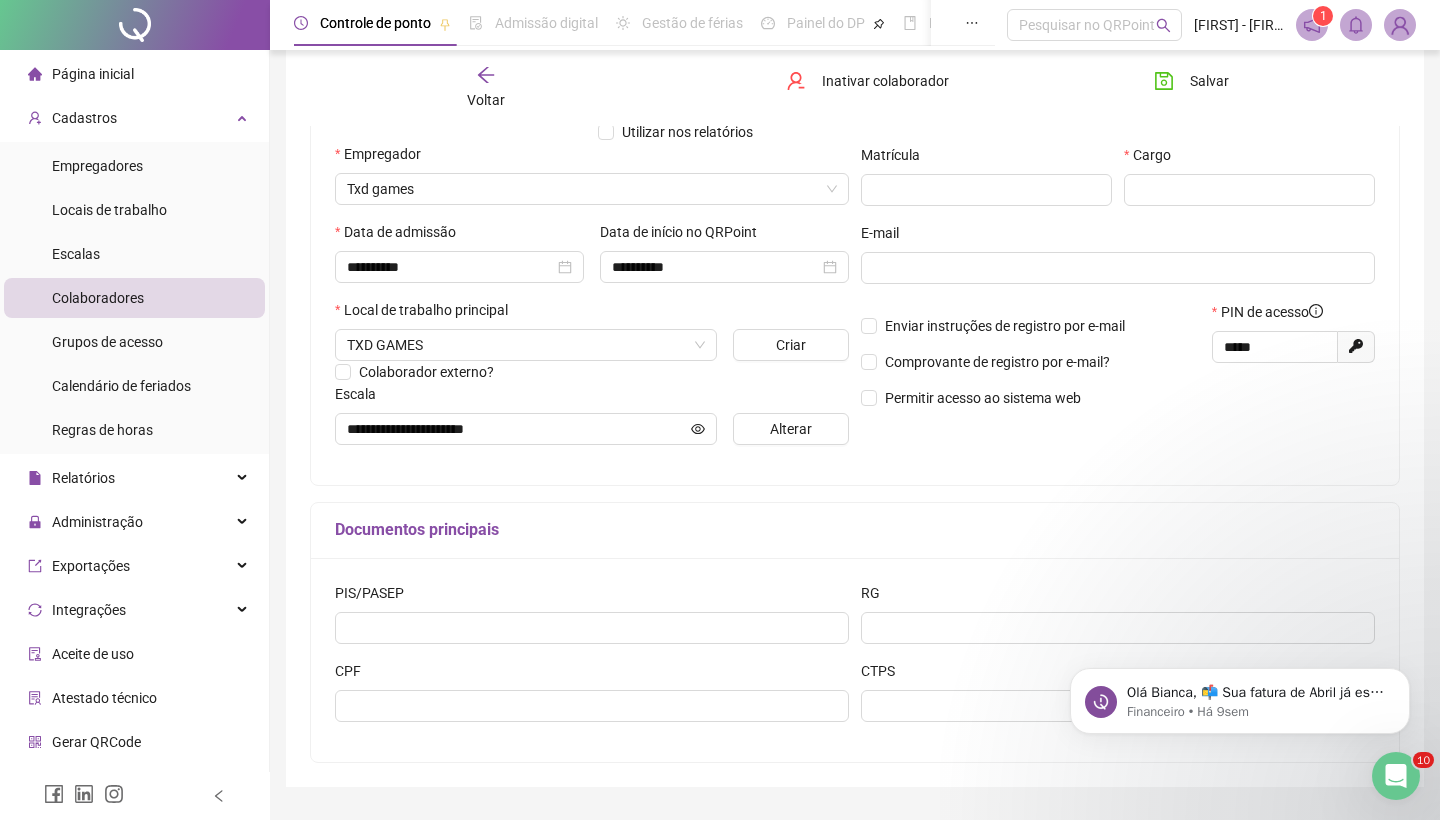 scroll, scrollTop: 270, scrollLeft: 0, axis: vertical 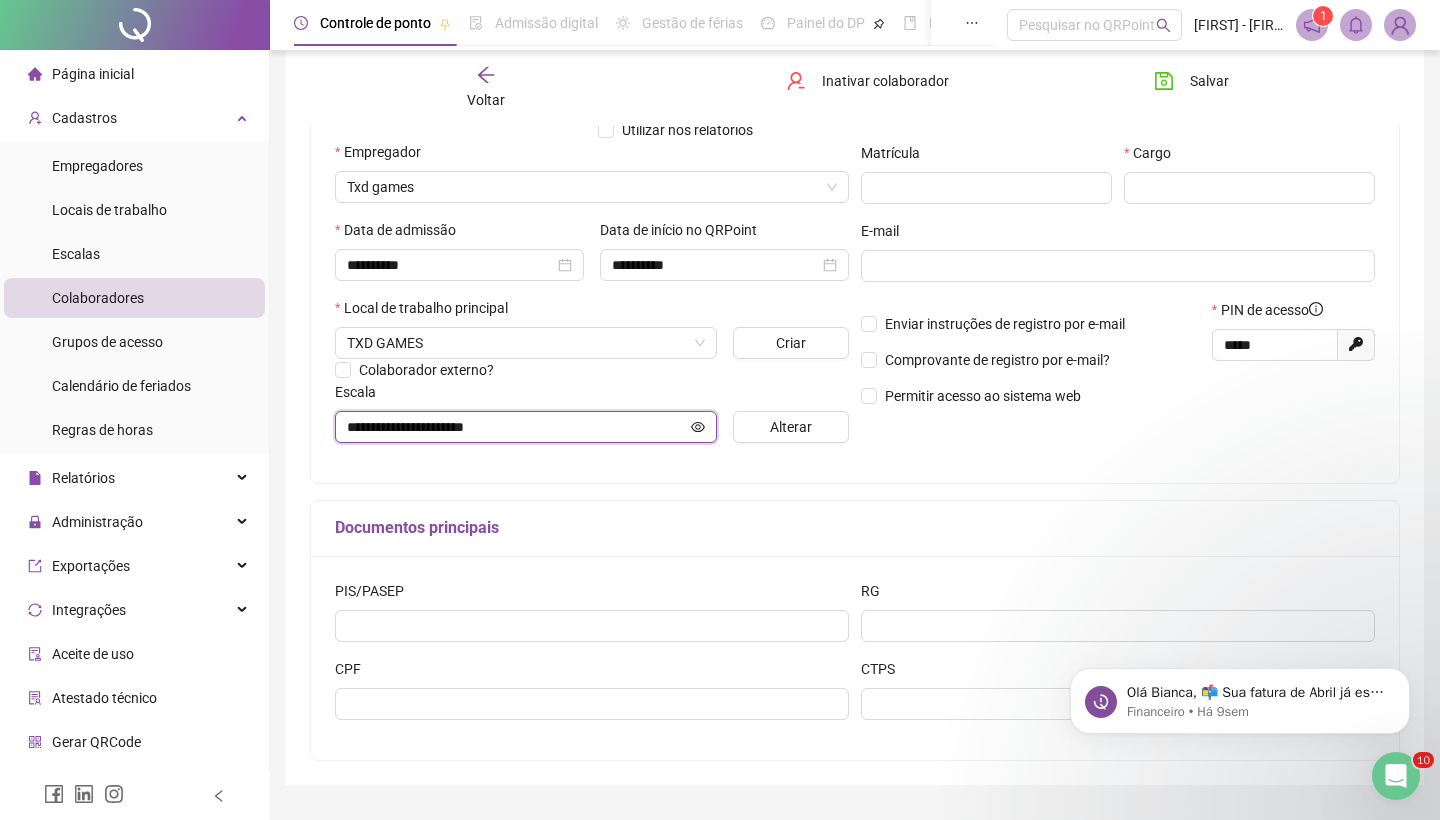 click 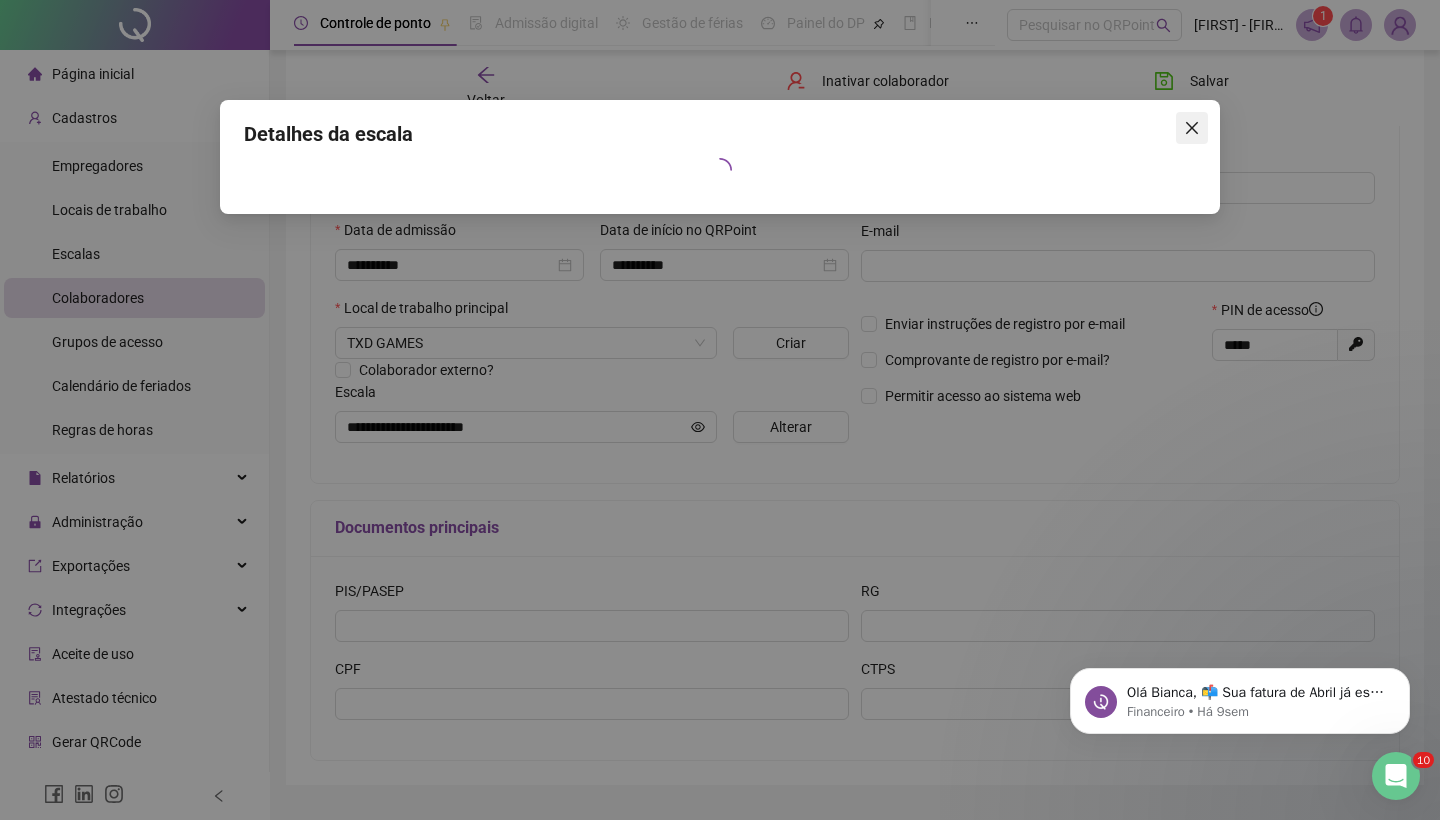 click 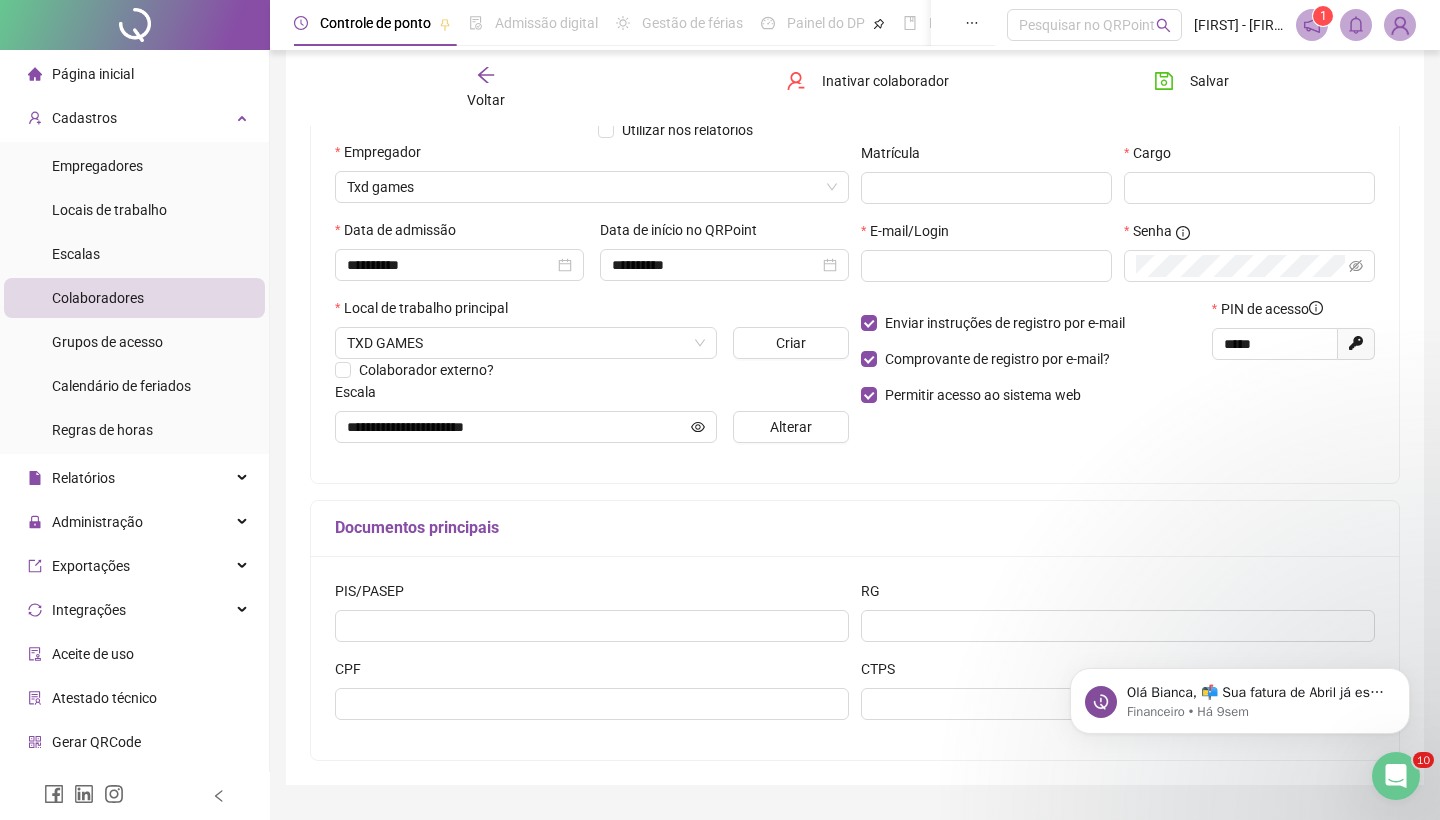 click on "Enviar instruções de registro por e-mail Comprovante de registro por e-mail? Permitir acesso ao sistema web" at bounding box center [1030, 359] 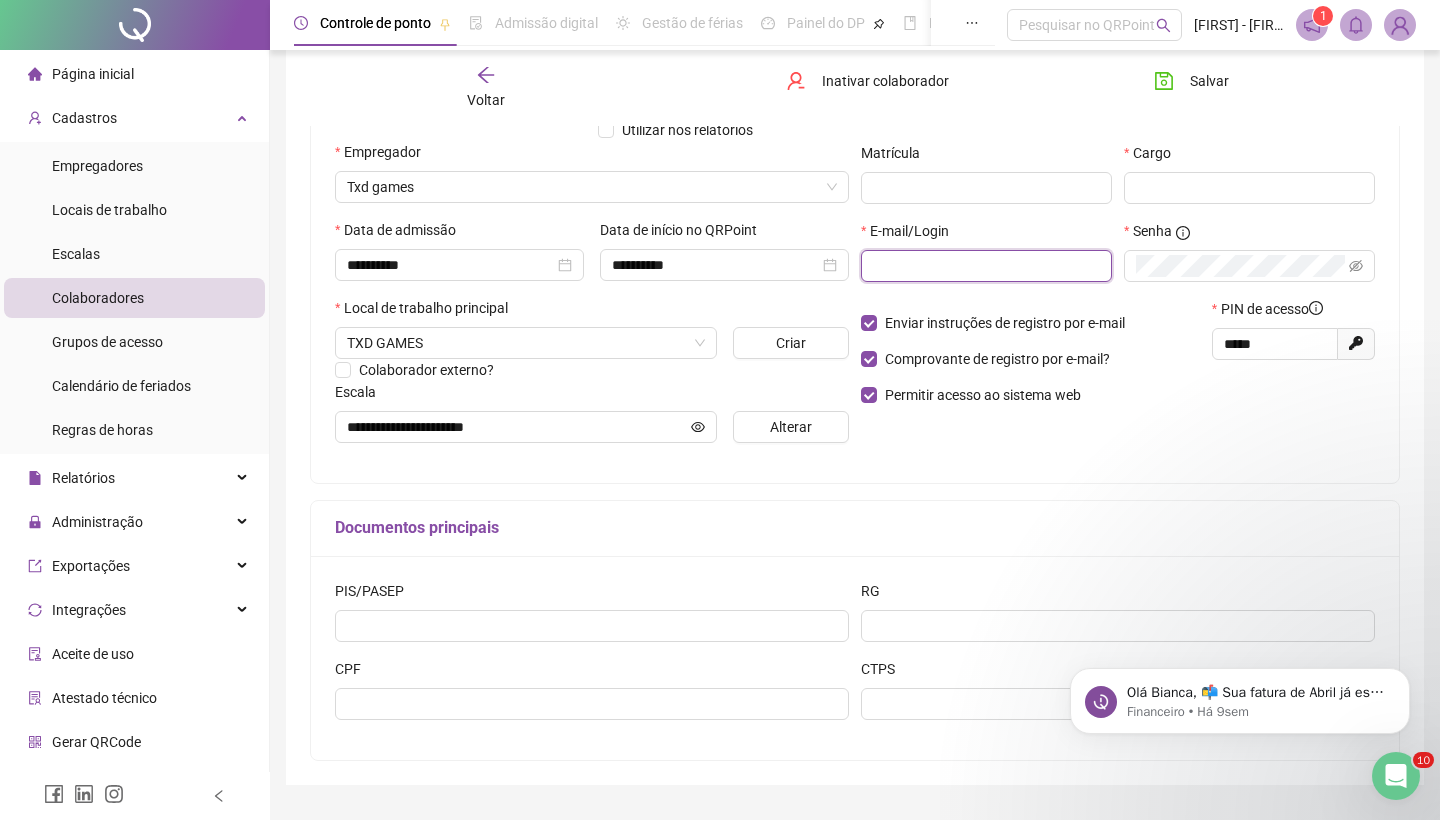 click at bounding box center (984, 266) 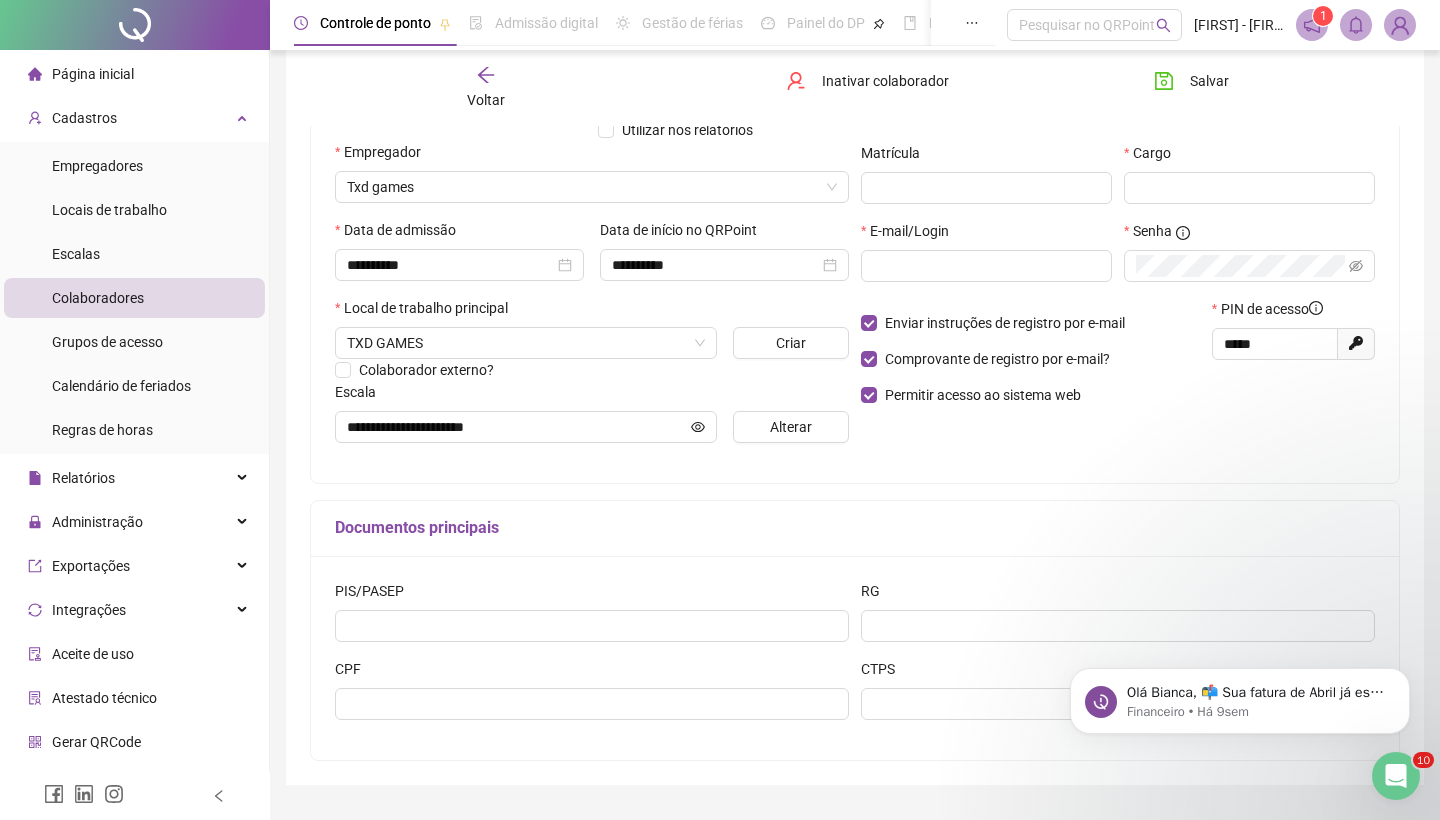click on "Comprovante de registro por e-mail?" at bounding box center (1030, 359) 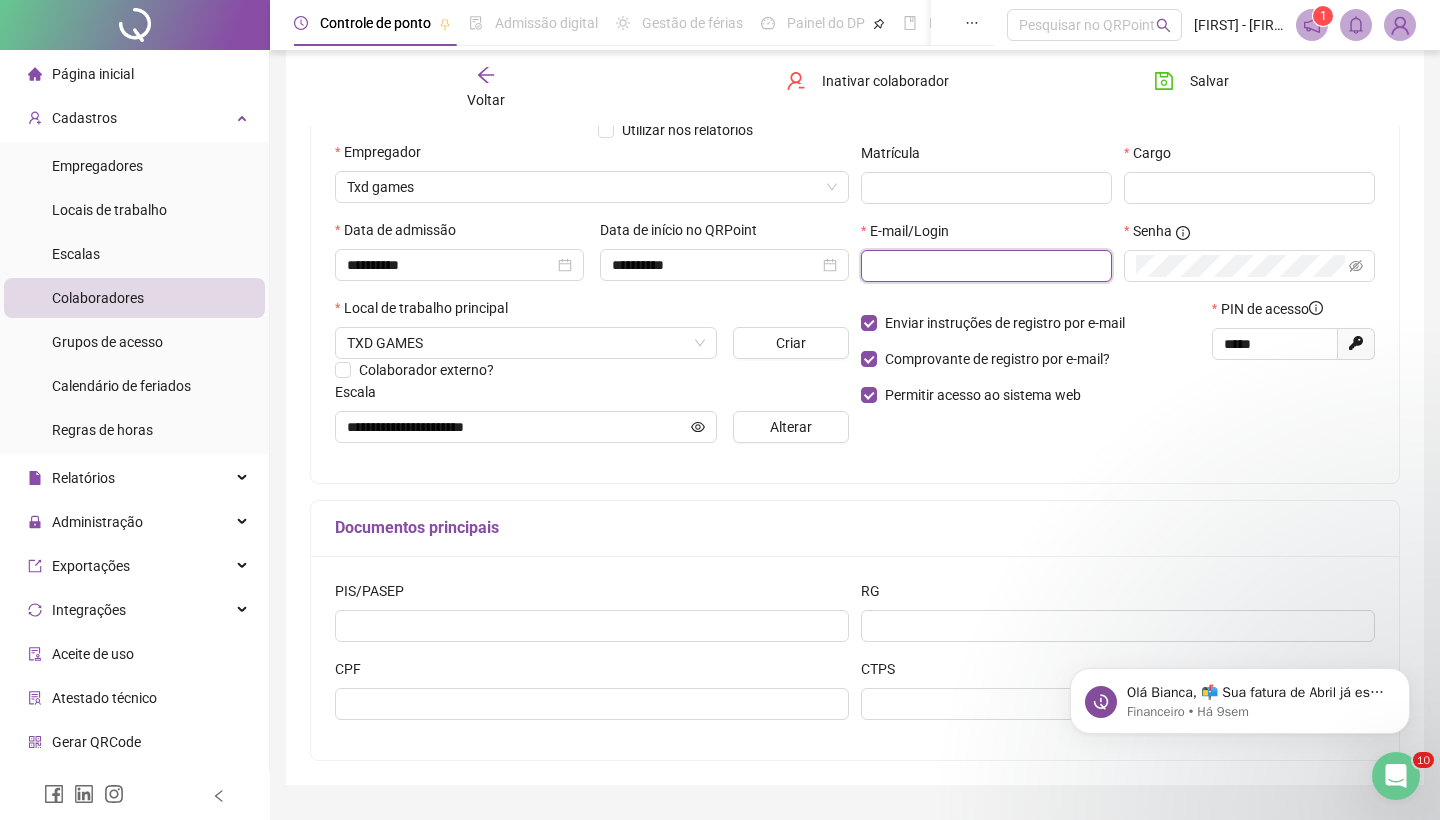 click at bounding box center [984, 266] 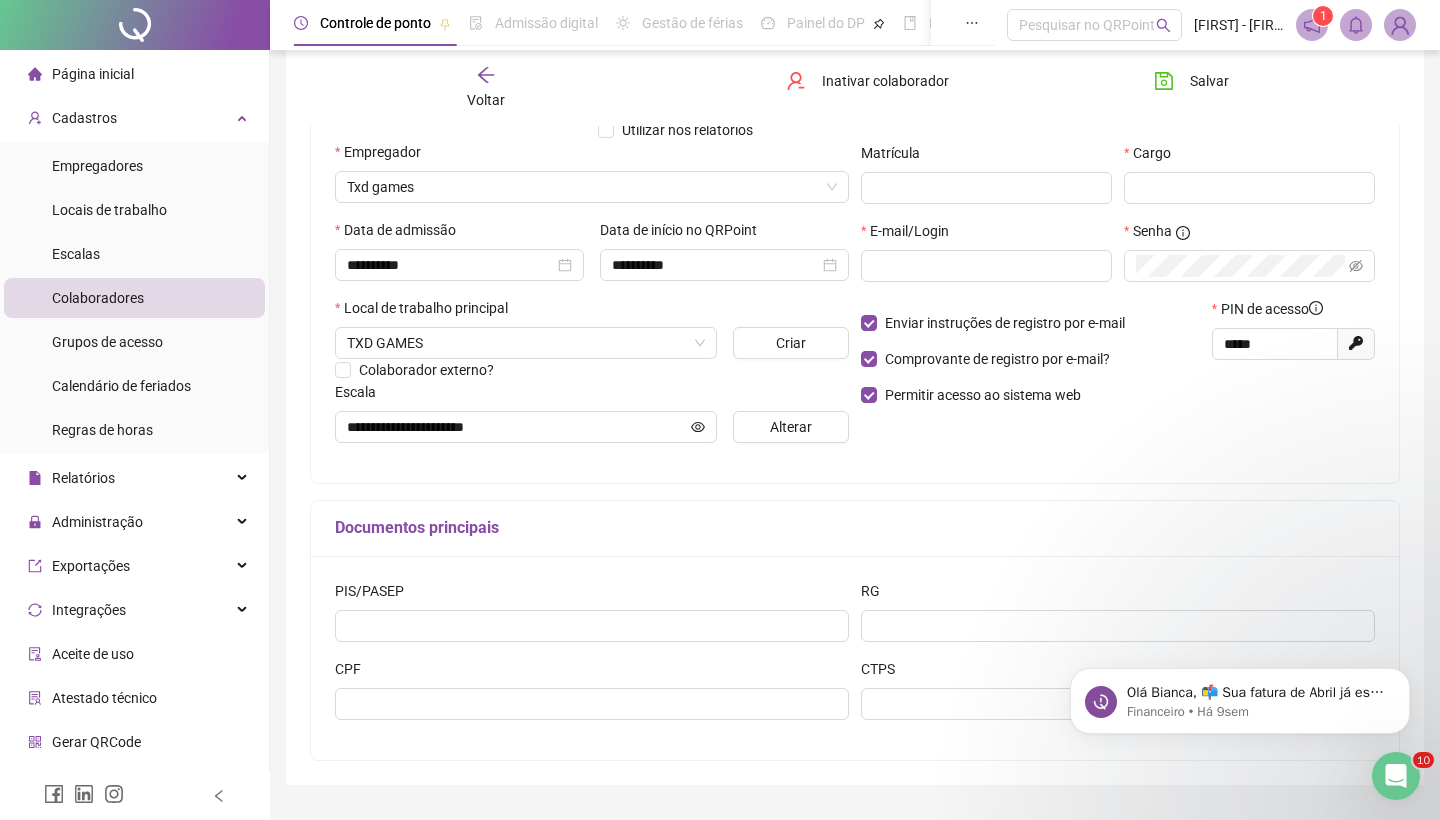 click on "E-mail/Login" at bounding box center [986, 235] 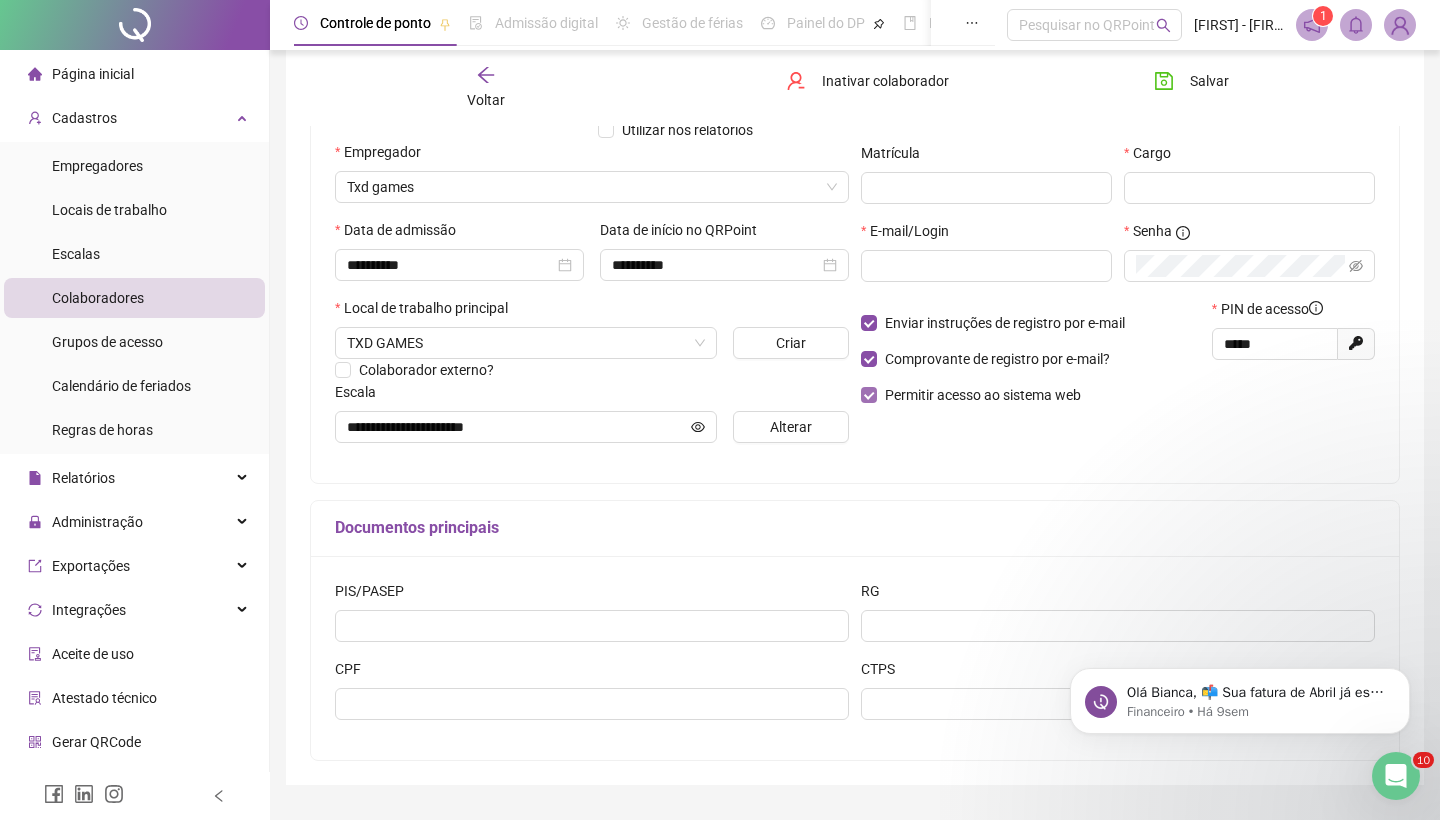 click at bounding box center [869, 395] 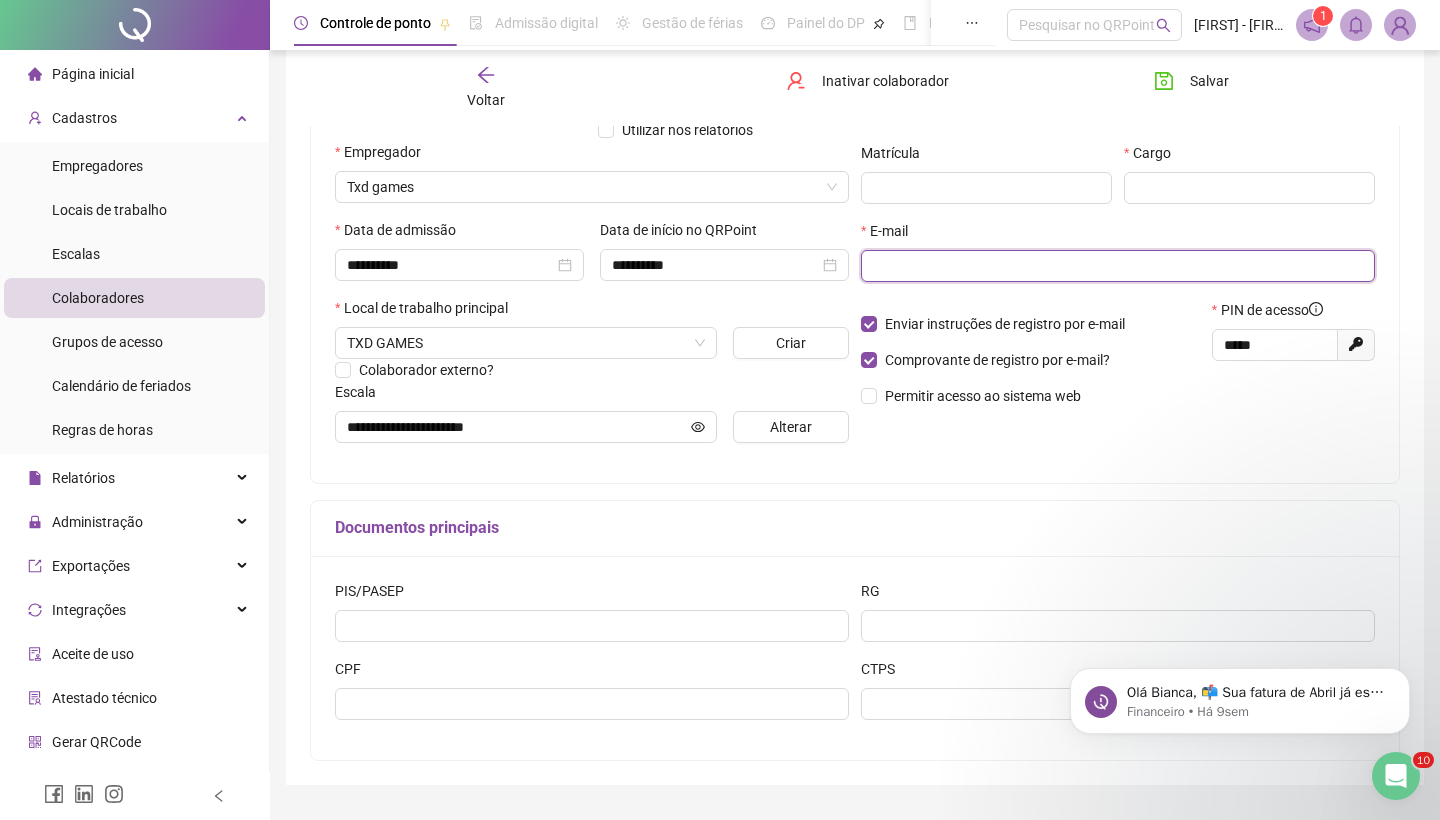 click at bounding box center [1116, 266] 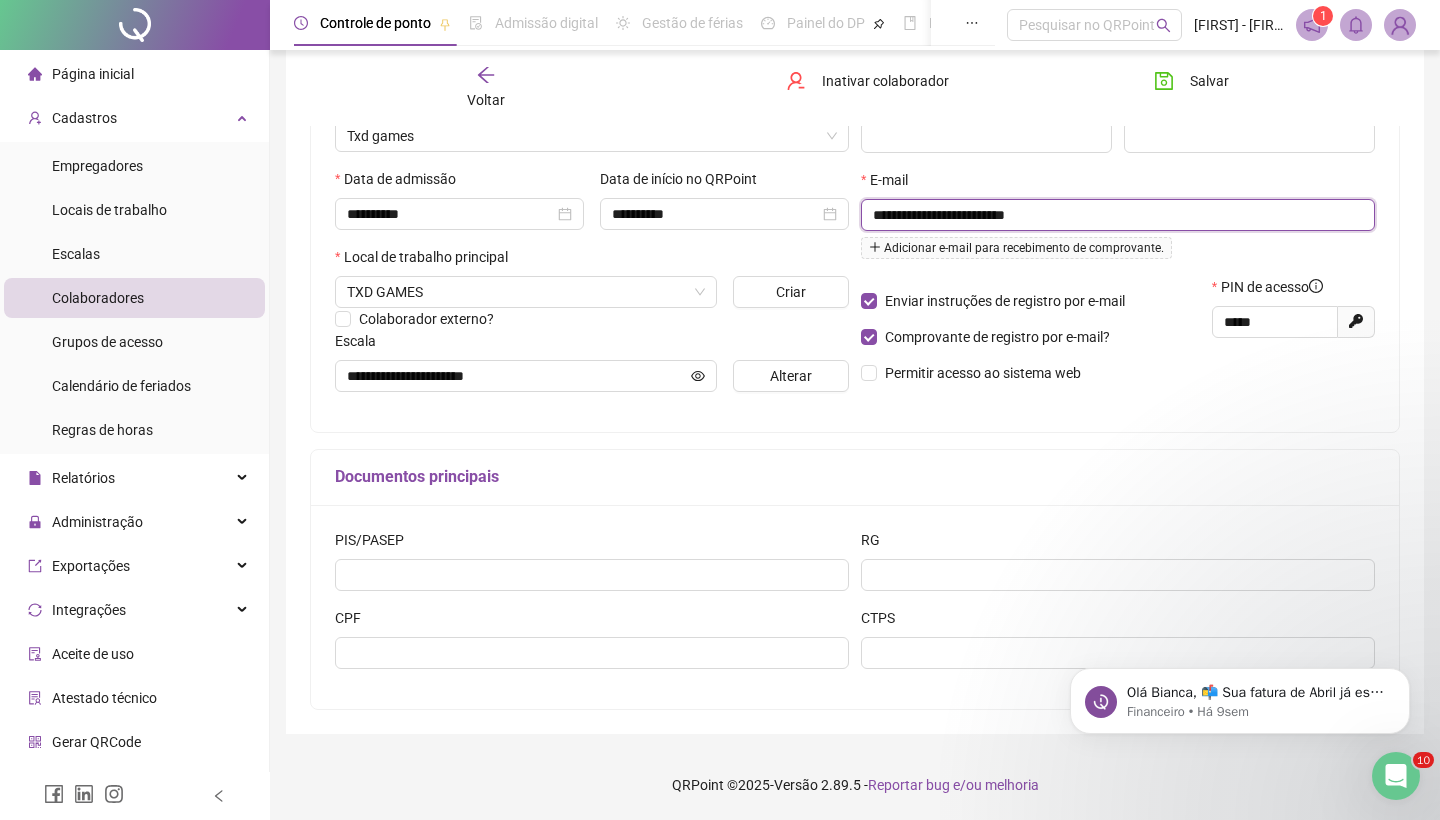 scroll, scrollTop: 321, scrollLeft: 0, axis: vertical 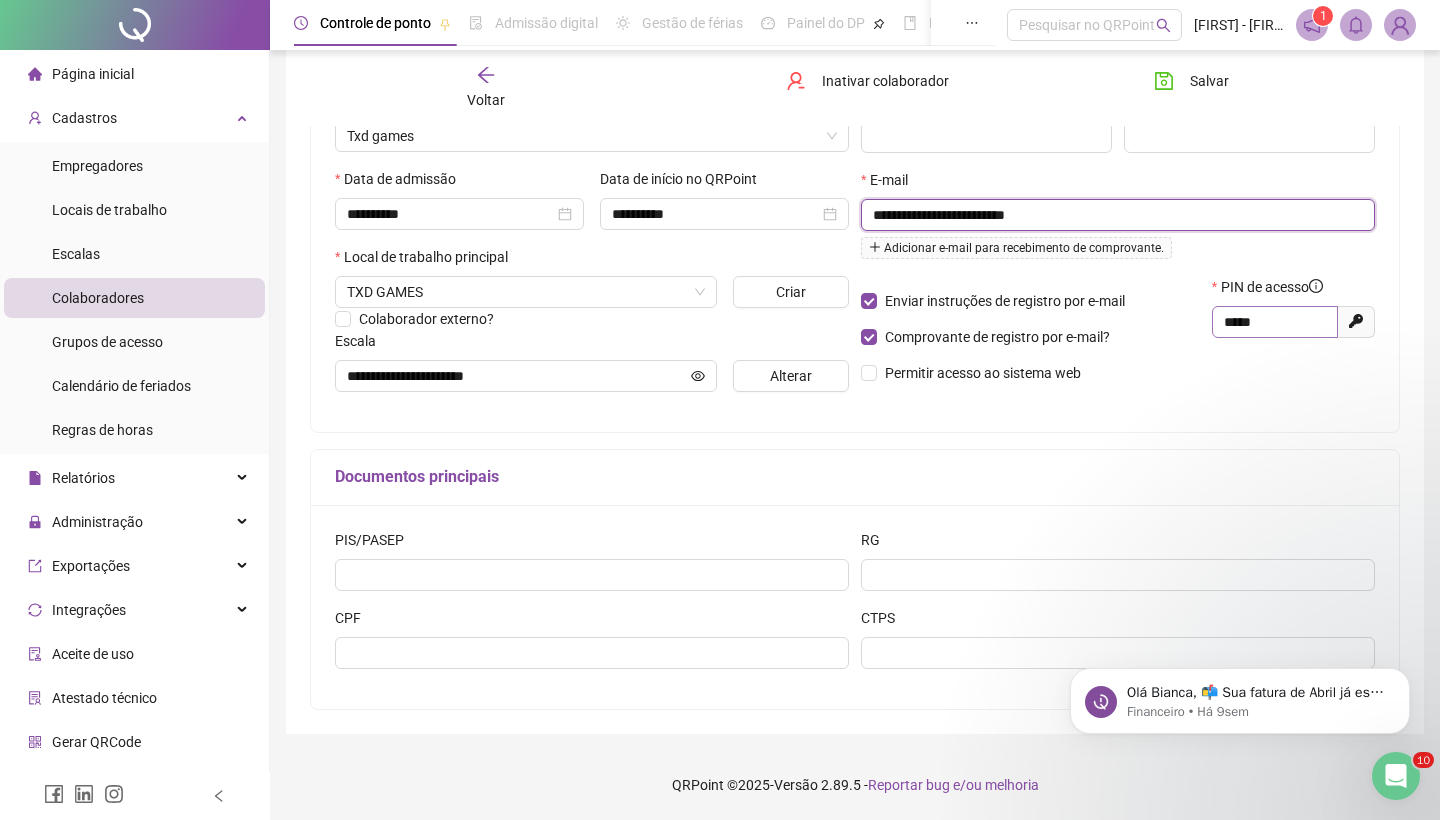 type on "**********" 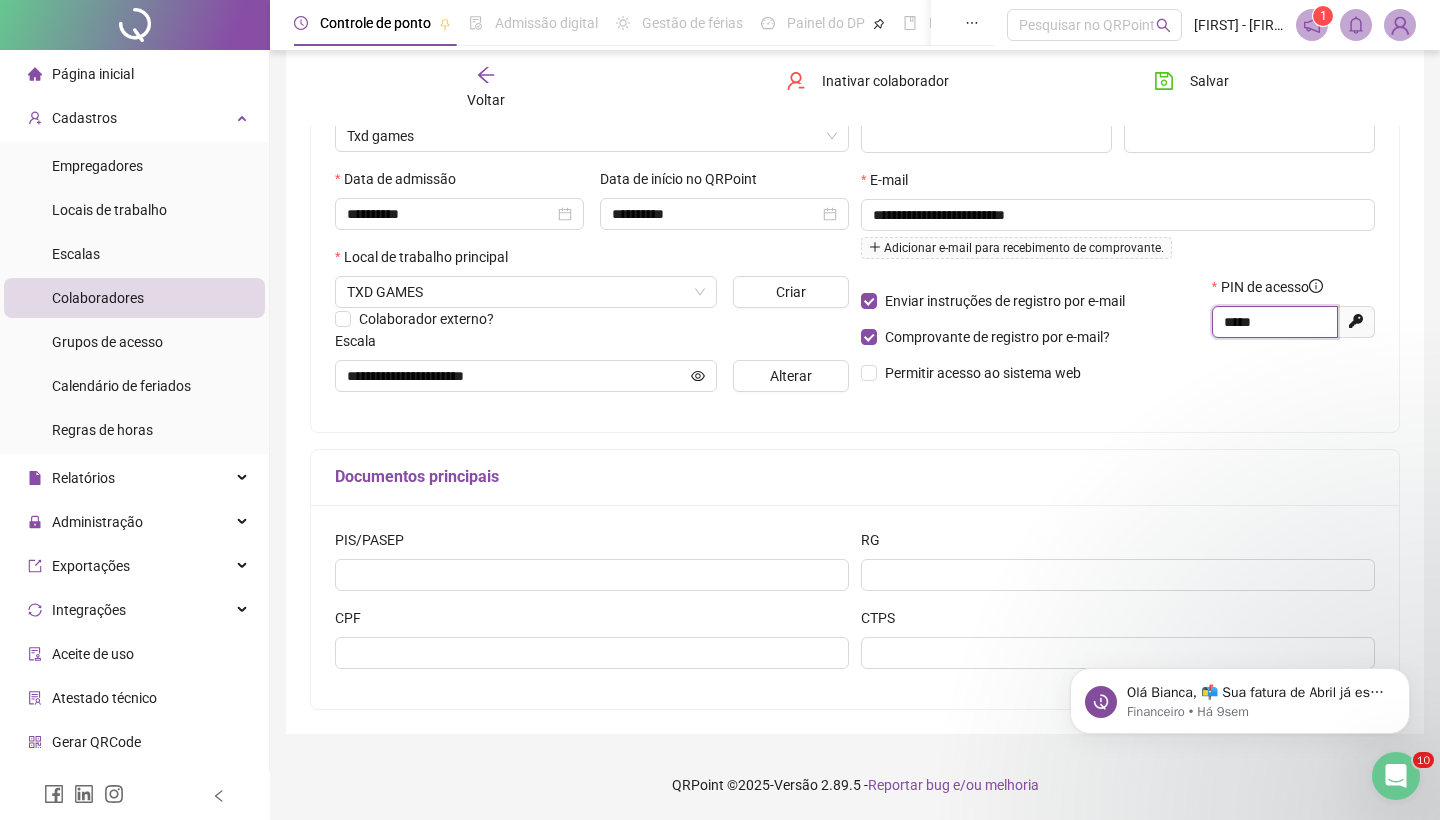 drag, startPoint x: 1300, startPoint y: 330, endPoint x: 1194, endPoint y: 315, distance: 107.05606 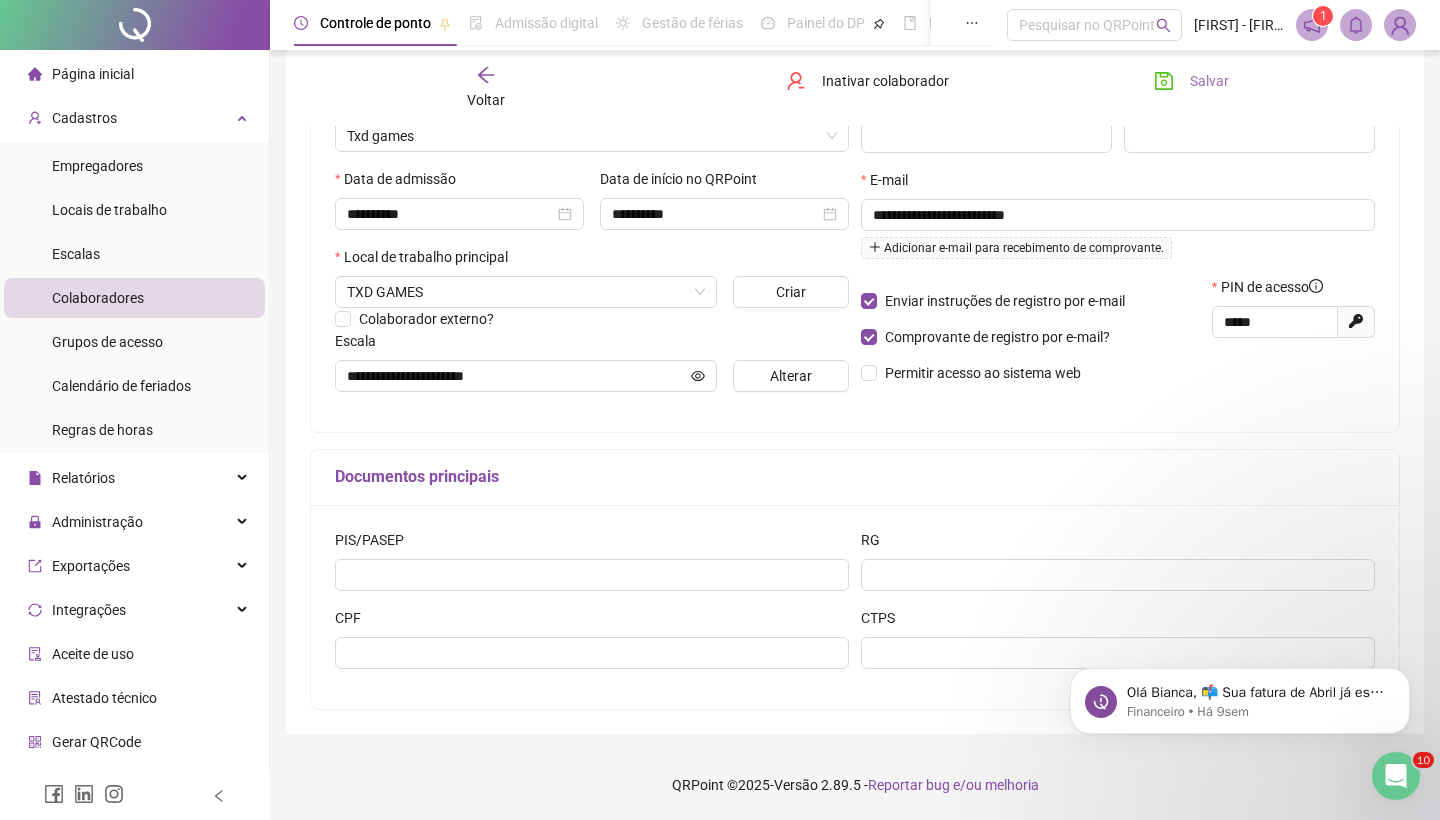 click on "Salvar" at bounding box center [1209, 81] 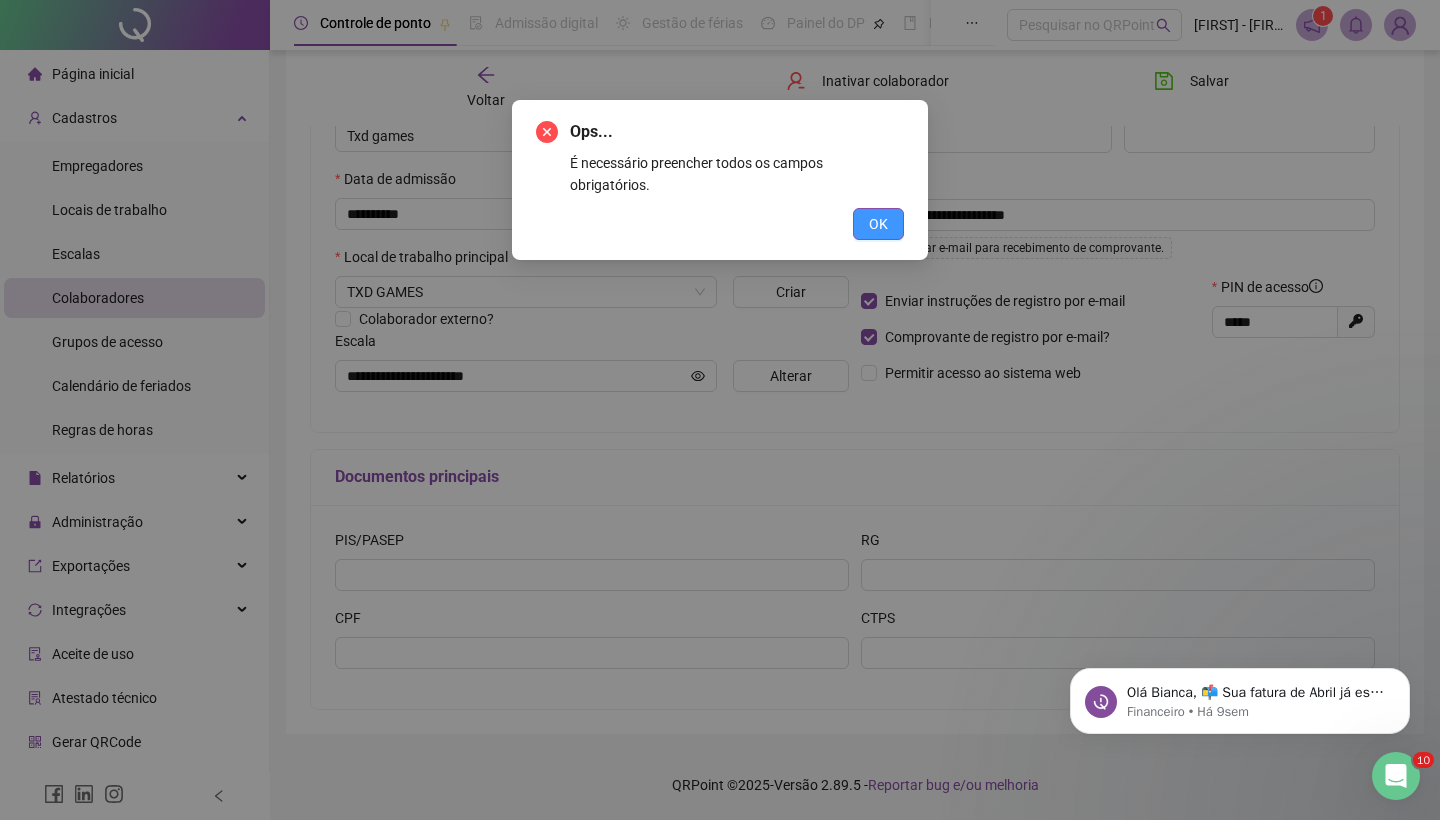 click on "OK" at bounding box center [878, 224] 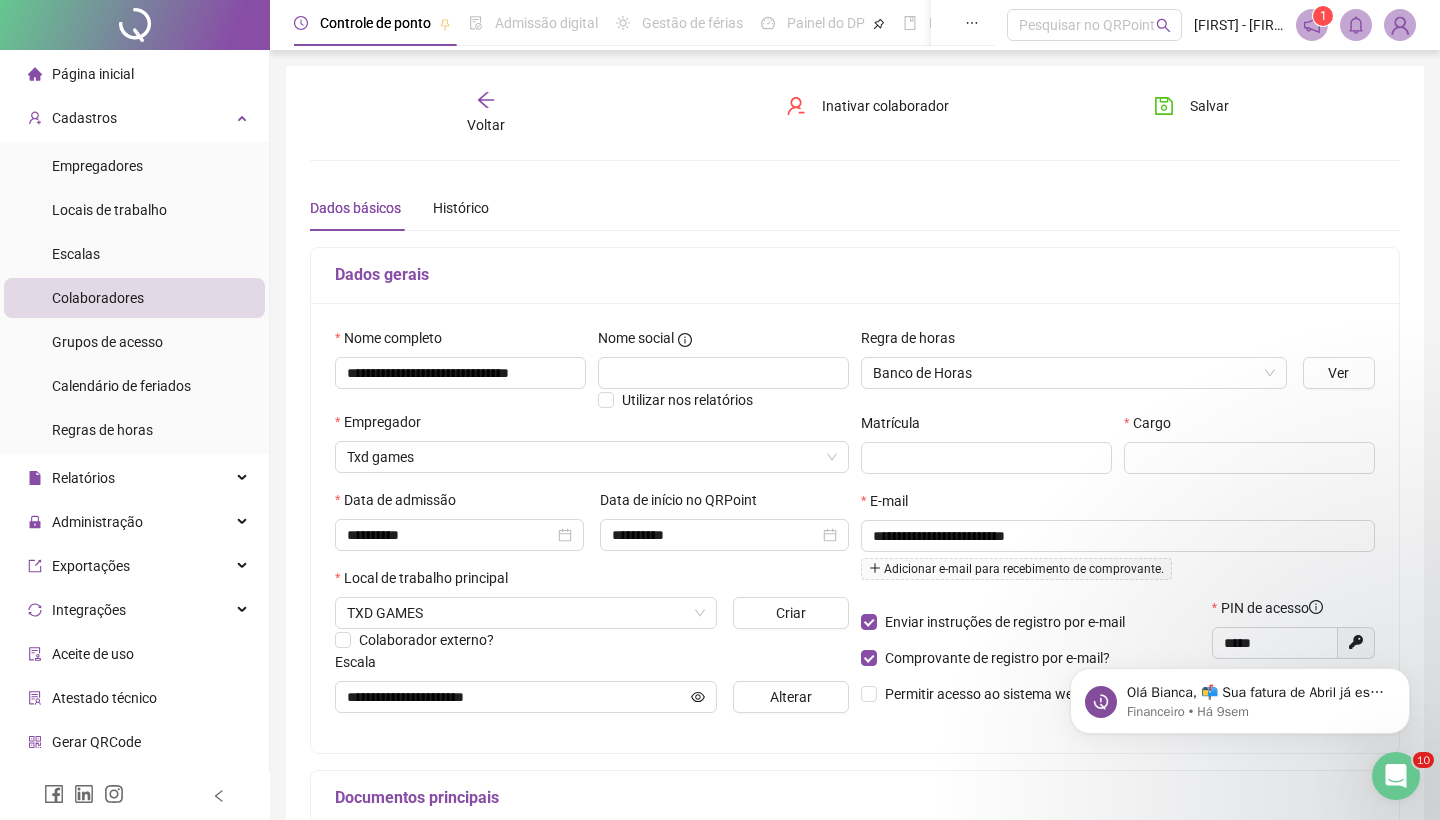 scroll, scrollTop: 0, scrollLeft: 0, axis: both 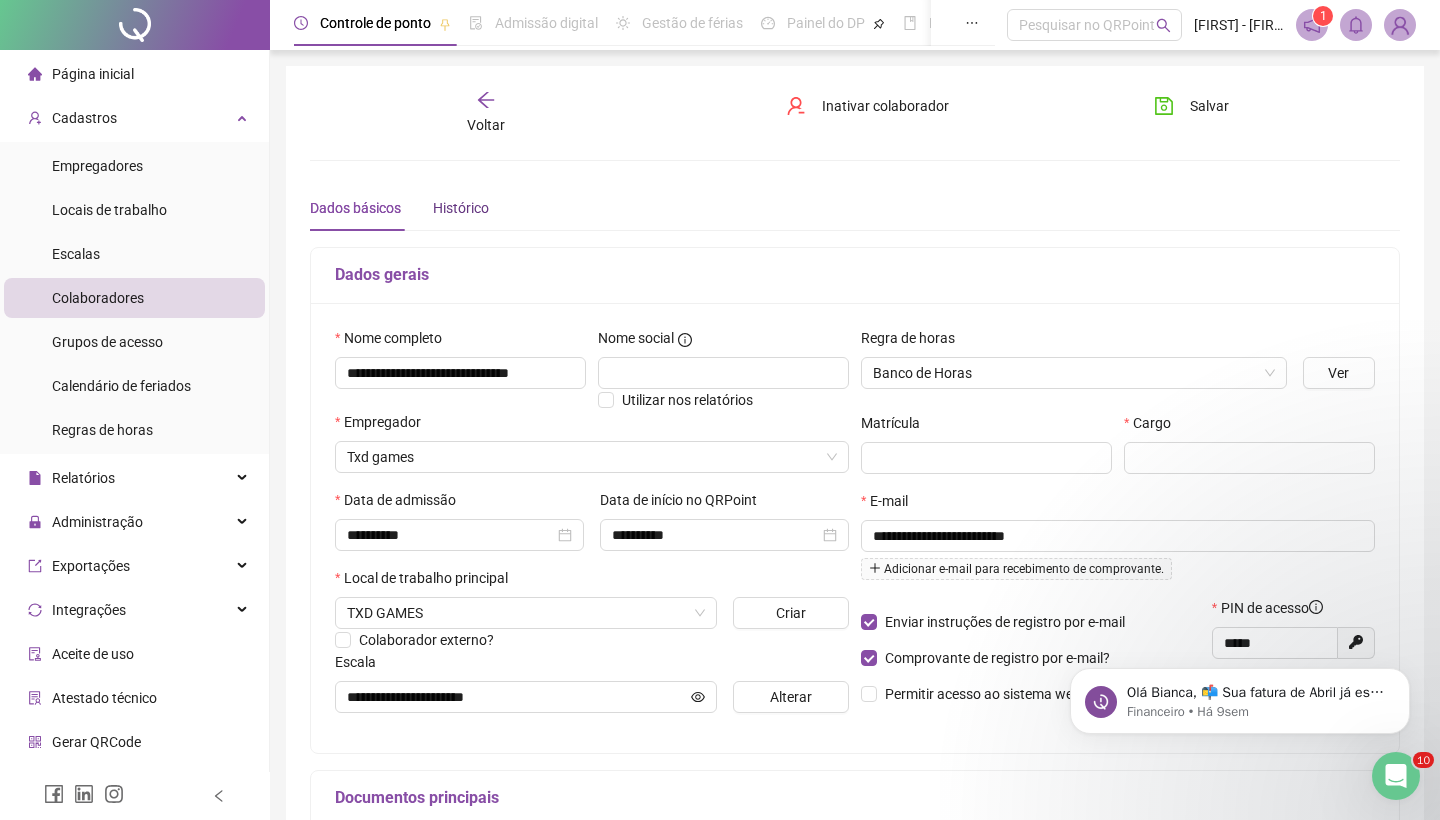 click on "Histórico" at bounding box center [461, 208] 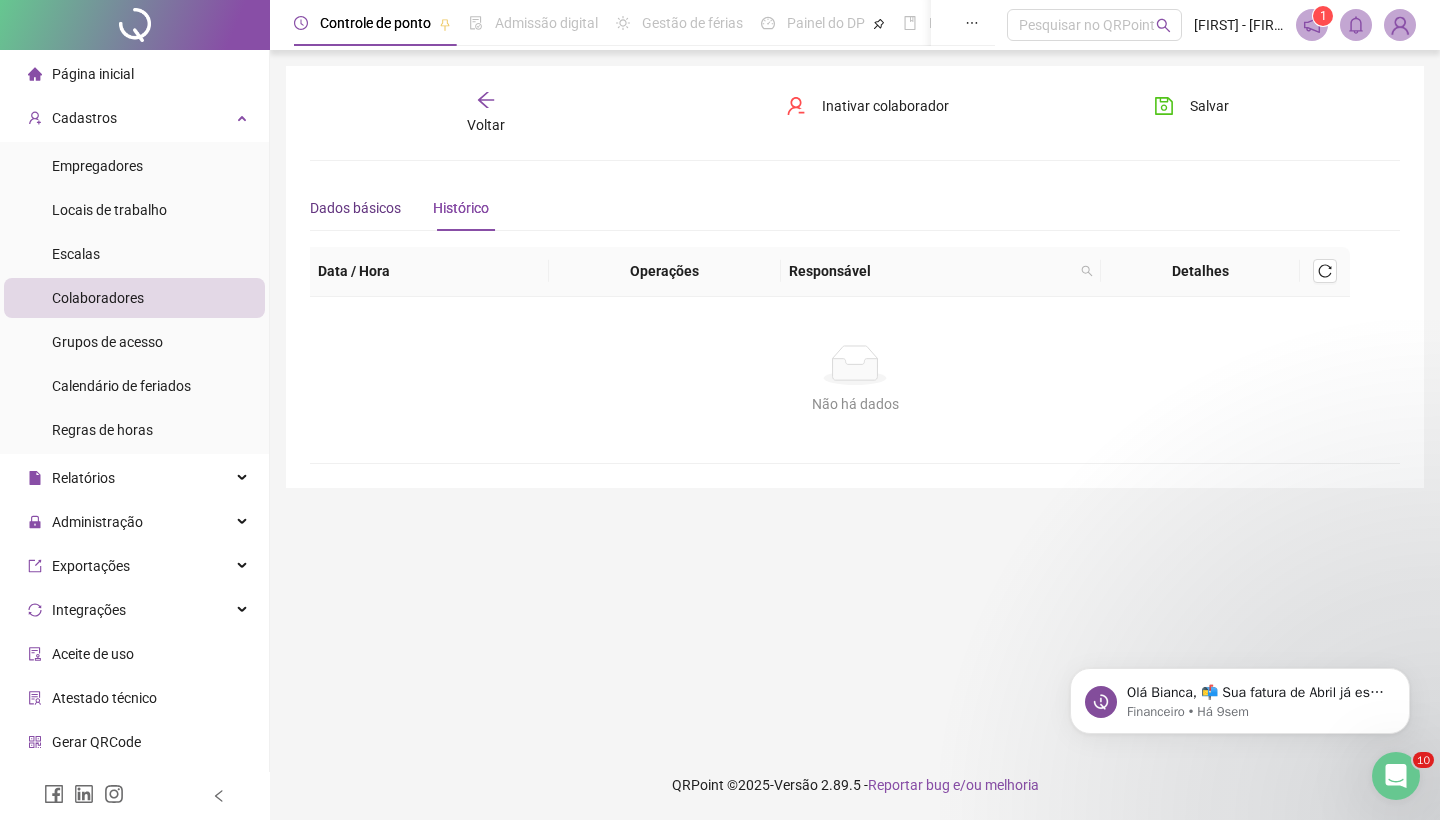 click on "Dados básicos" at bounding box center [355, 208] 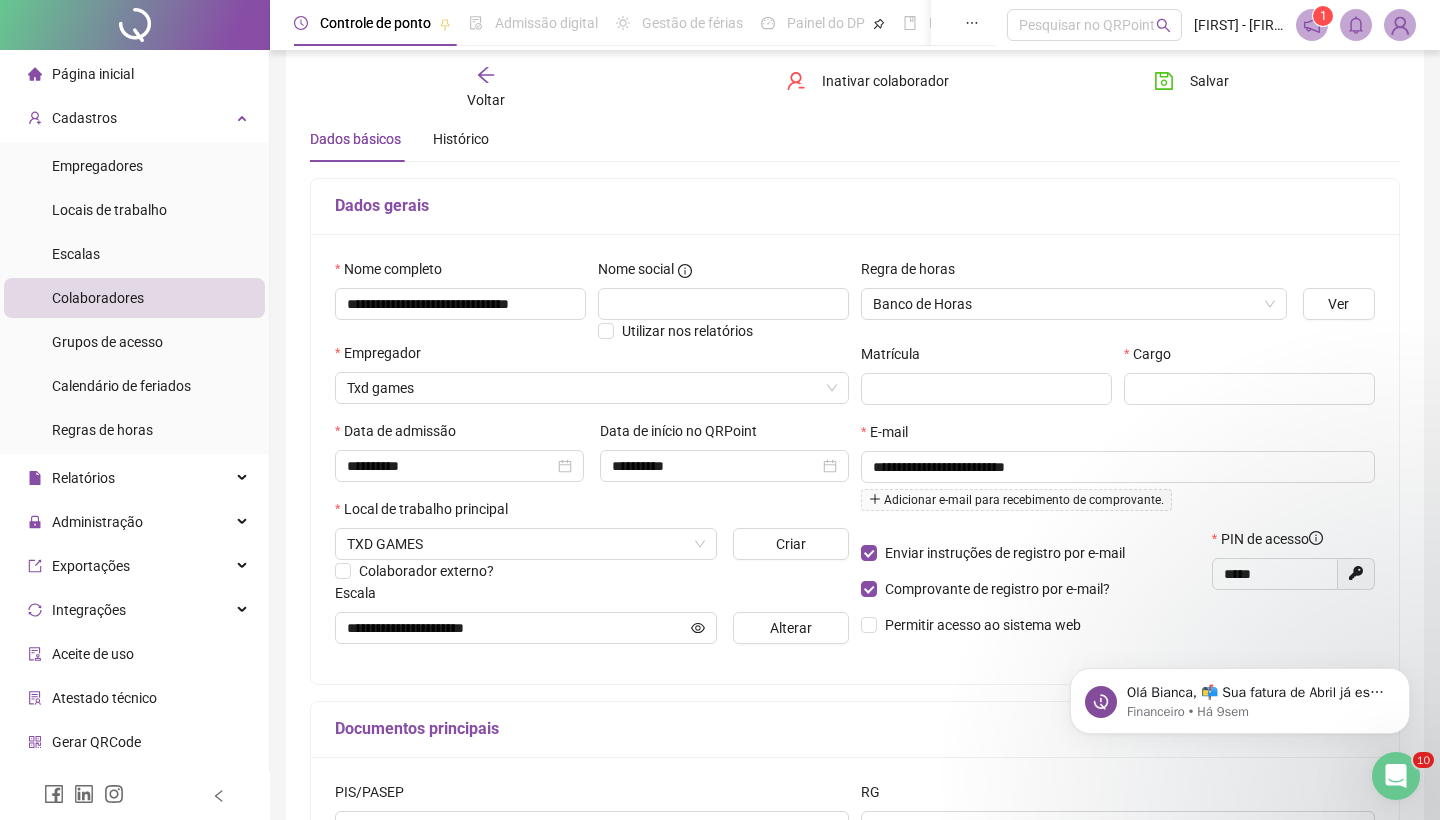 scroll, scrollTop: 72, scrollLeft: 0, axis: vertical 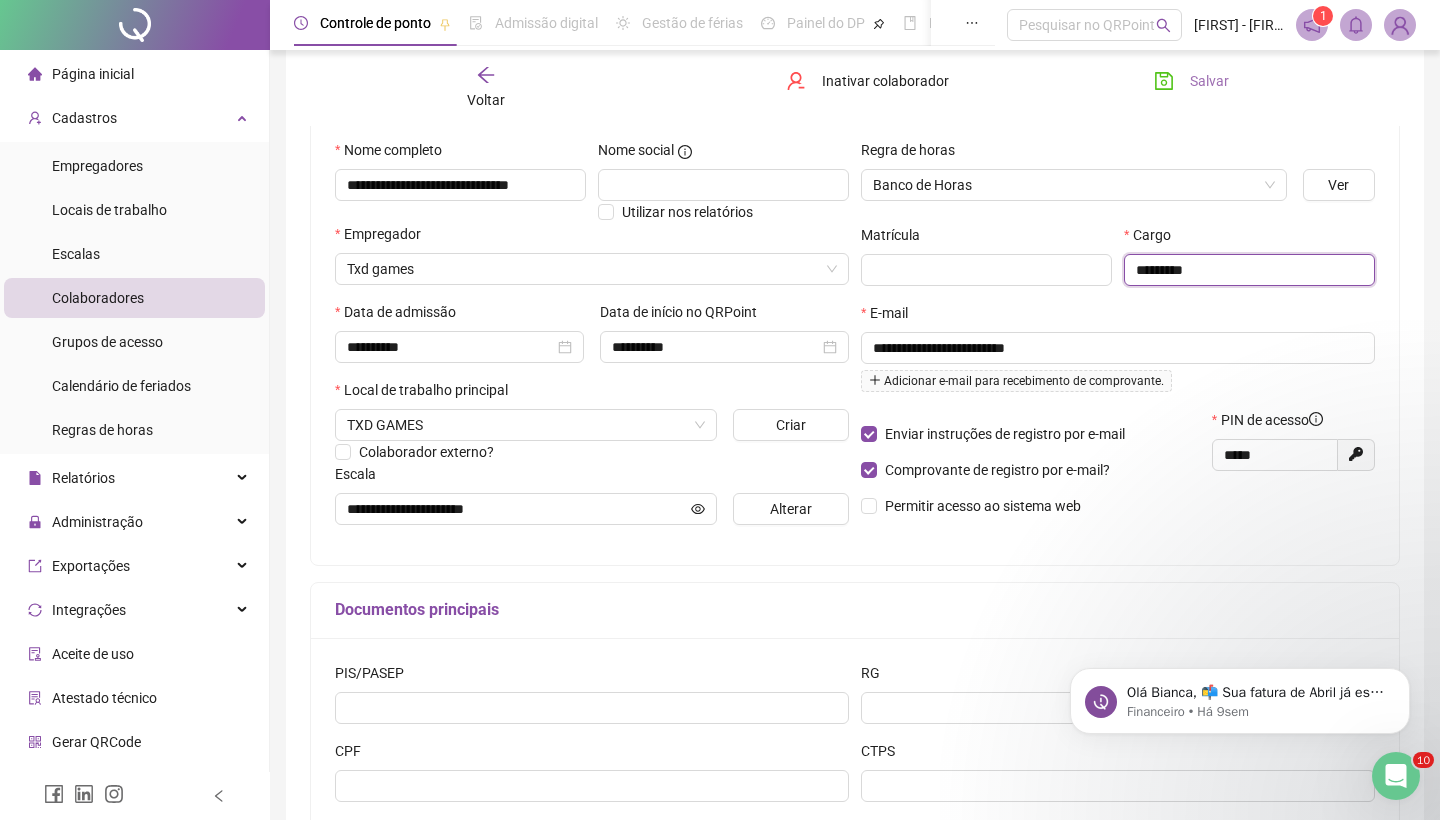 type on "*********" 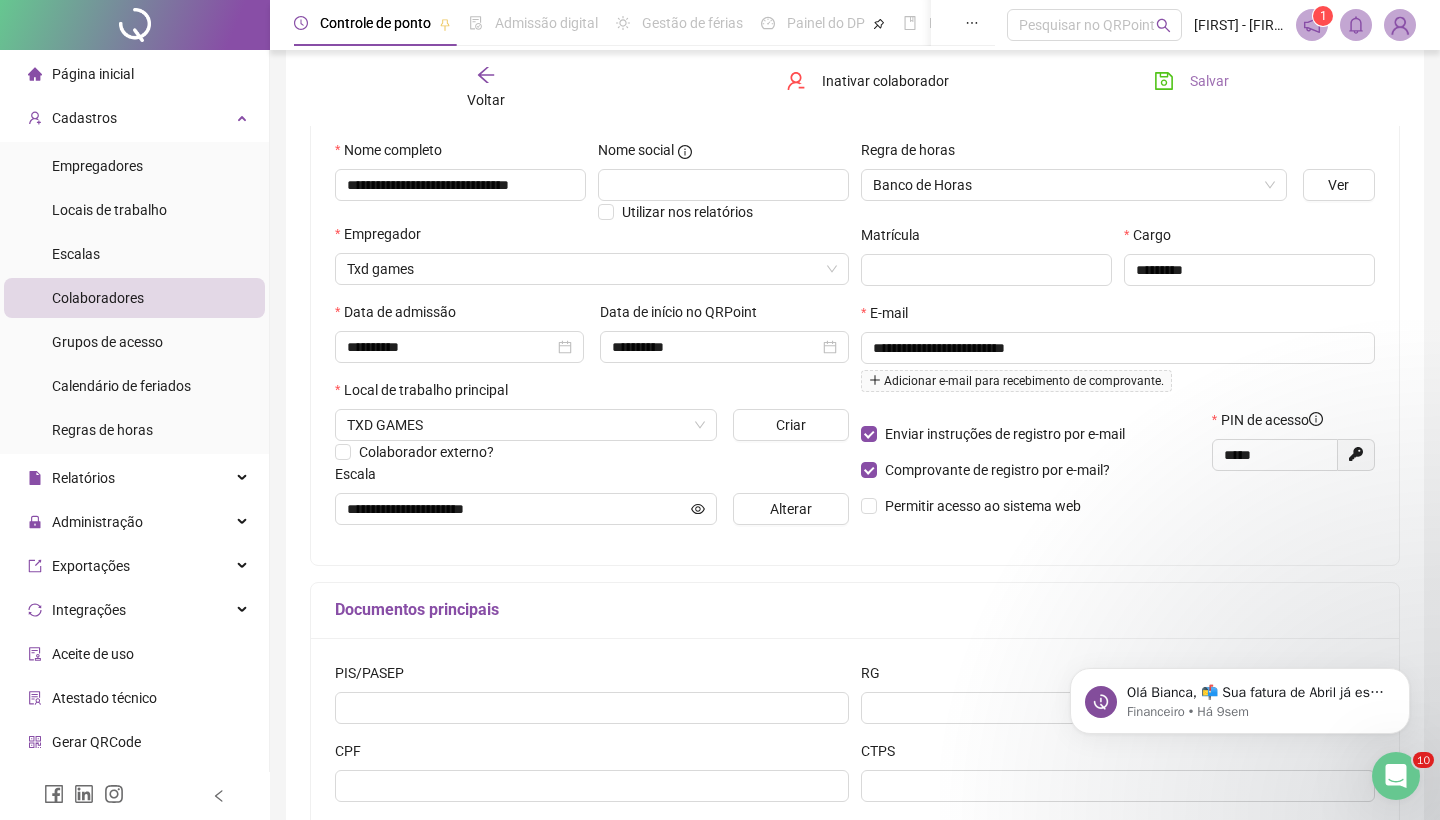 click on "Salvar" at bounding box center (1191, 81) 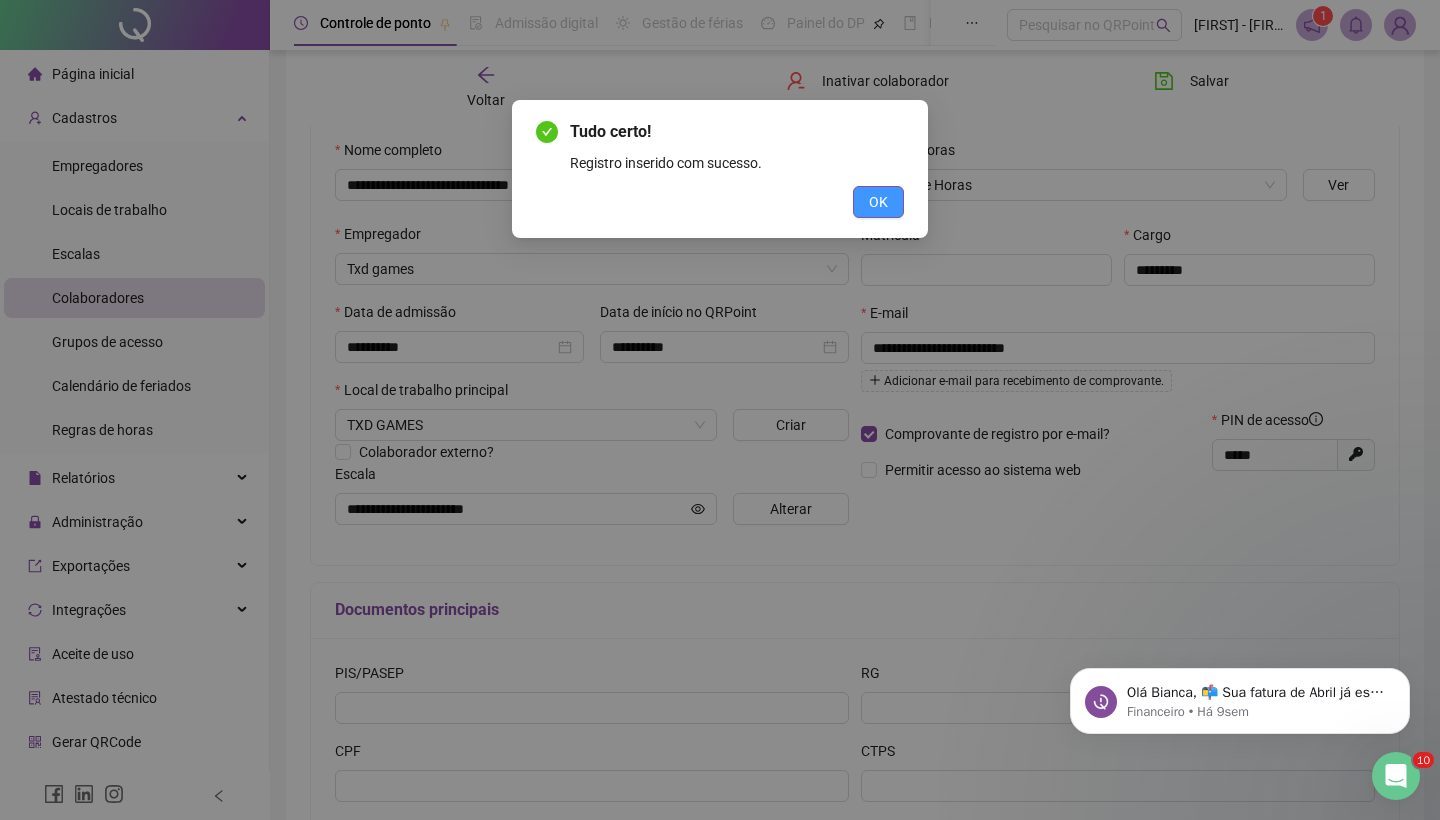 click on "OK" at bounding box center [878, 202] 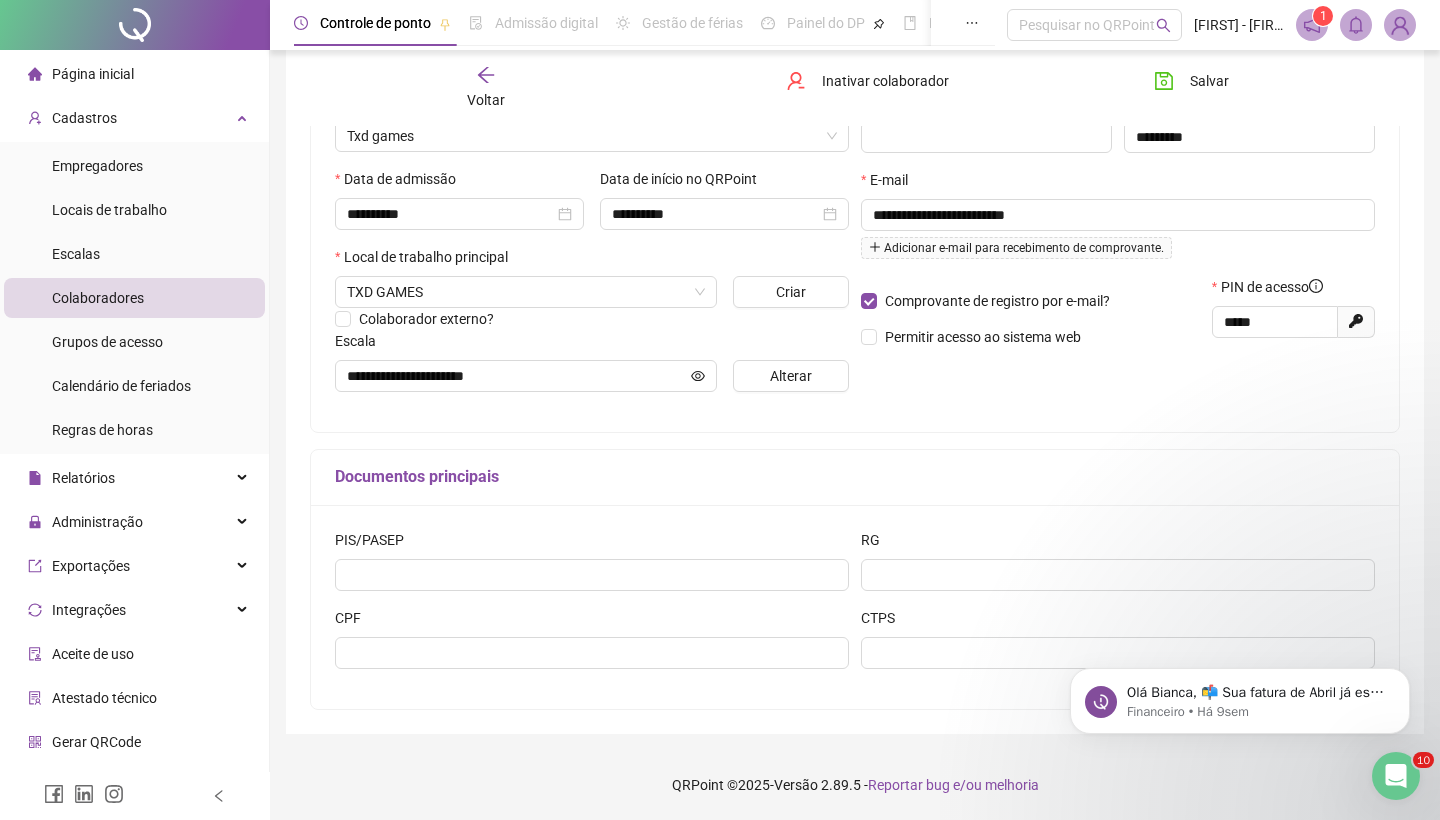 scroll, scrollTop: 321, scrollLeft: 0, axis: vertical 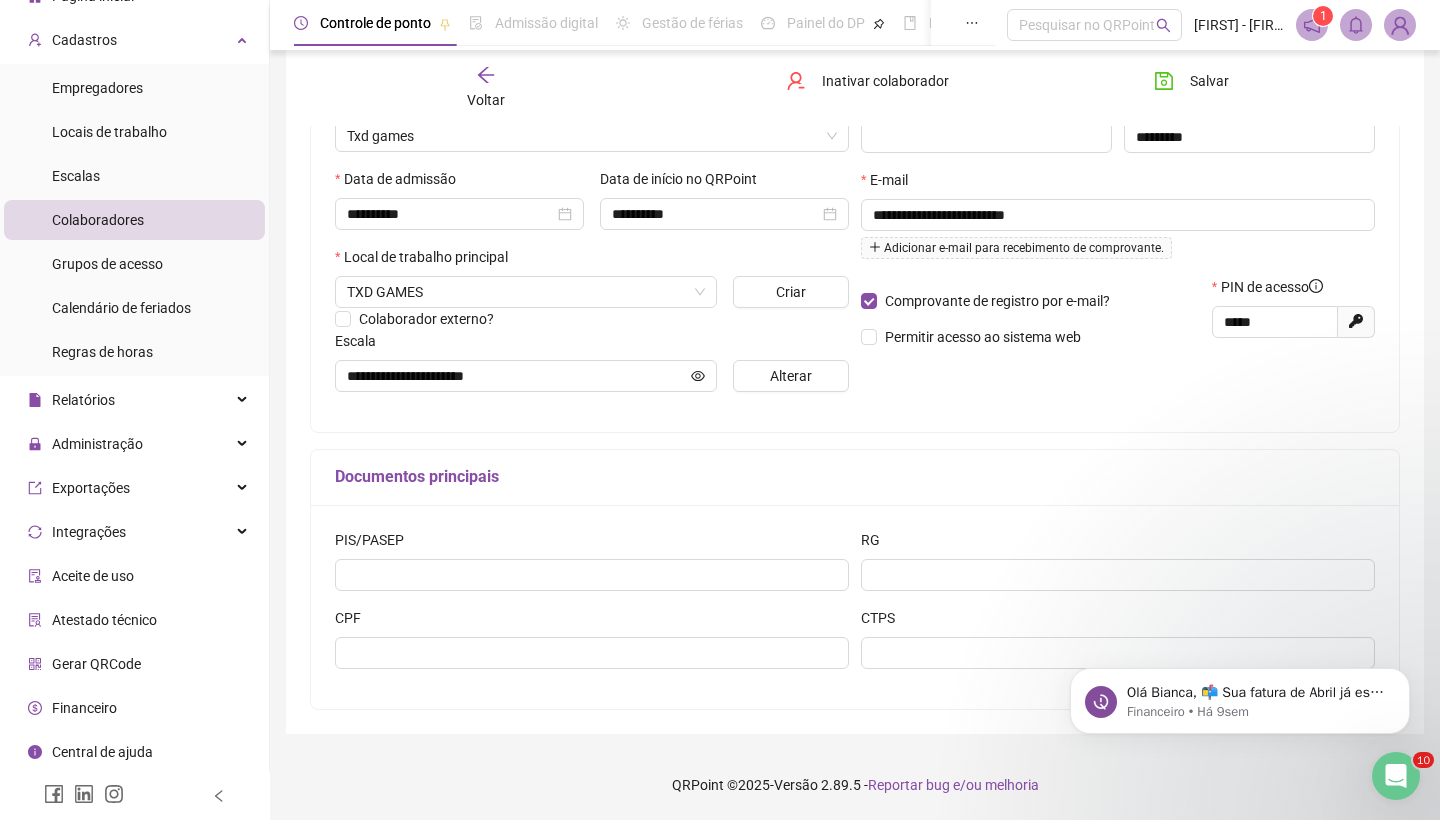 click on "Gerar QRCode" at bounding box center (96, 664) 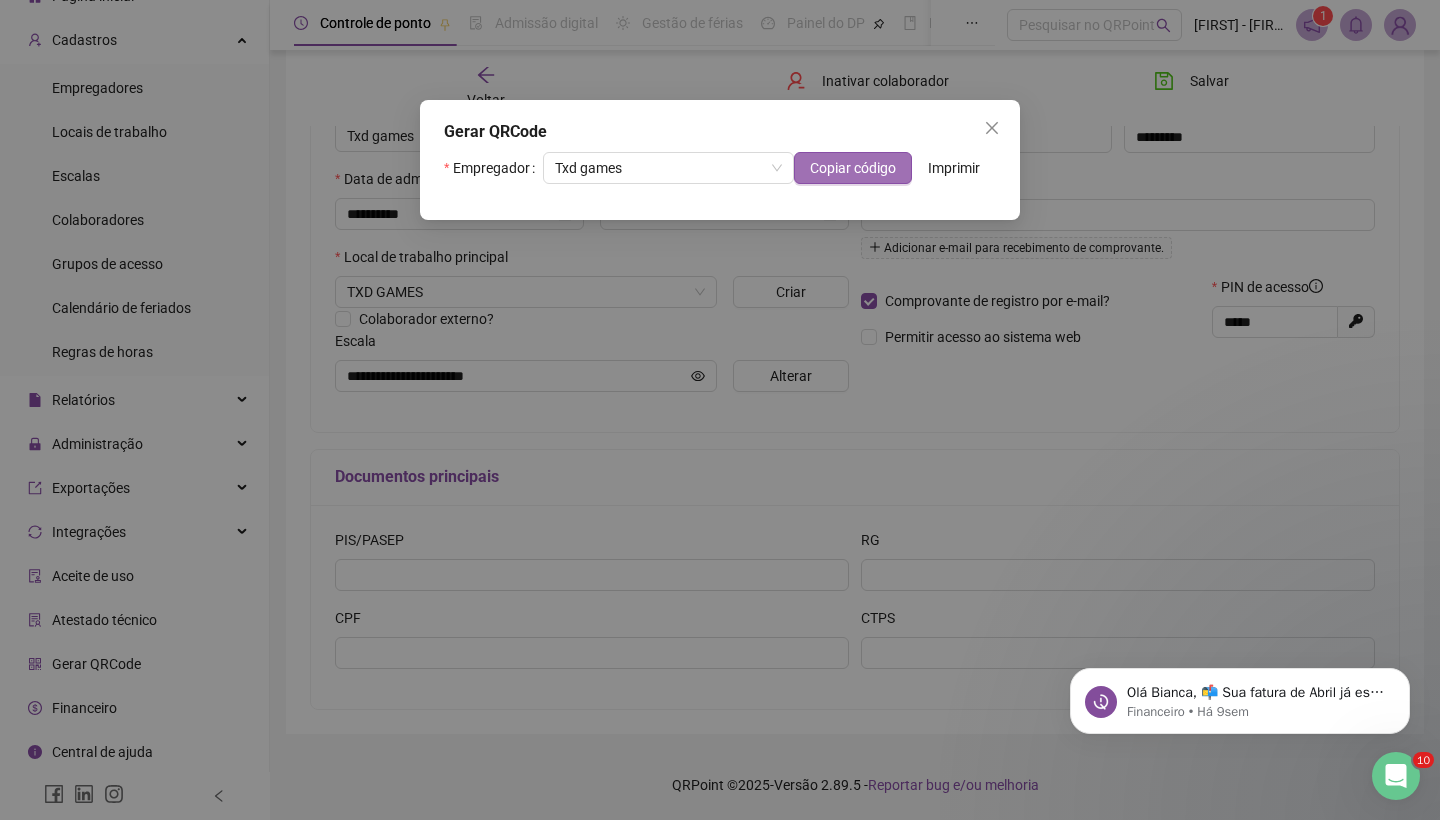 click on "Copiar código" at bounding box center (853, 168) 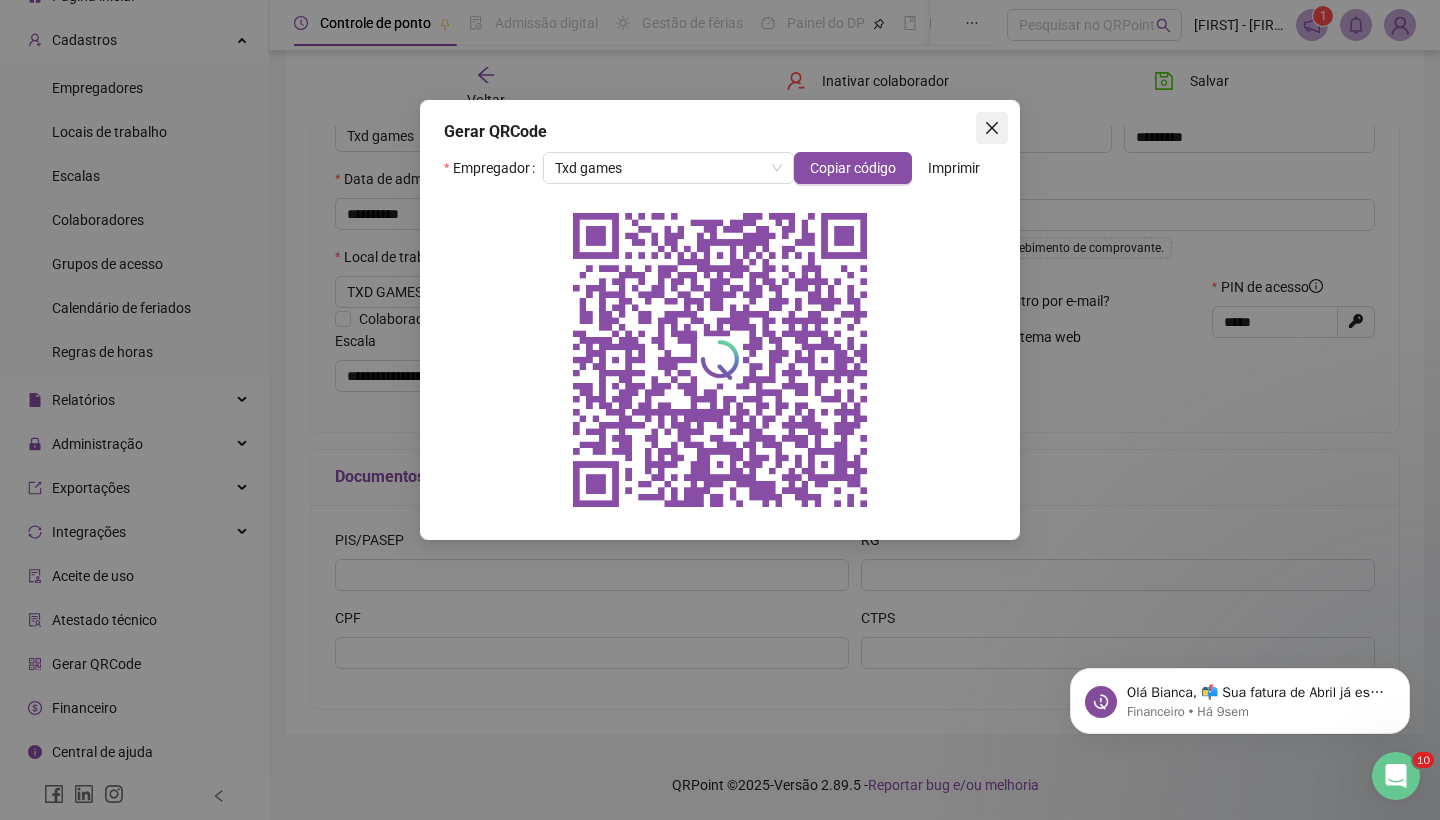 click 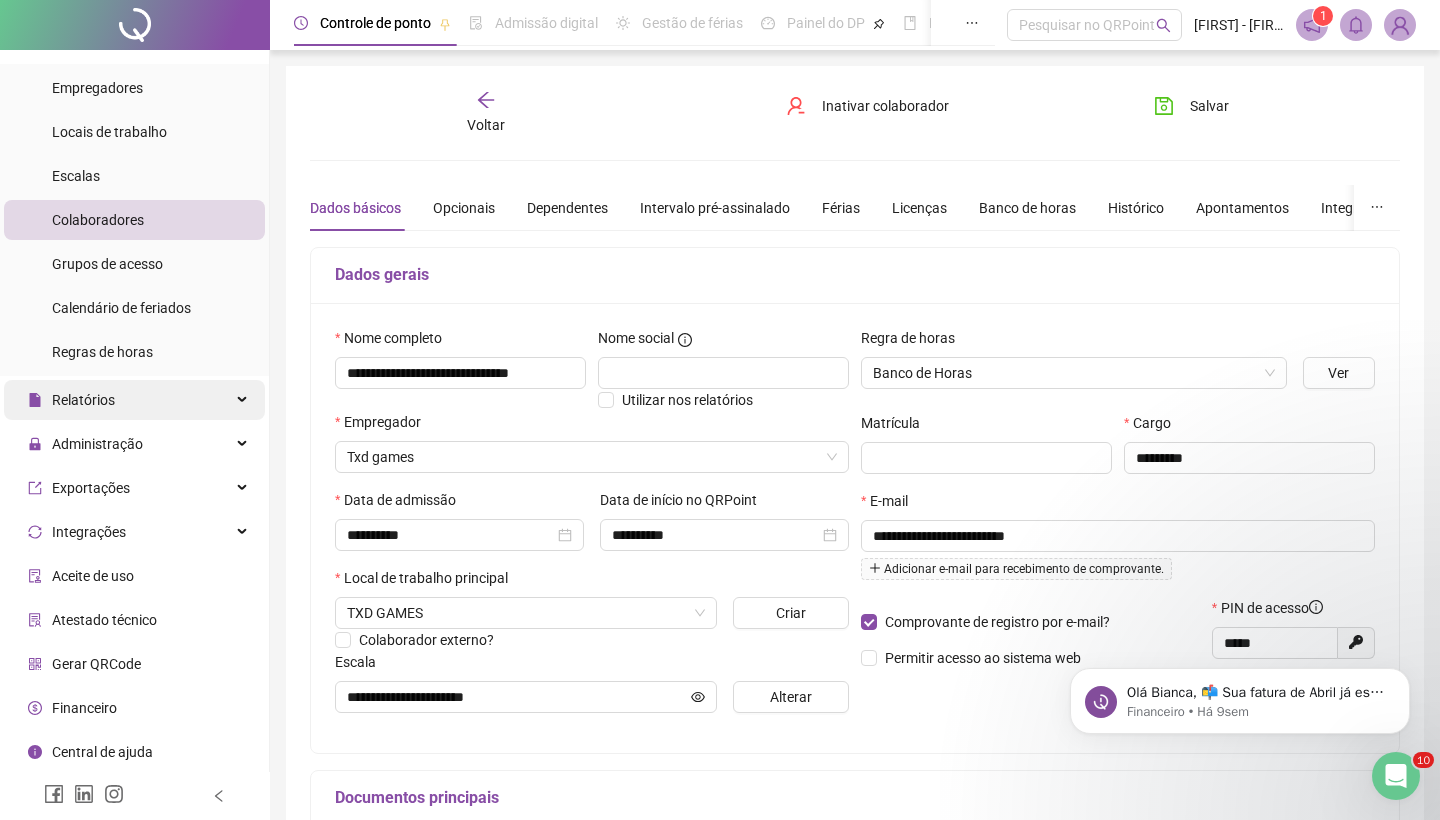 scroll, scrollTop: 0, scrollLeft: 0, axis: both 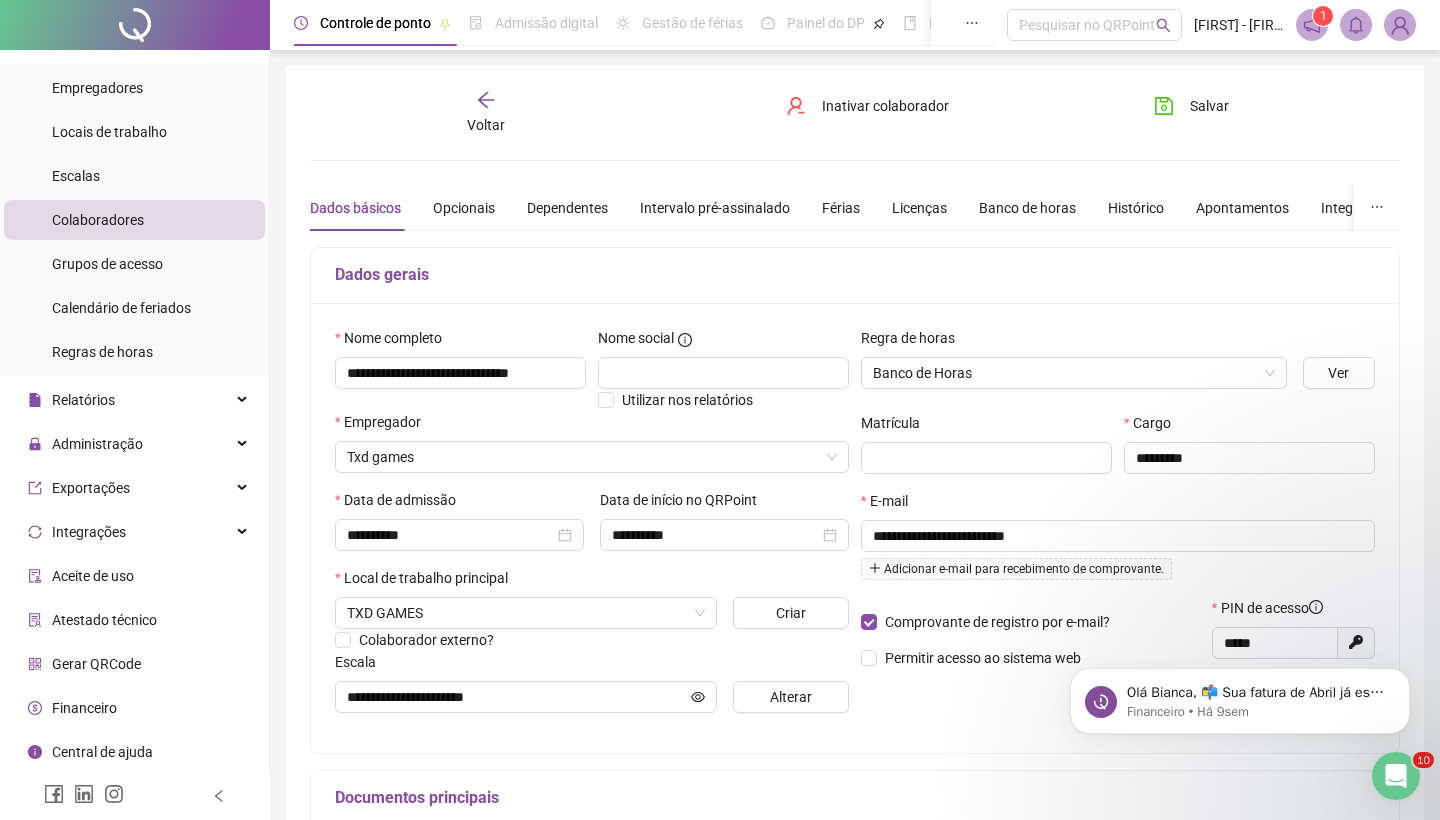 click at bounding box center [135, 25] 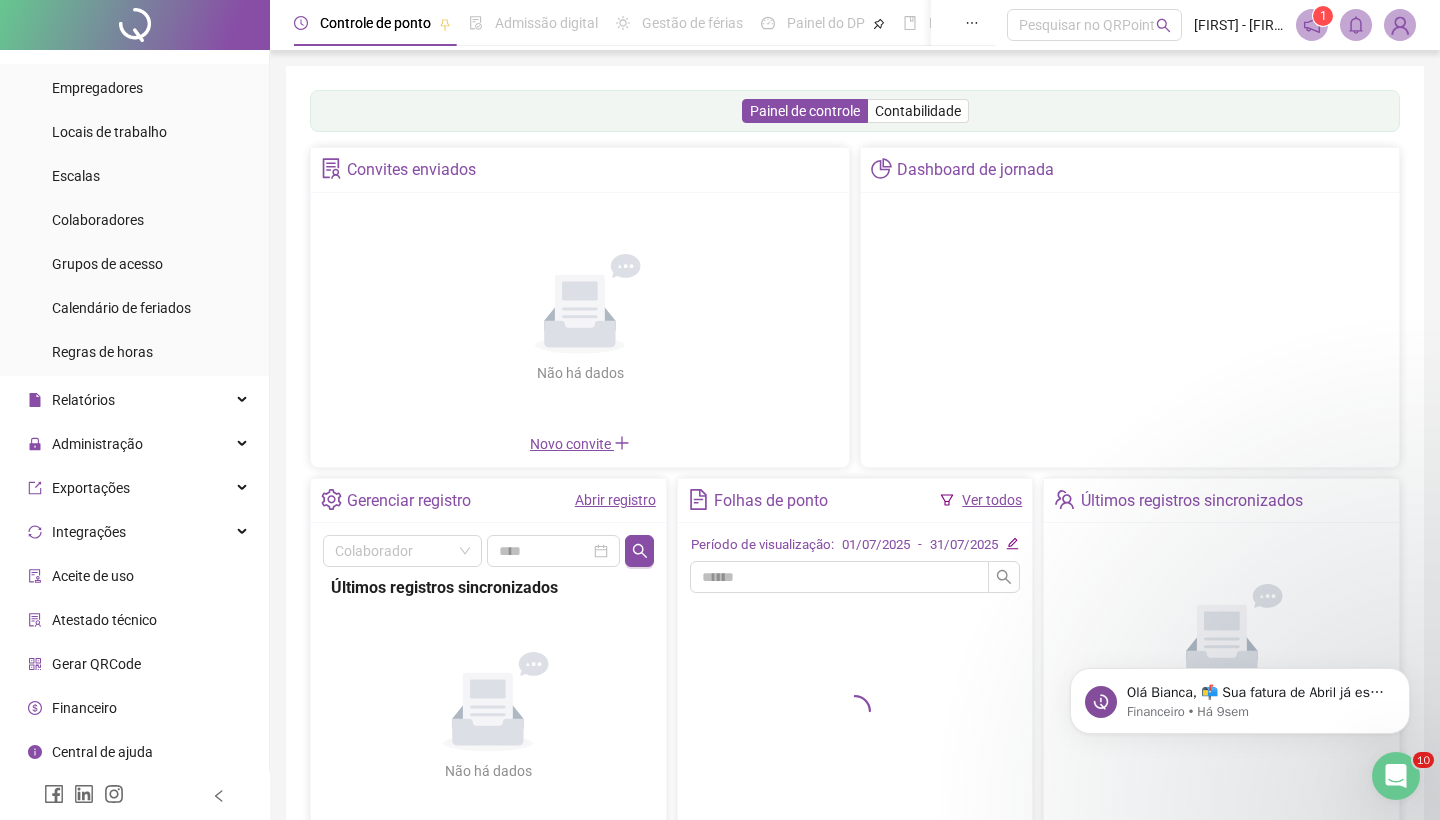 click at bounding box center (135, 25) 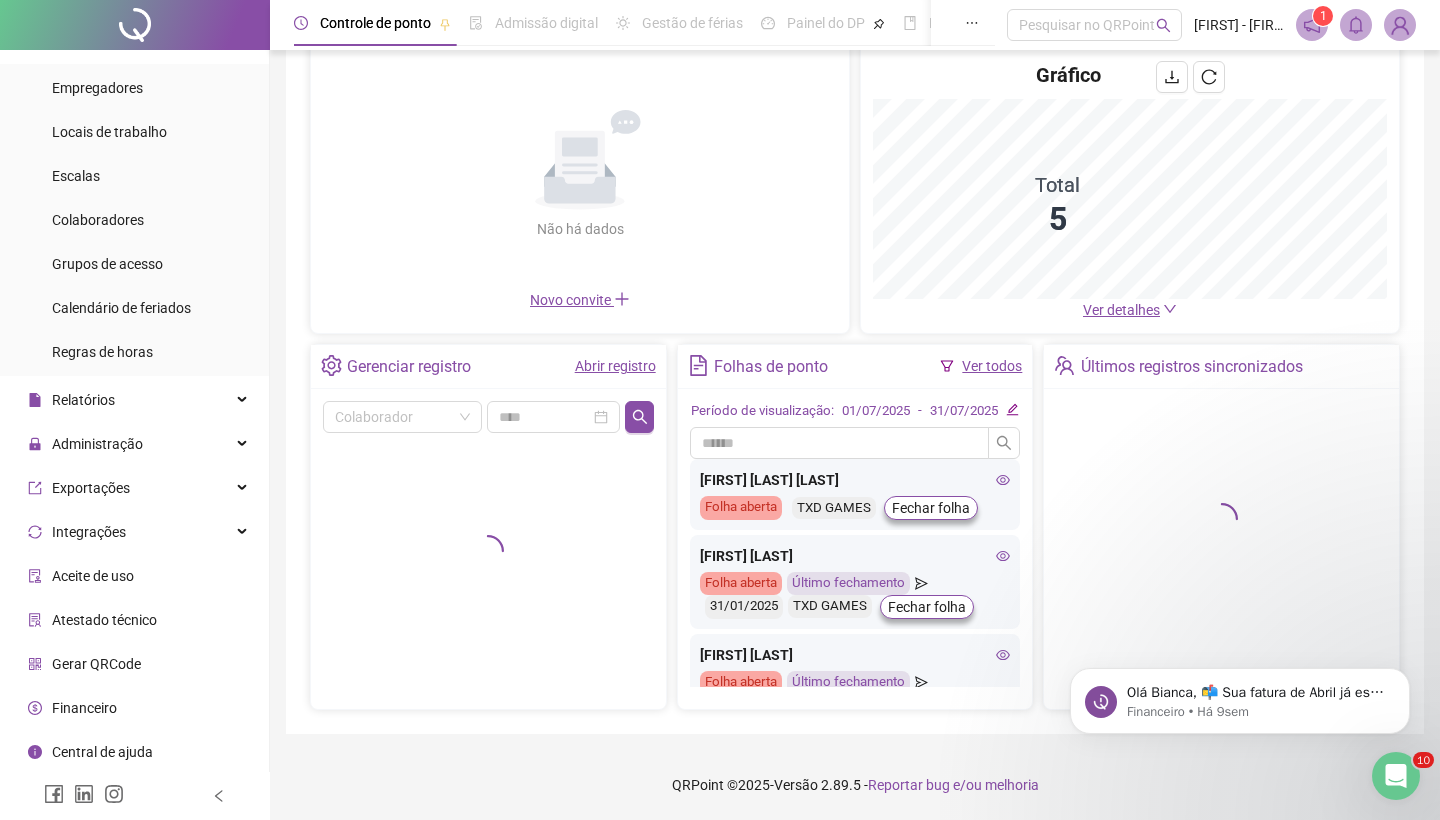 scroll, scrollTop: 160, scrollLeft: 0, axis: vertical 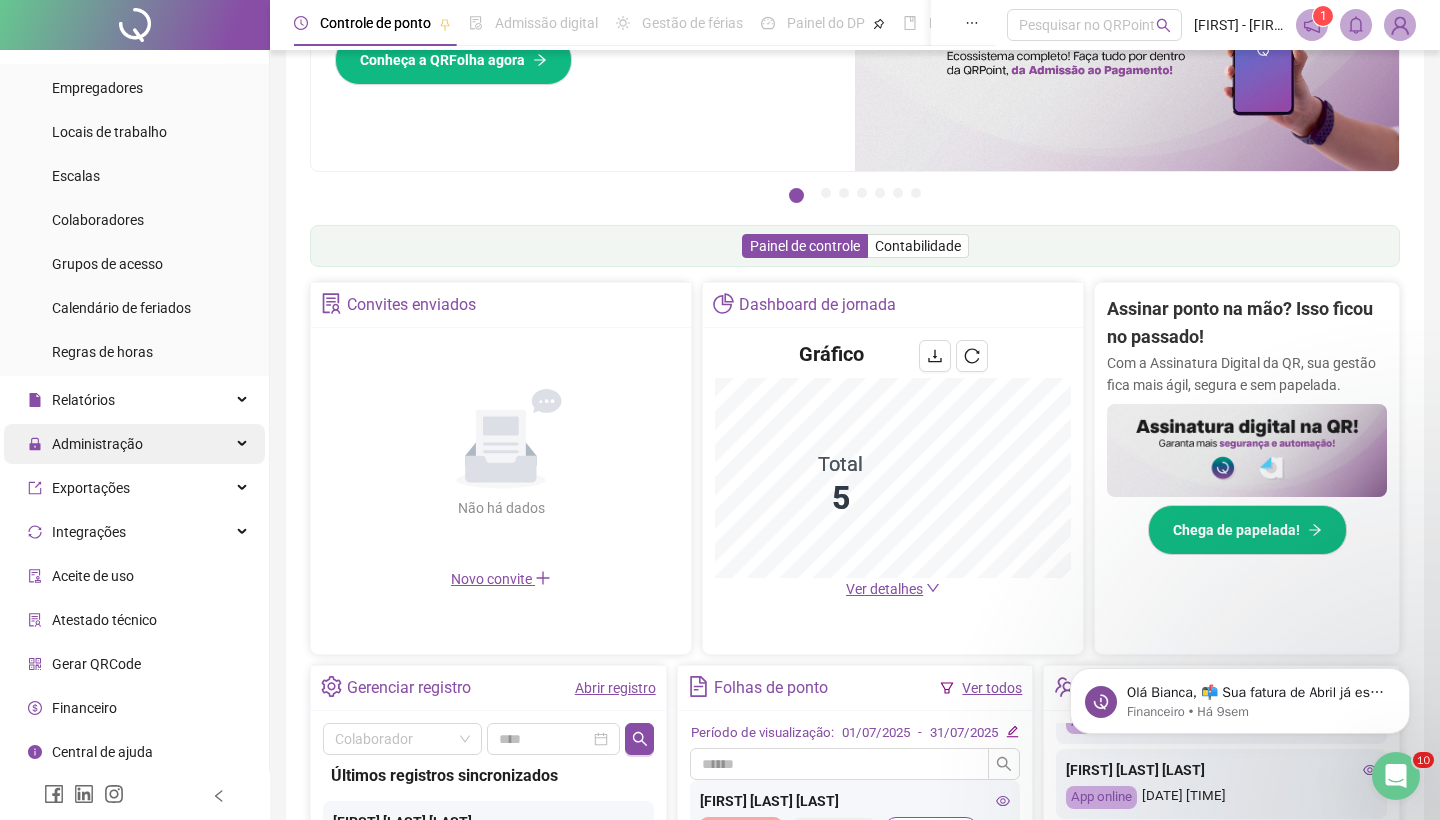 click on "Administração" at bounding box center (134, 444) 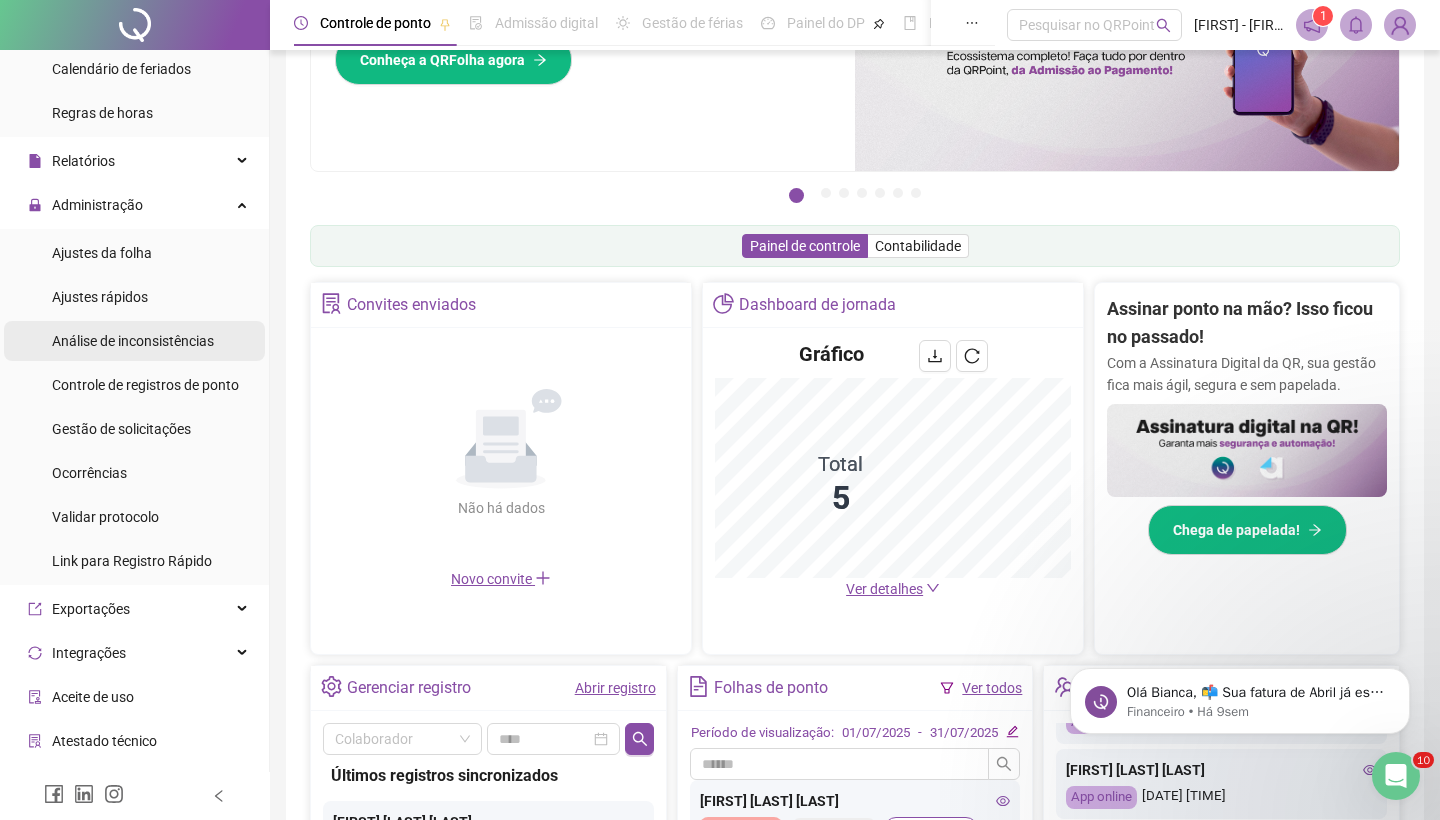 scroll, scrollTop: 320, scrollLeft: 0, axis: vertical 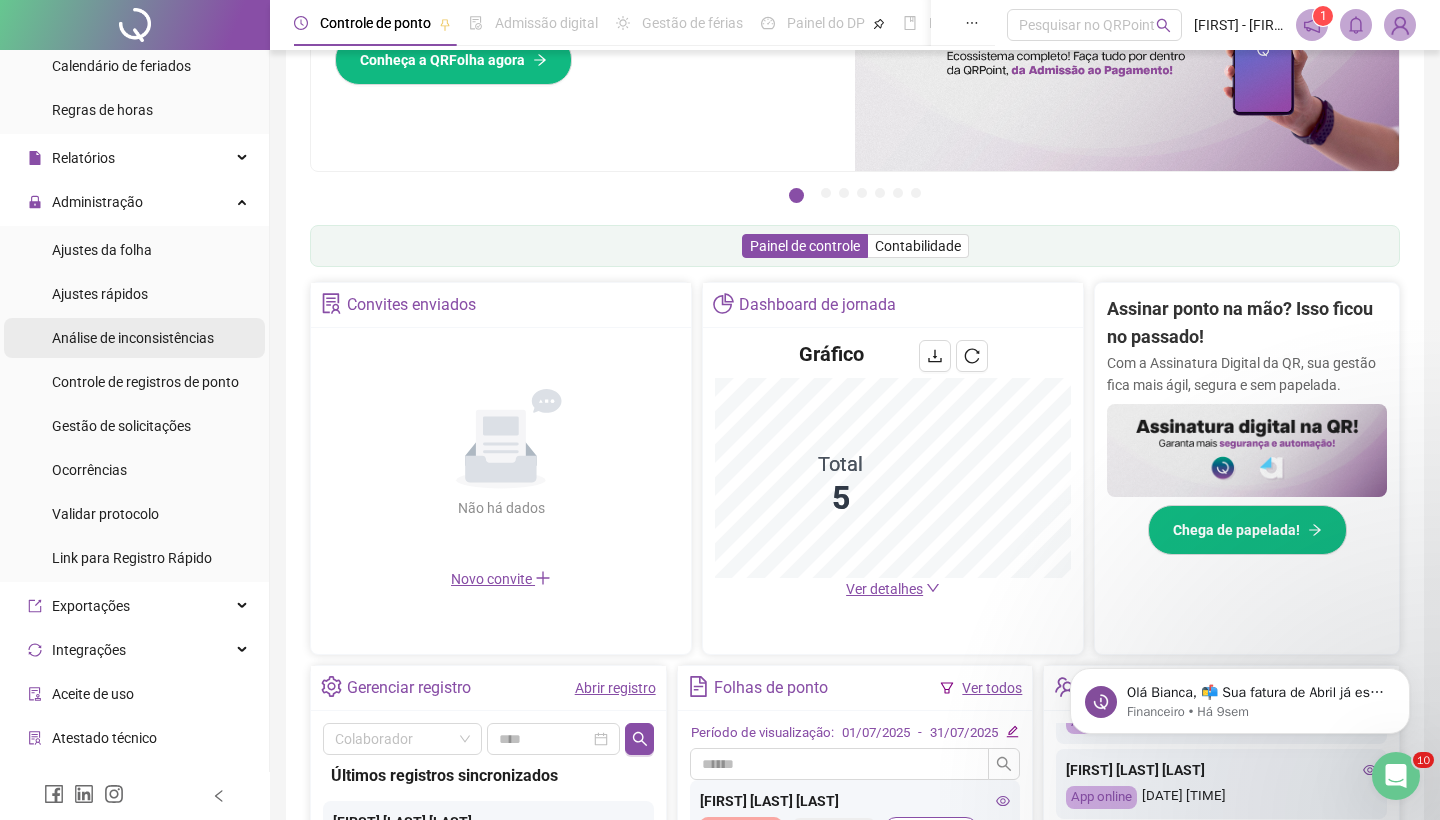 click on "Gestão de solicitações" at bounding box center [121, 426] 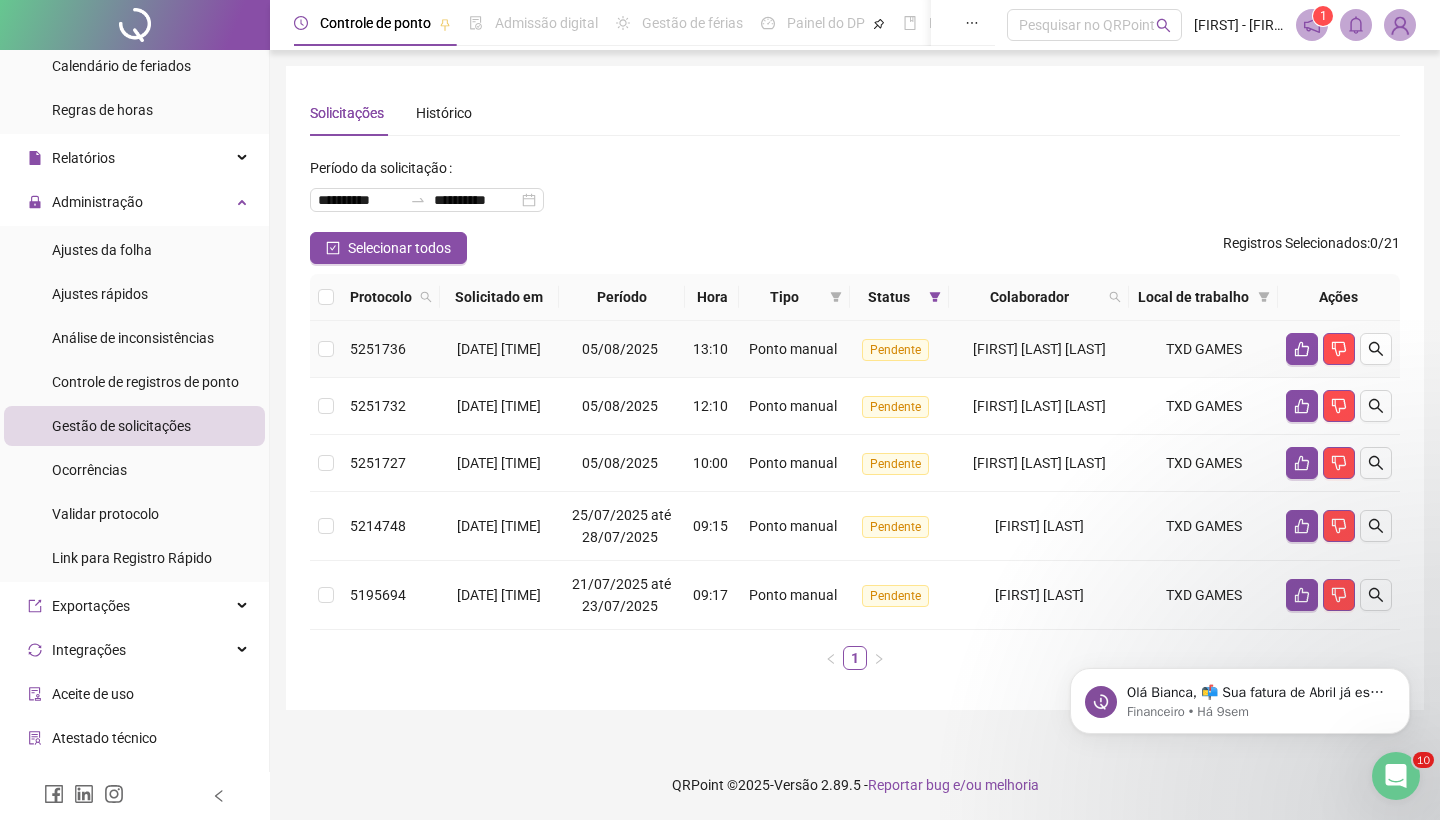 scroll, scrollTop: 56, scrollLeft: 0, axis: vertical 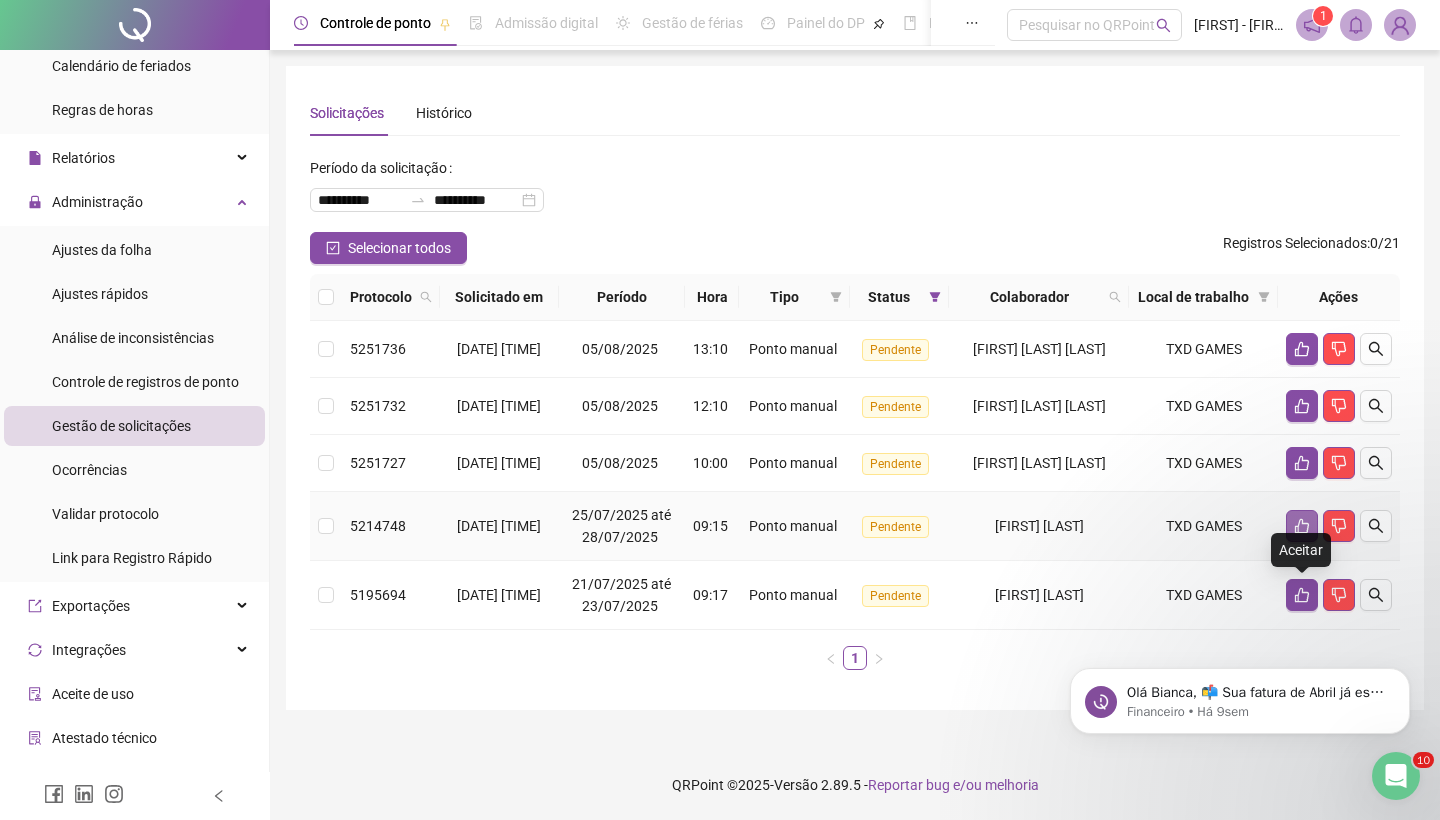 click 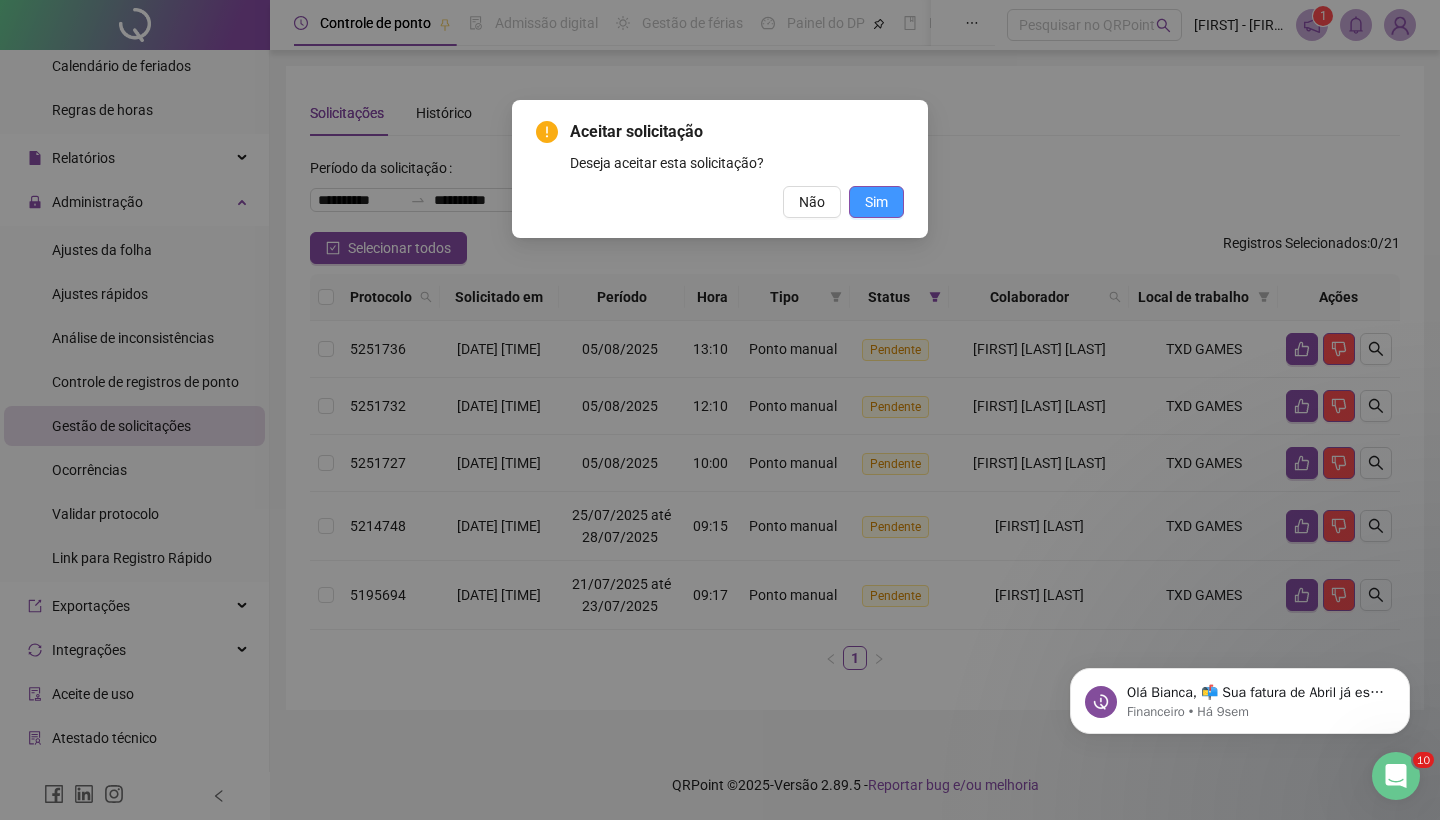 click on "Sim" at bounding box center [876, 202] 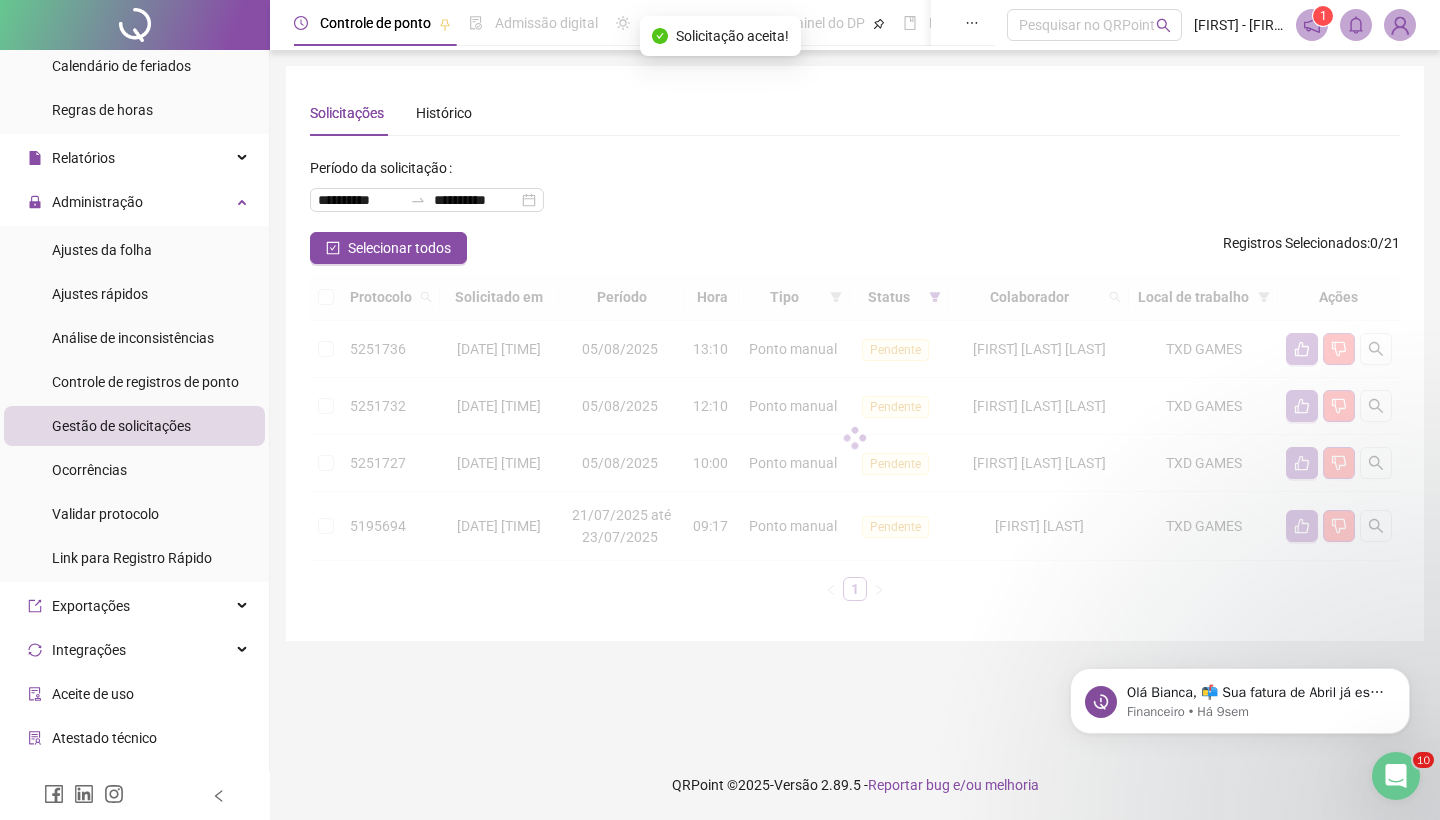 scroll, scrollTop: 0, scrollLeft: 0, axis: both 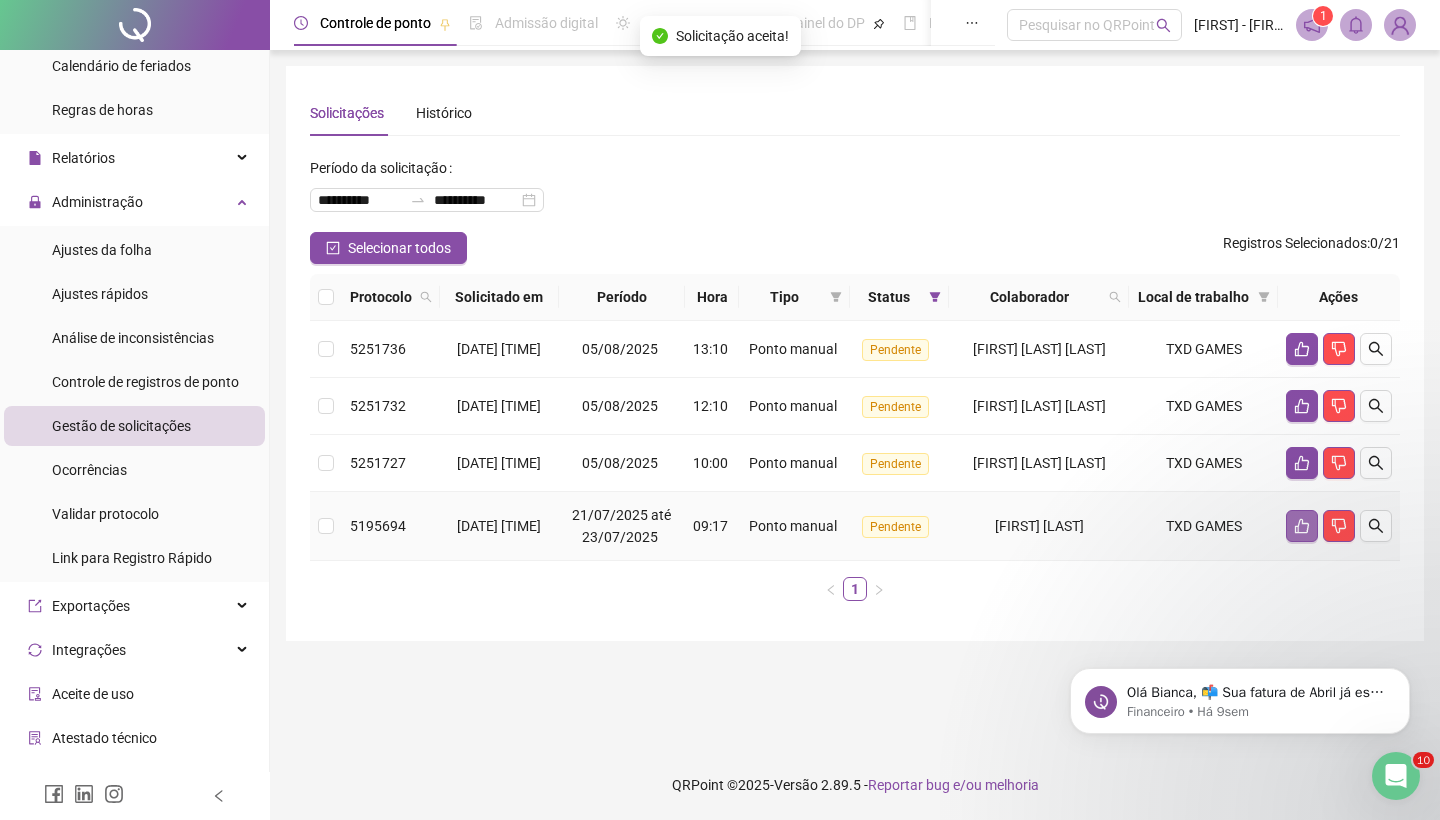 click at bounding box center [1302, 526] 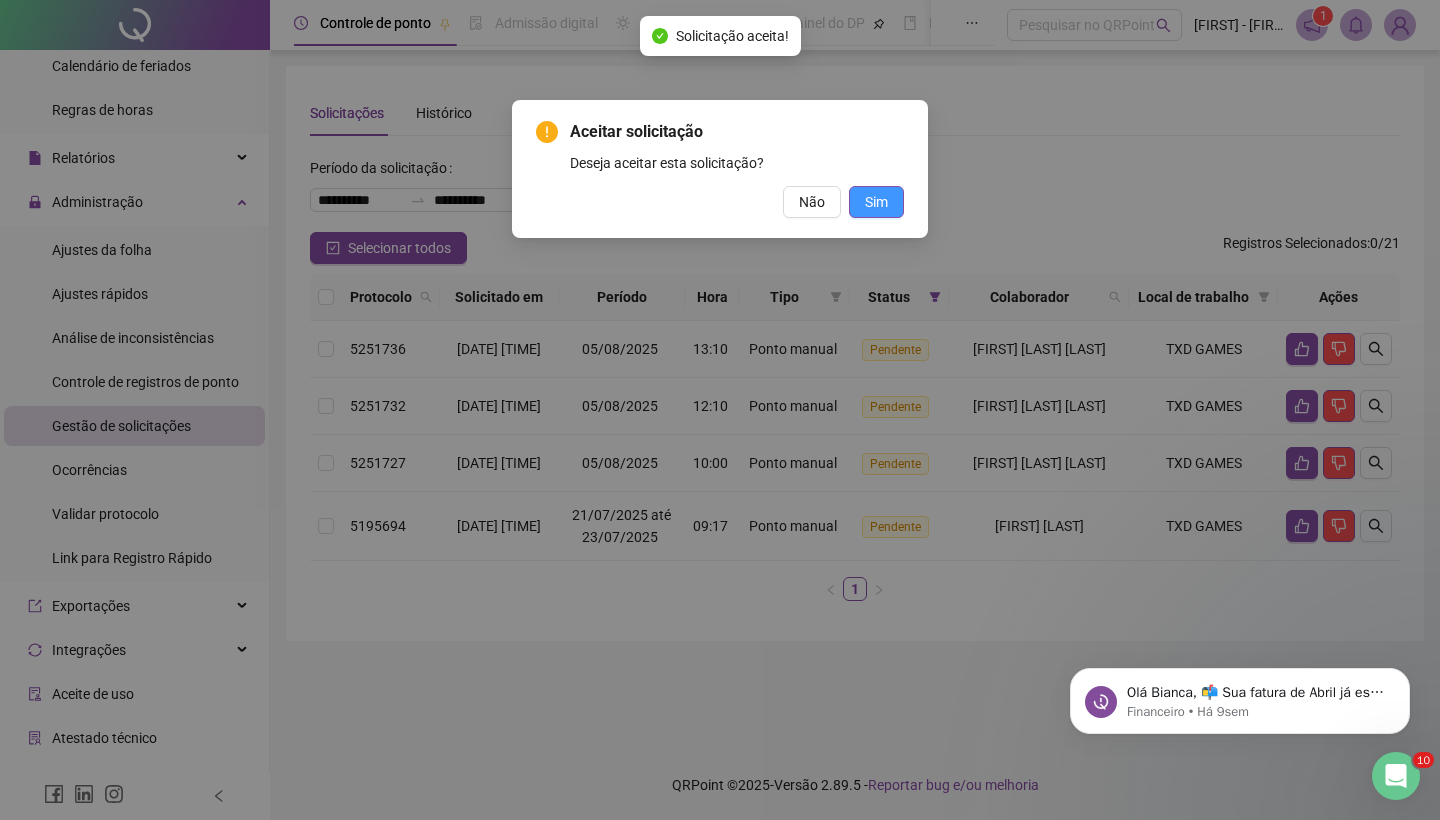 click on "Sim" at bounding box center [876, 202] 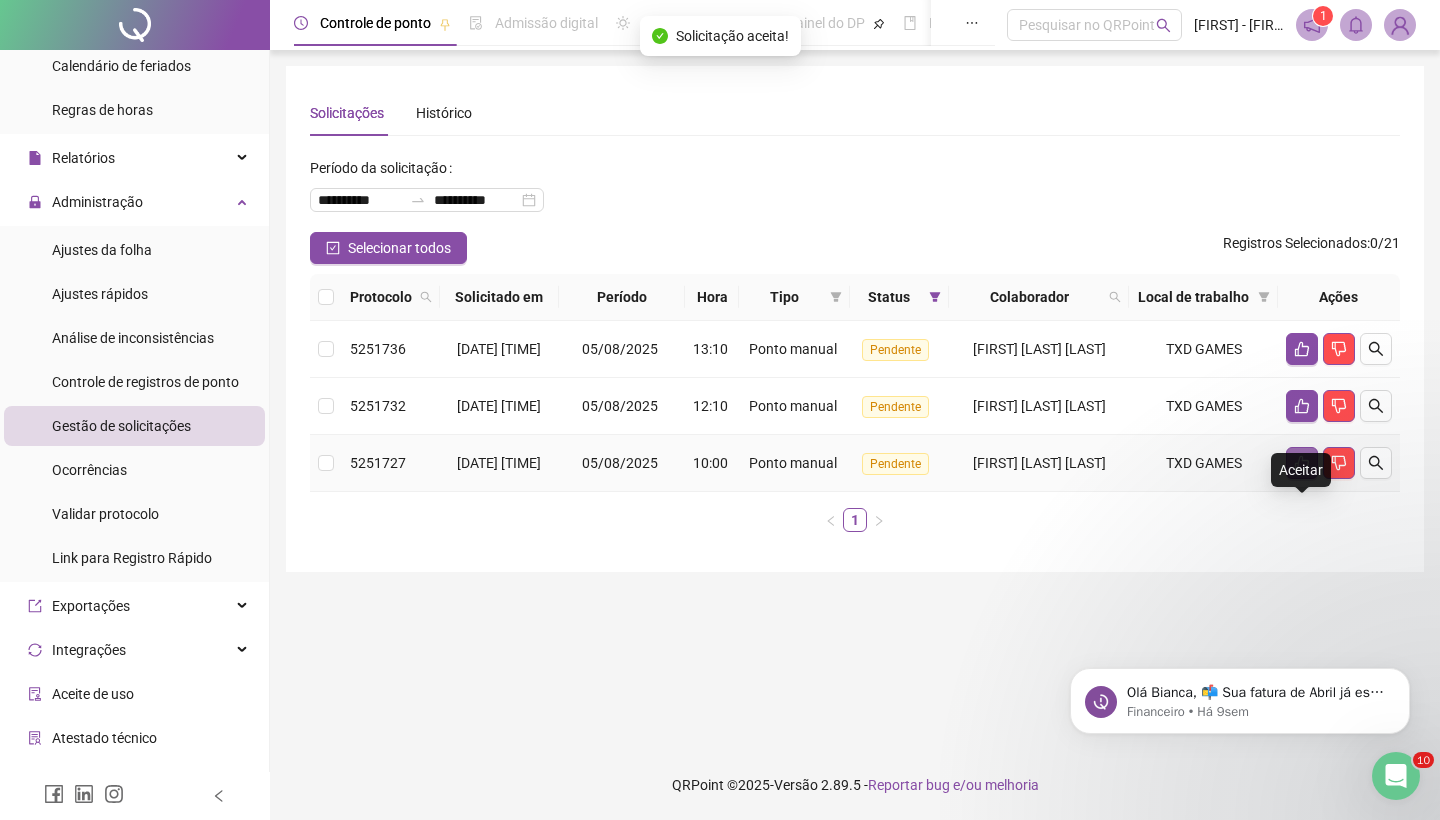 click 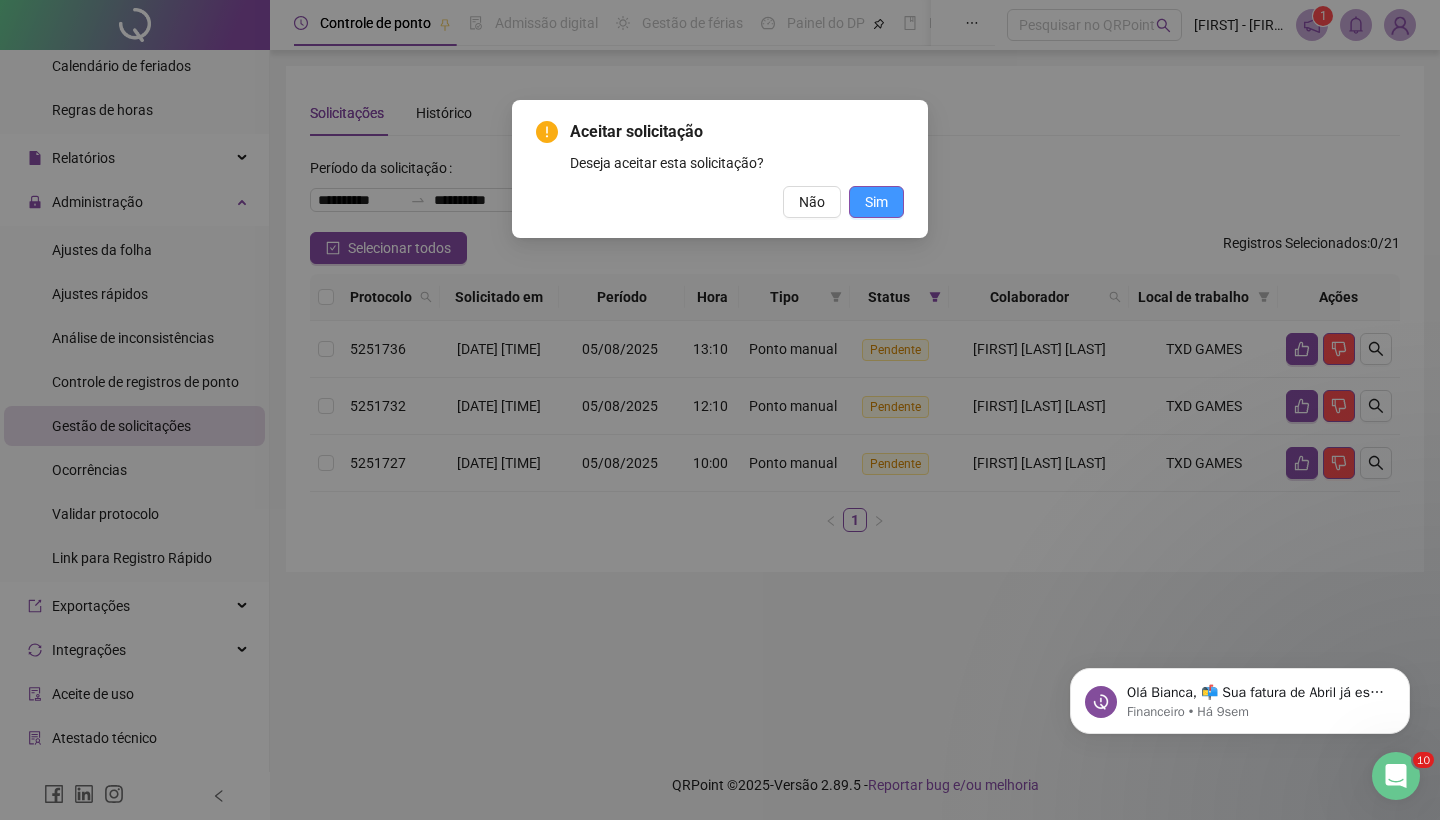 click on "Sim" at bounding box center (876, 202) 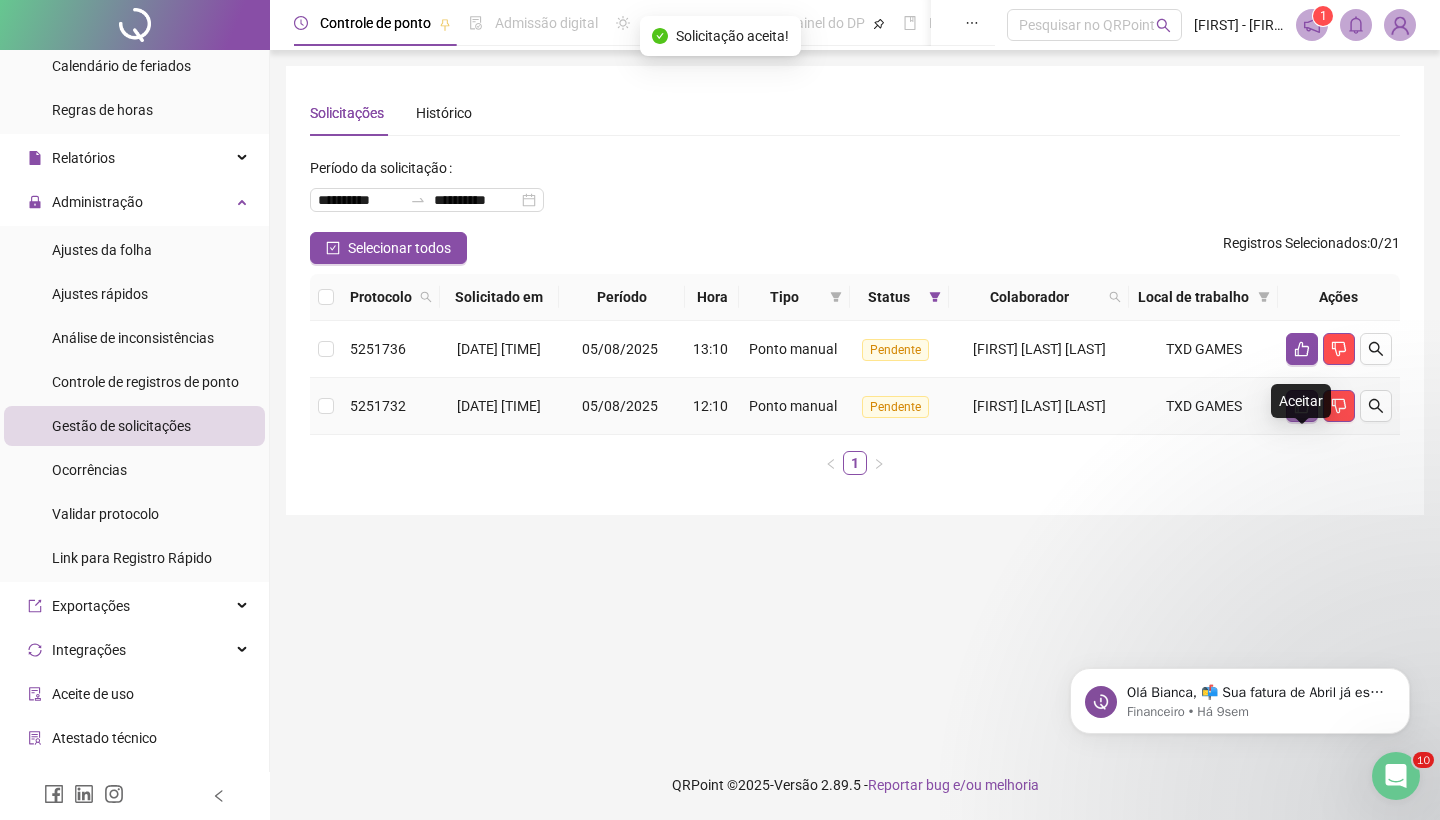click 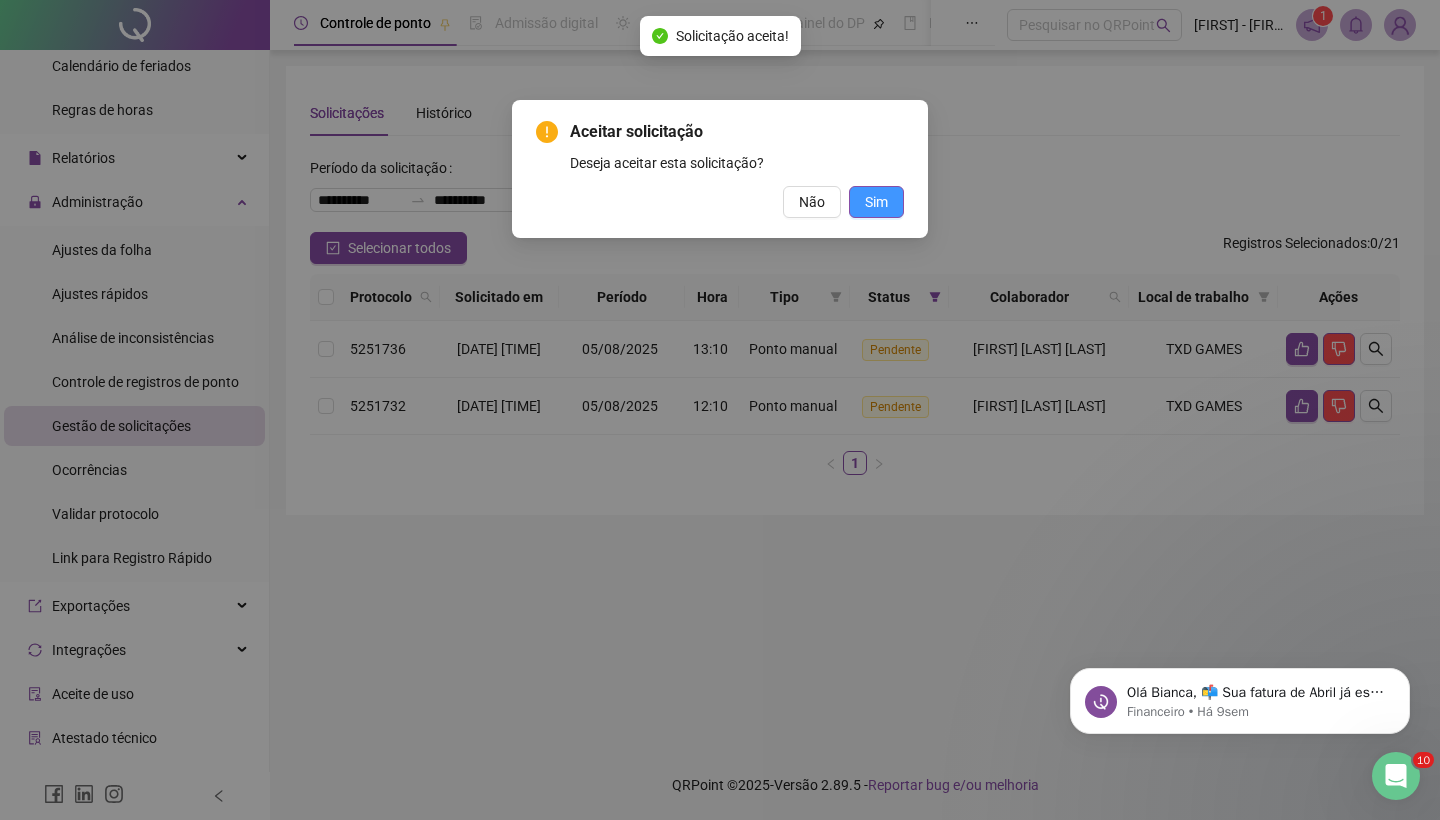 click on "Sim" at bounding box center (876, 202) 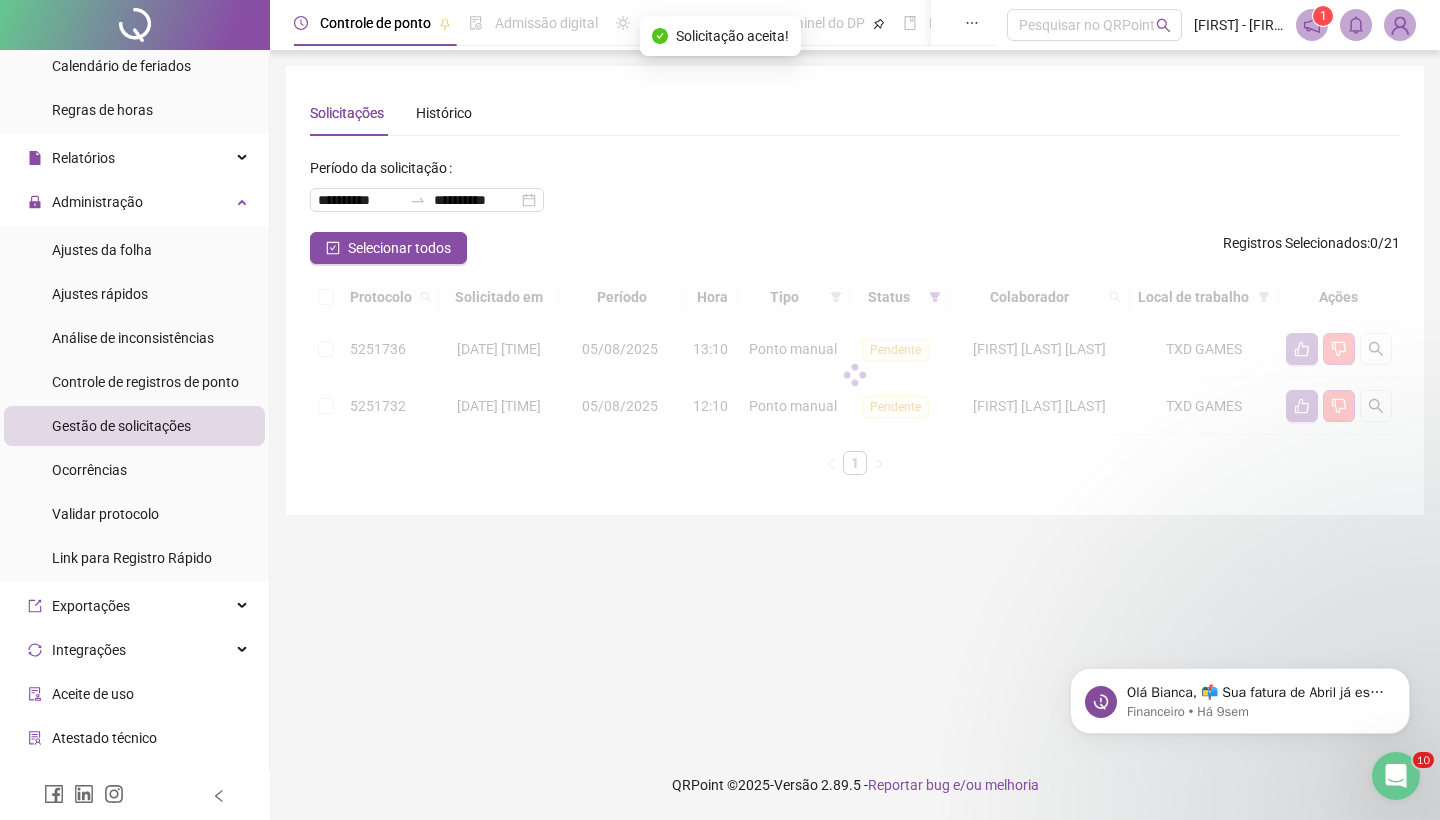 click on "Aceitar solicitação Deseja aceitar esta solicitação? Não Sim" at bounding box center (720, 410) 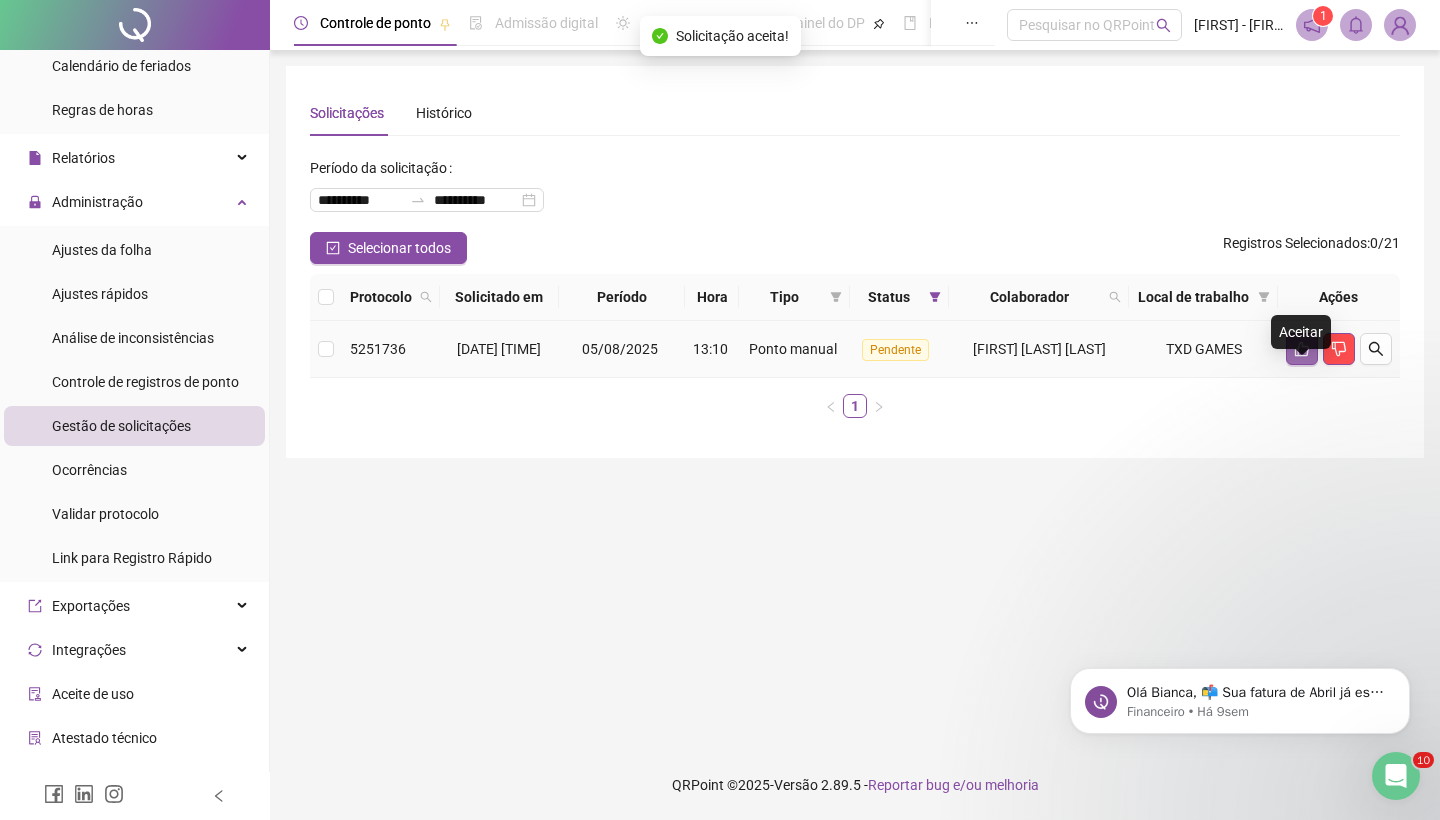 click at bounding box center (1302, 349) 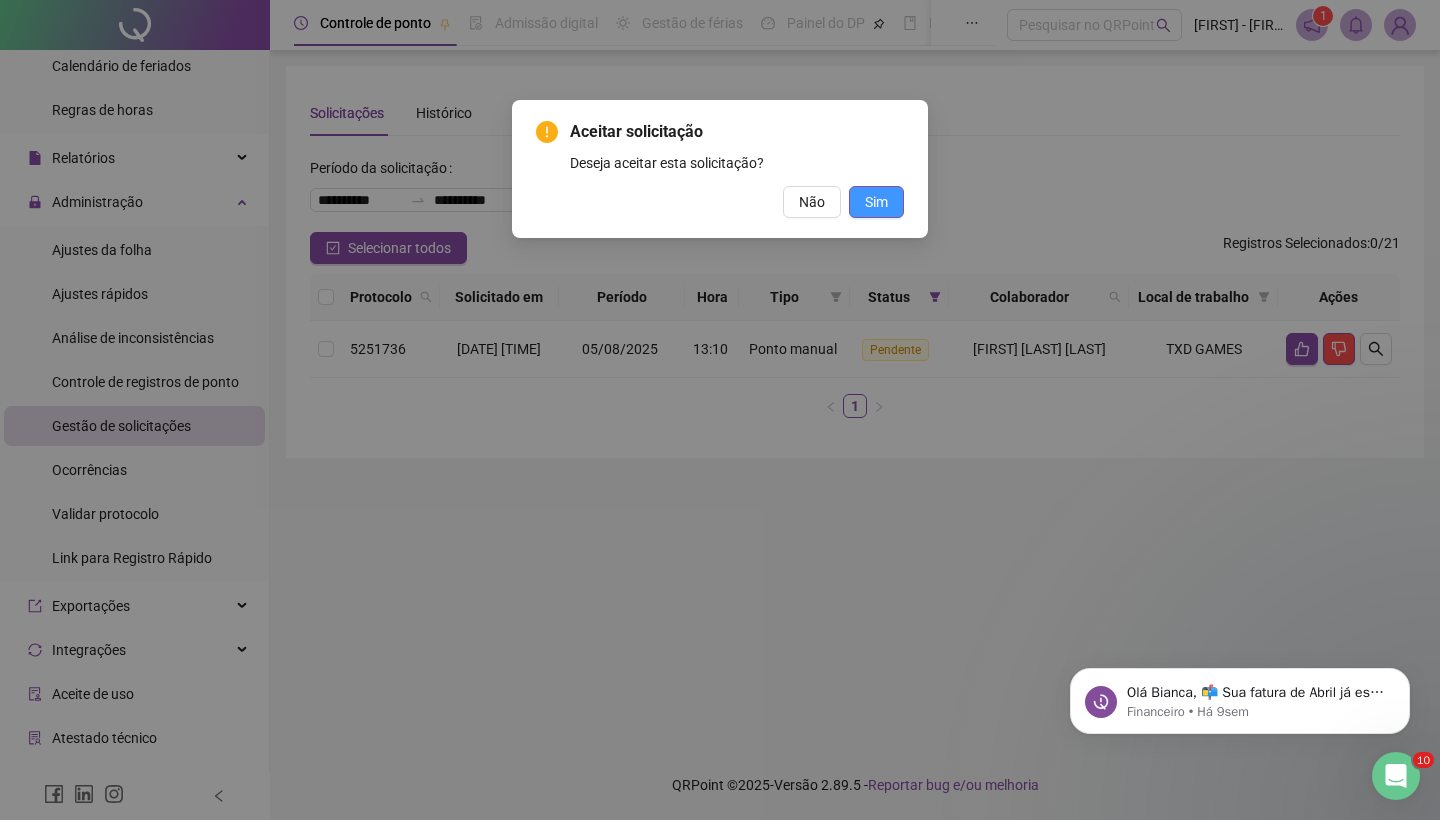 click on "Sim" at bounding box center [876, 202] 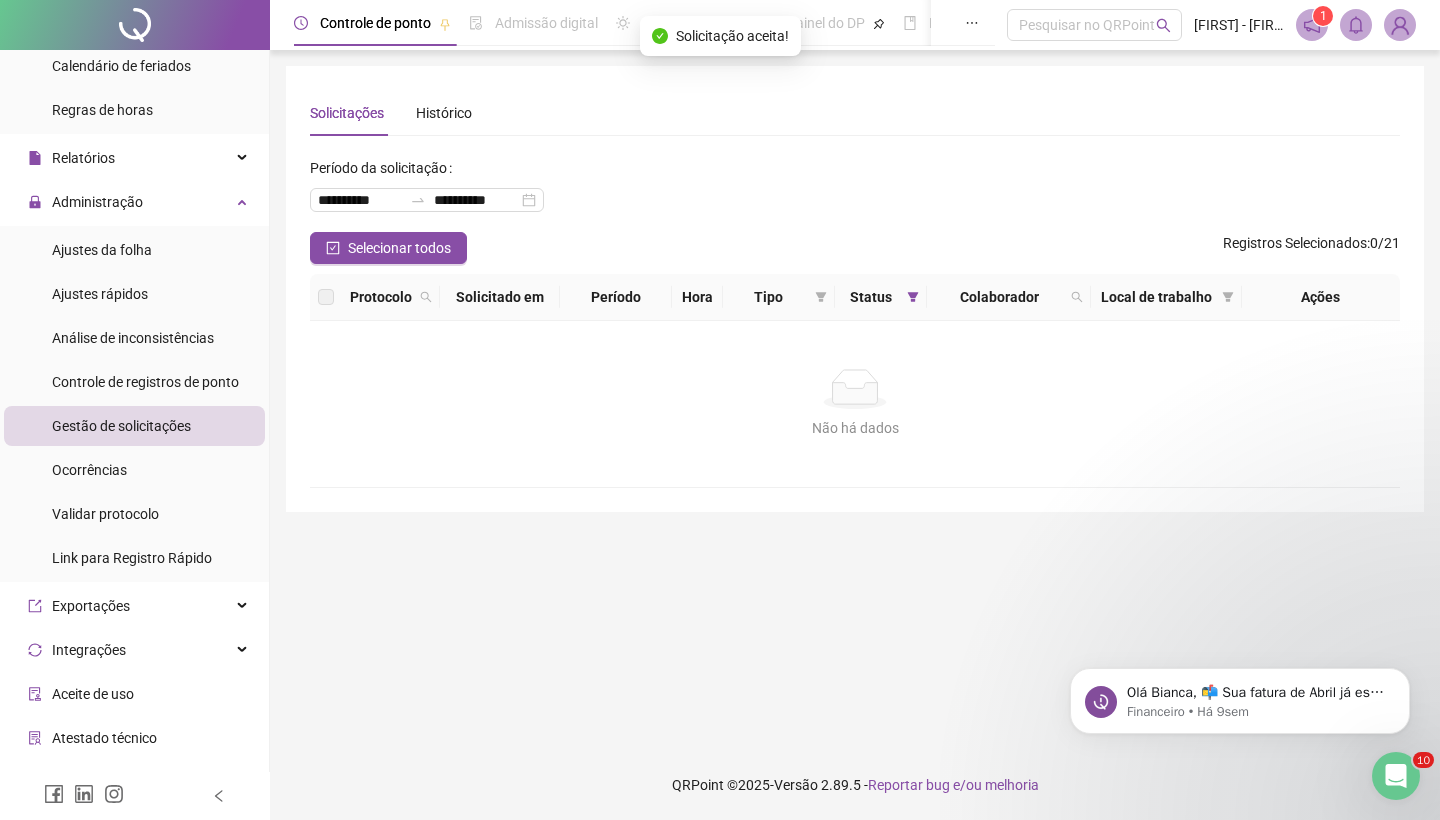 scroll, scrollTop: 0, scrollLeft: 0, axis: both 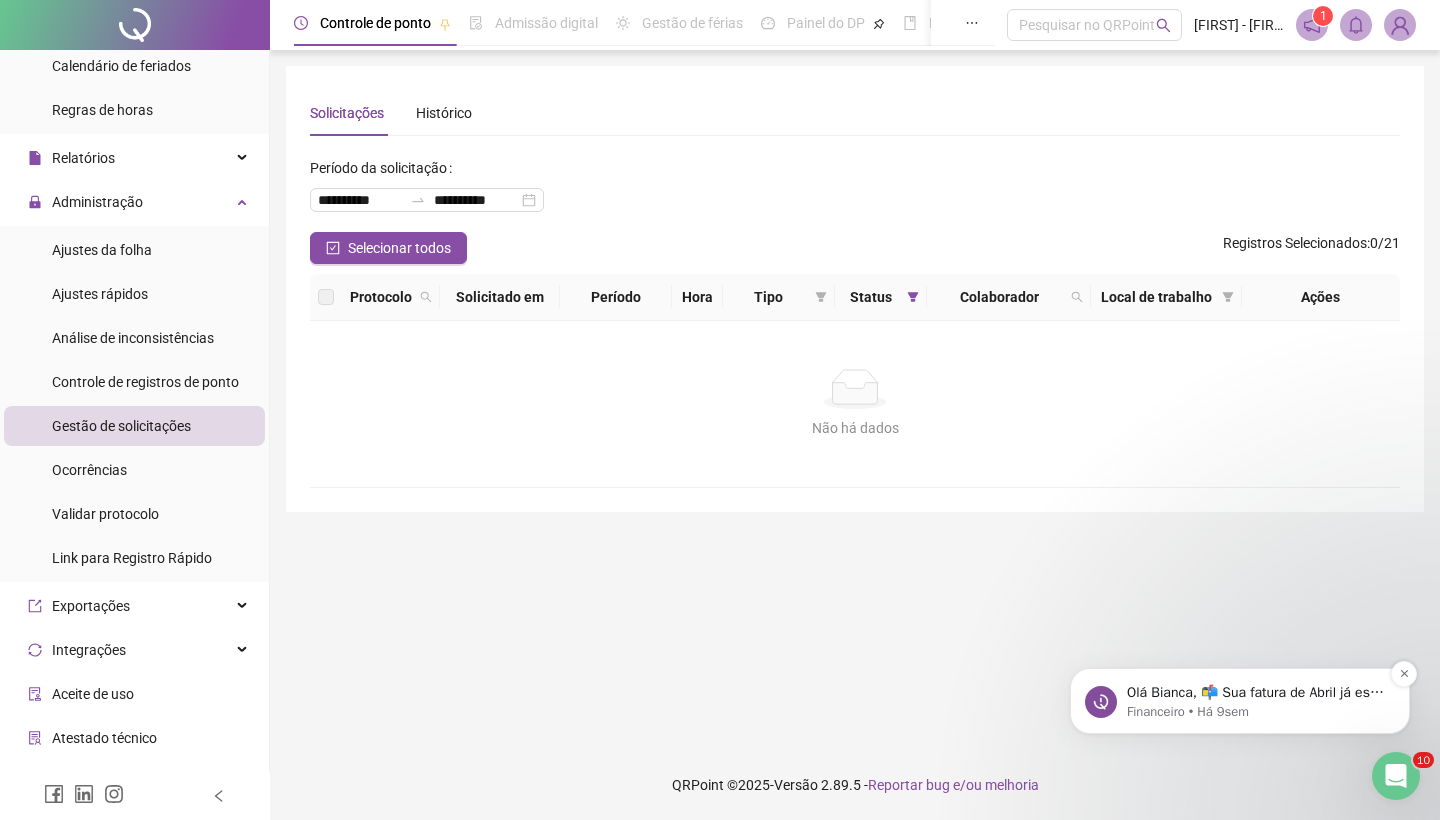 click on "Financeiro • Há 9sem" at bounding box center (1256, 712) 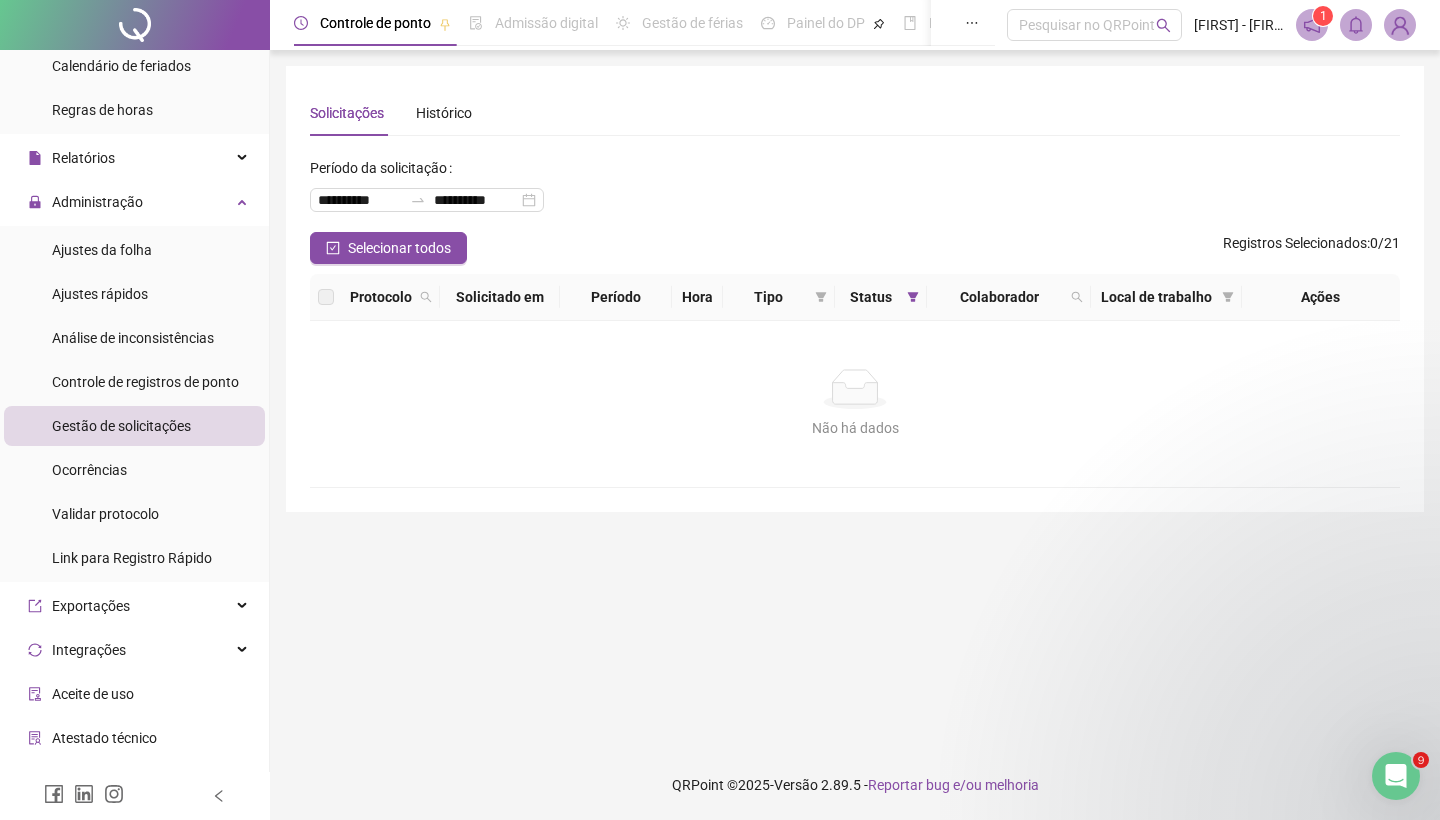 scroll, scrollTop: 0, scrollLeft: 0, axis: both 